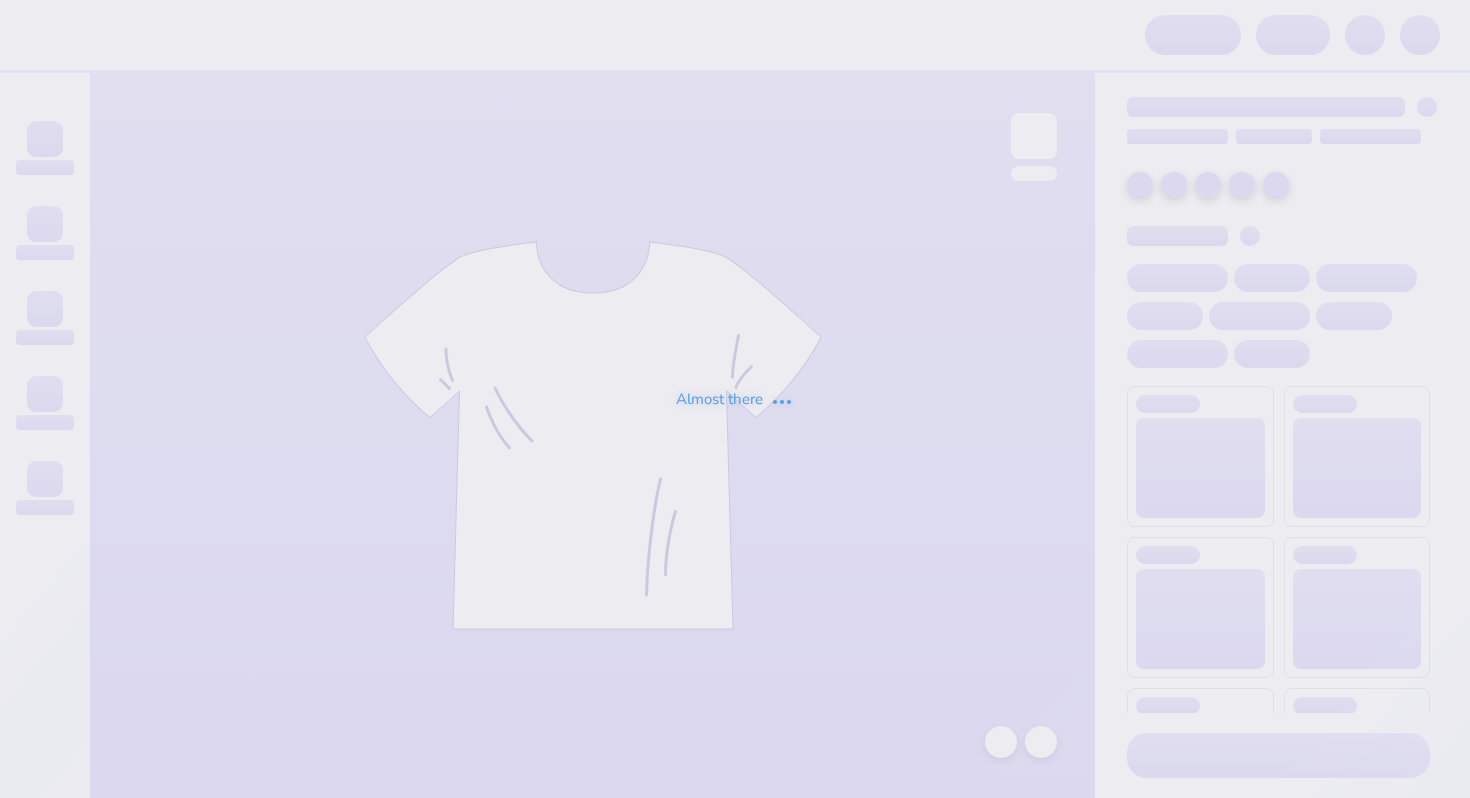 scroll, scrollTop: 0, scrollLeft: 0, axis: both 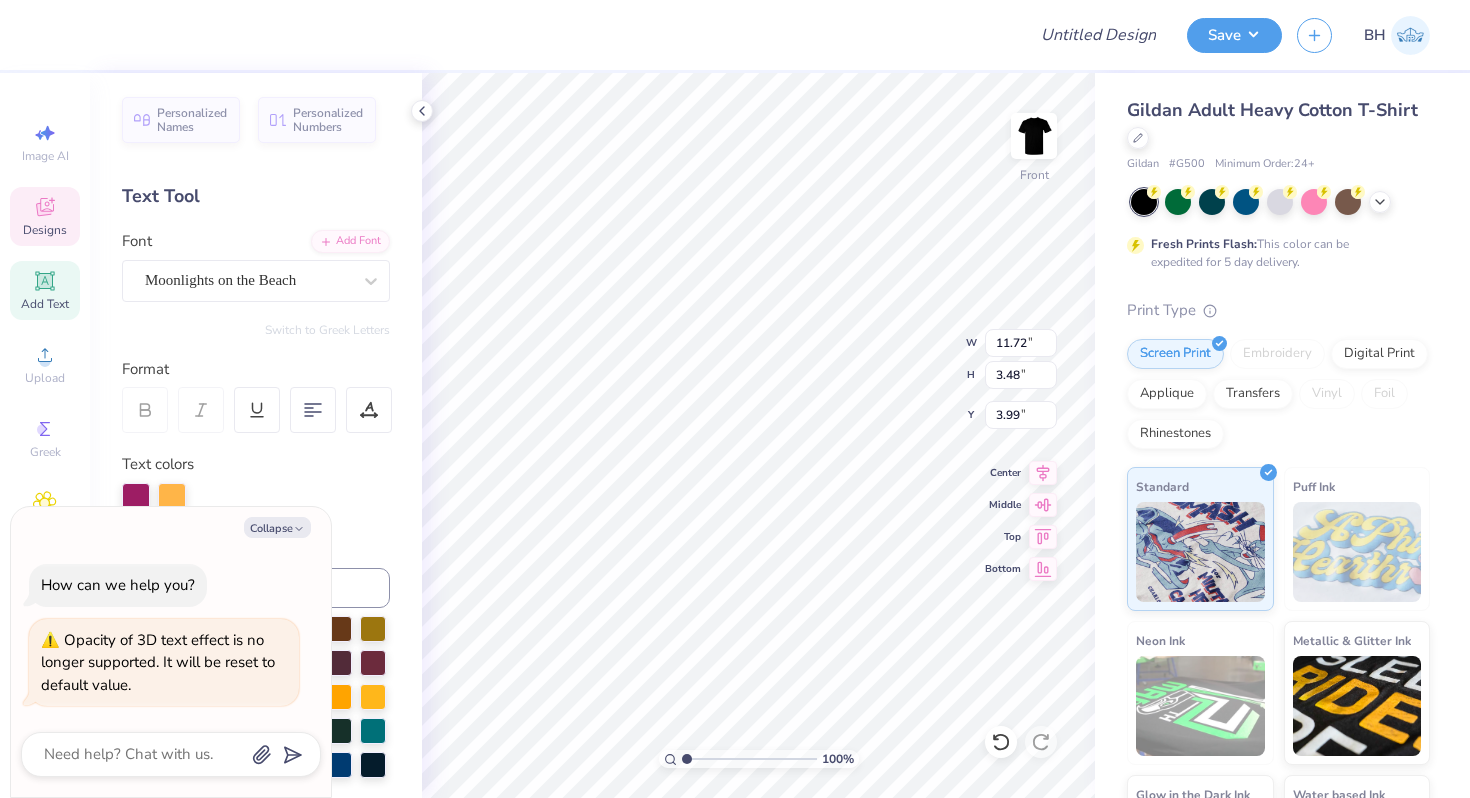 type on "x" 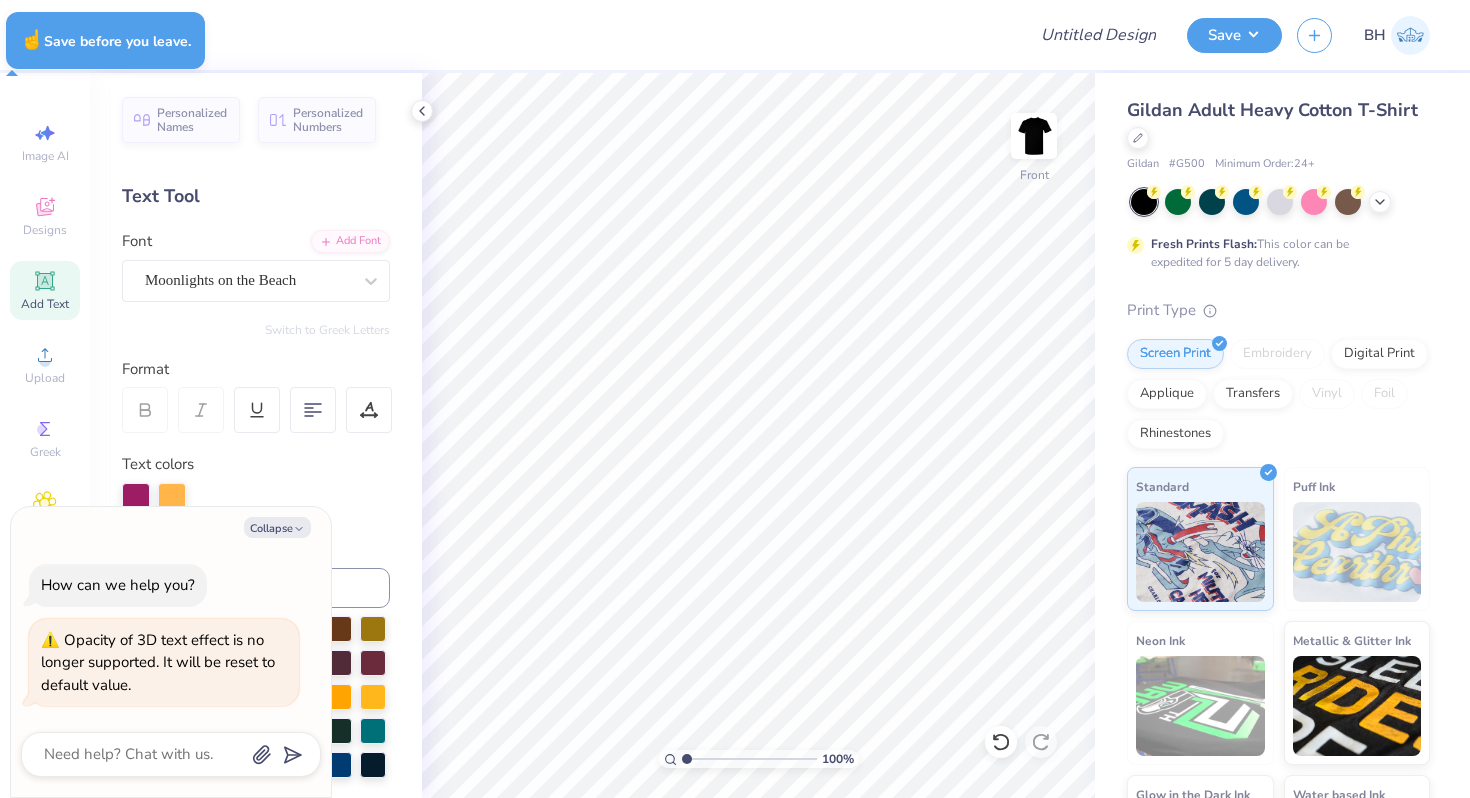 type on "x" 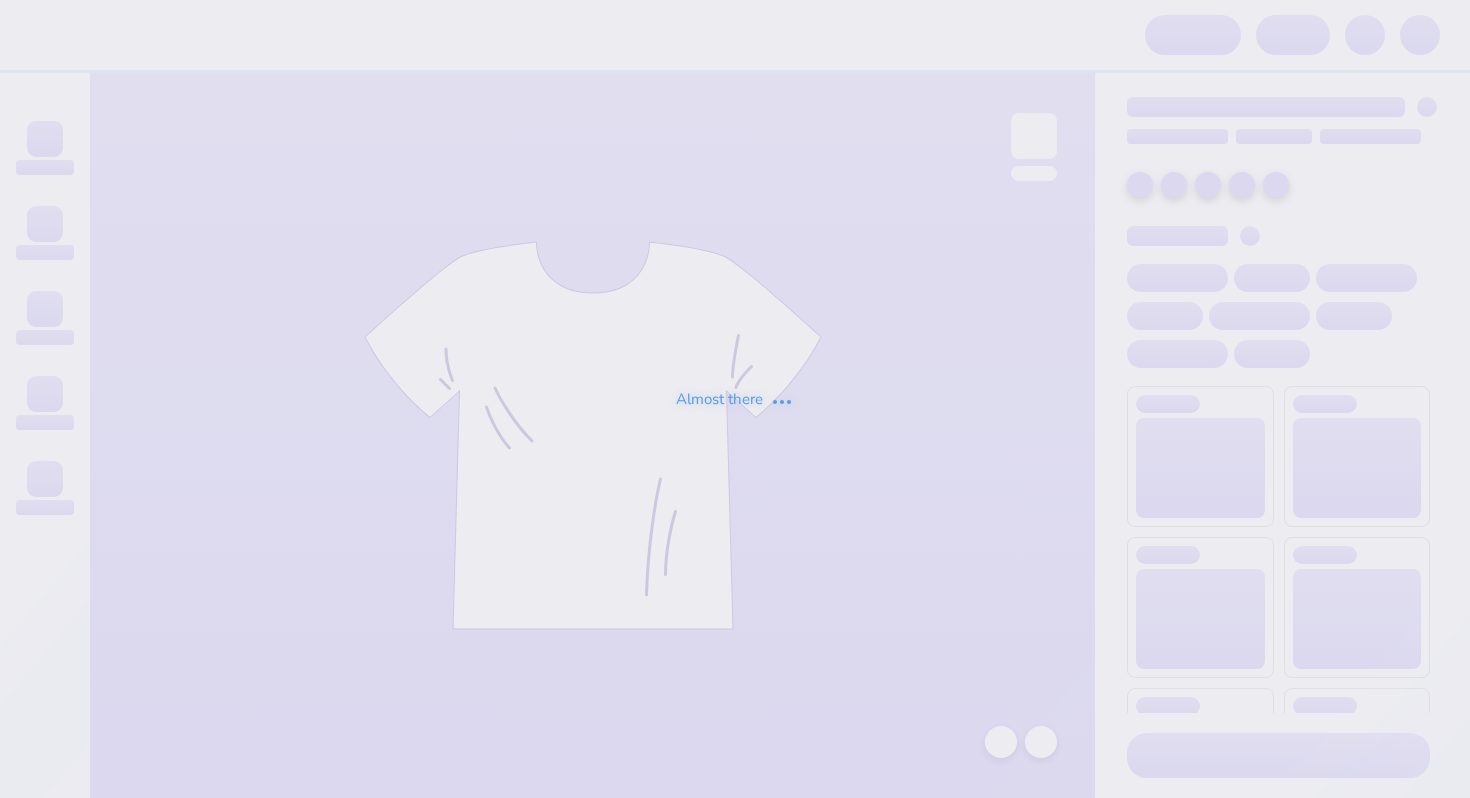 scroll, scrollTop: 0, scrollLeft: 0, axis: both 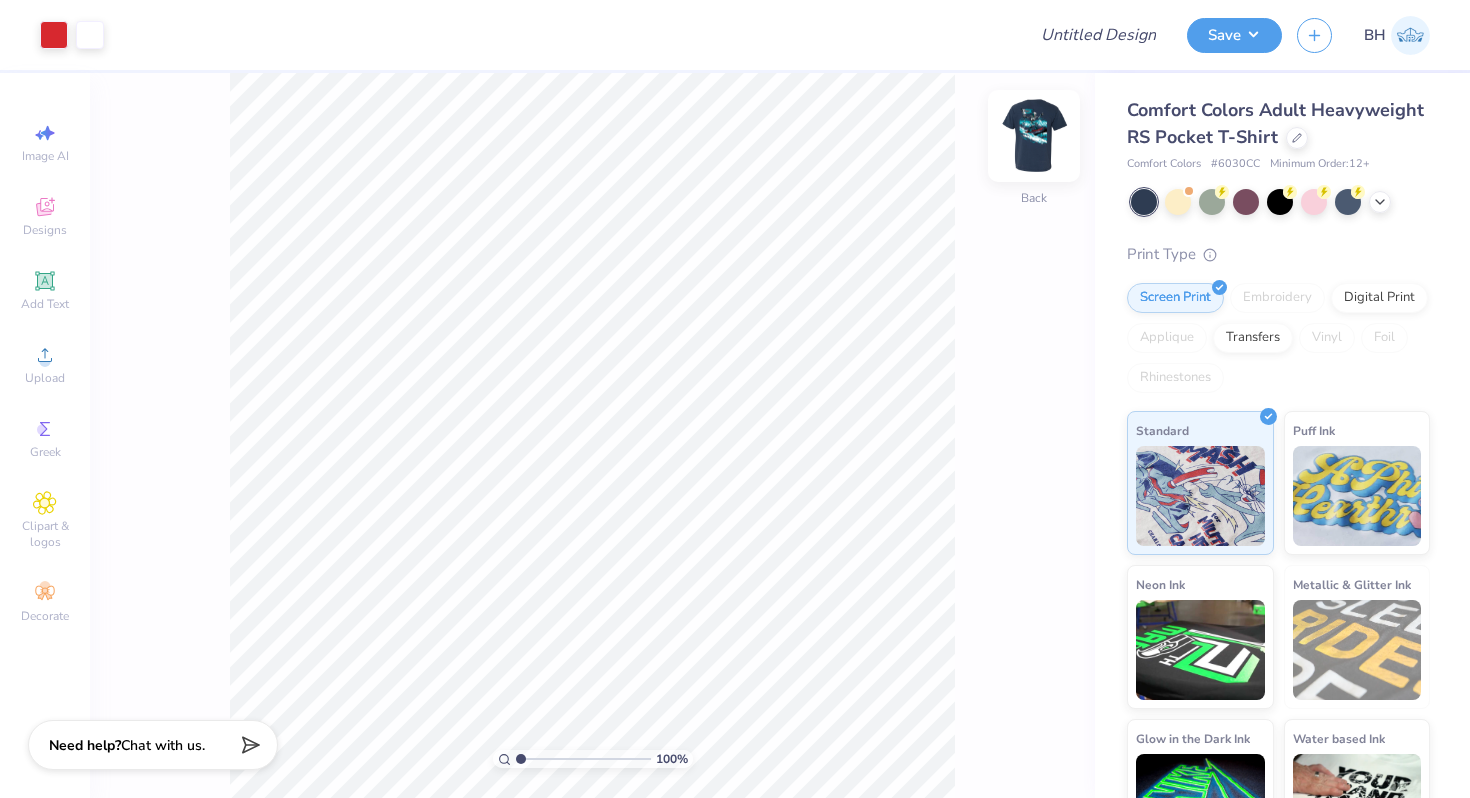 click at bounding box center [1034, 136] 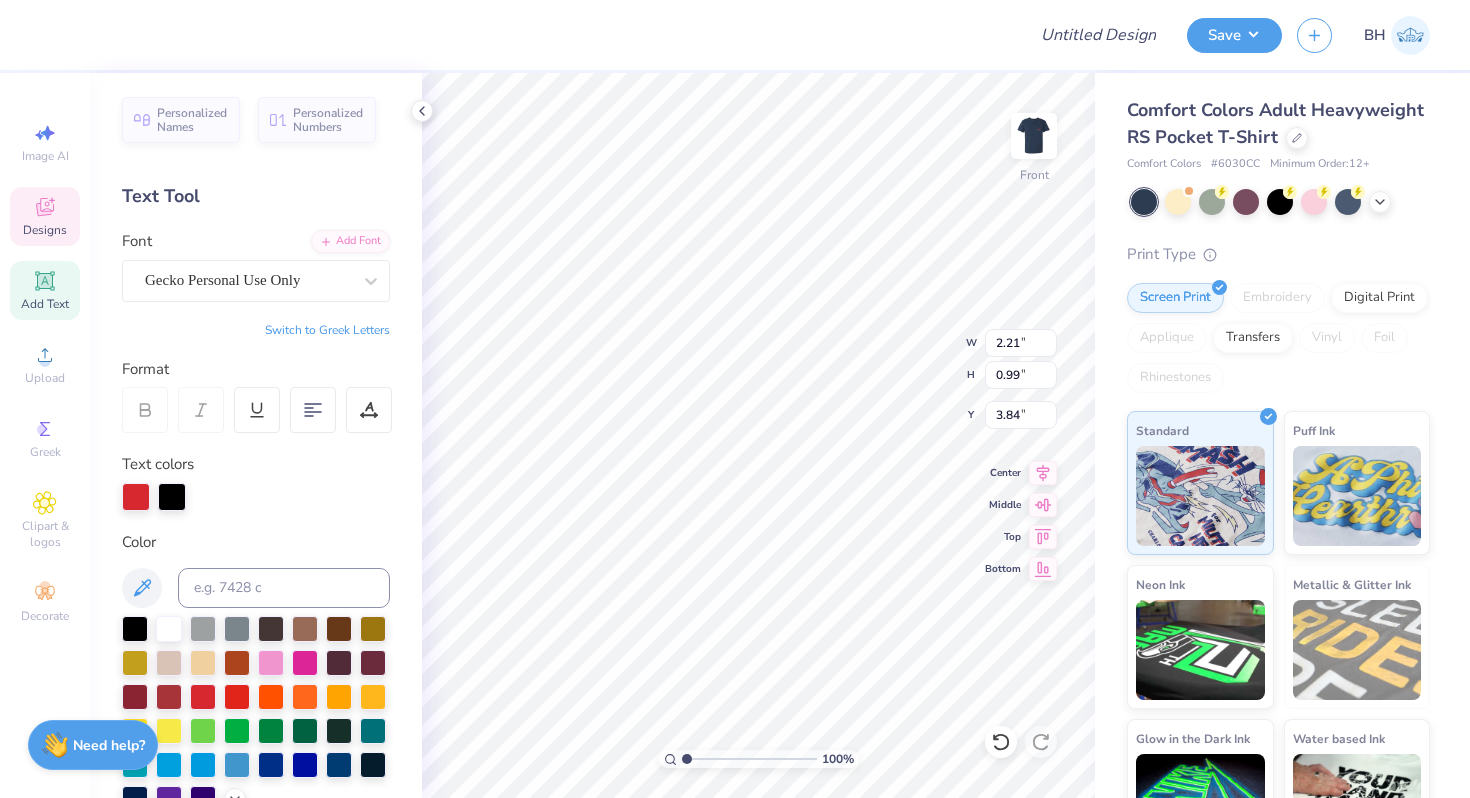 type on "F" 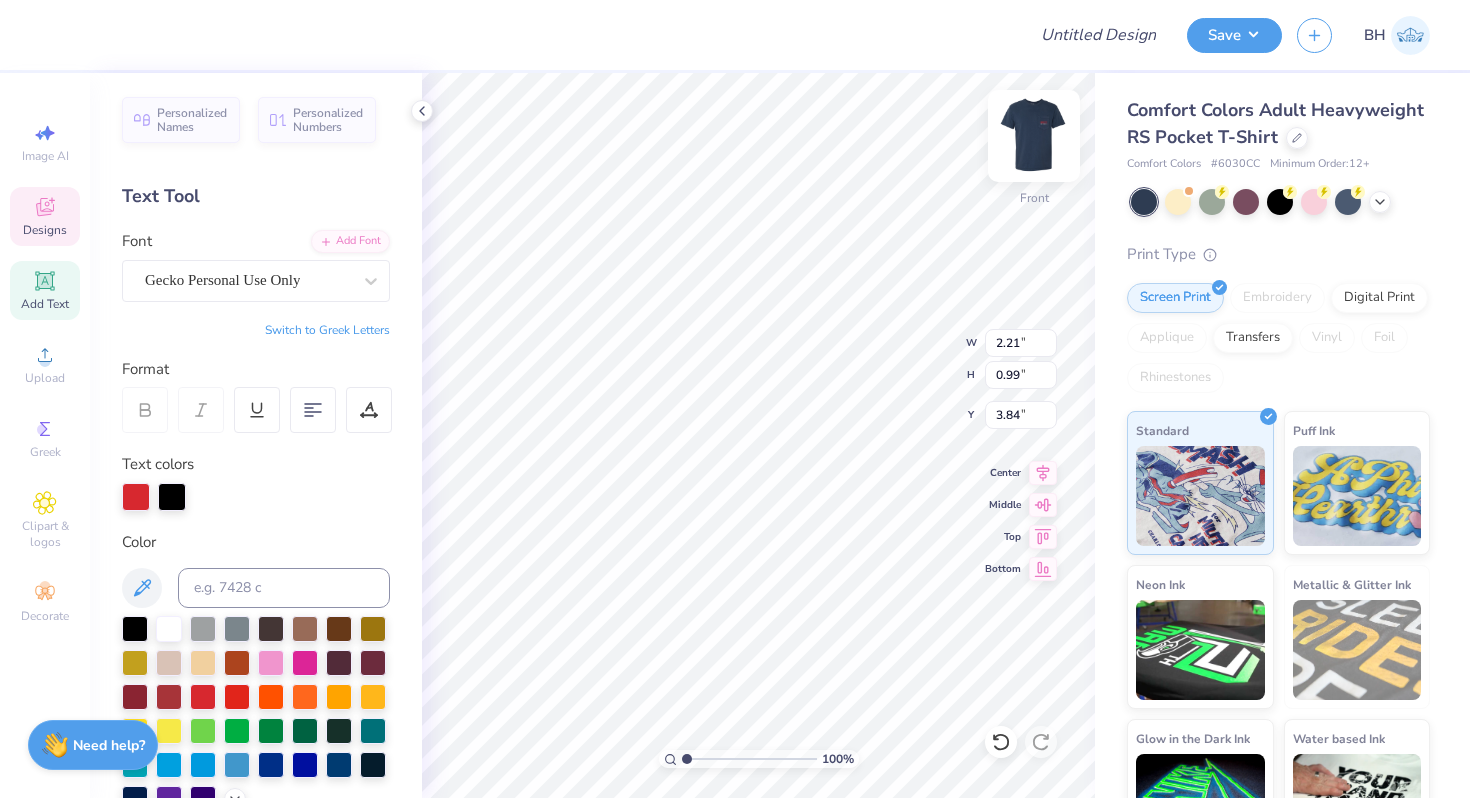 type on "QFKS" 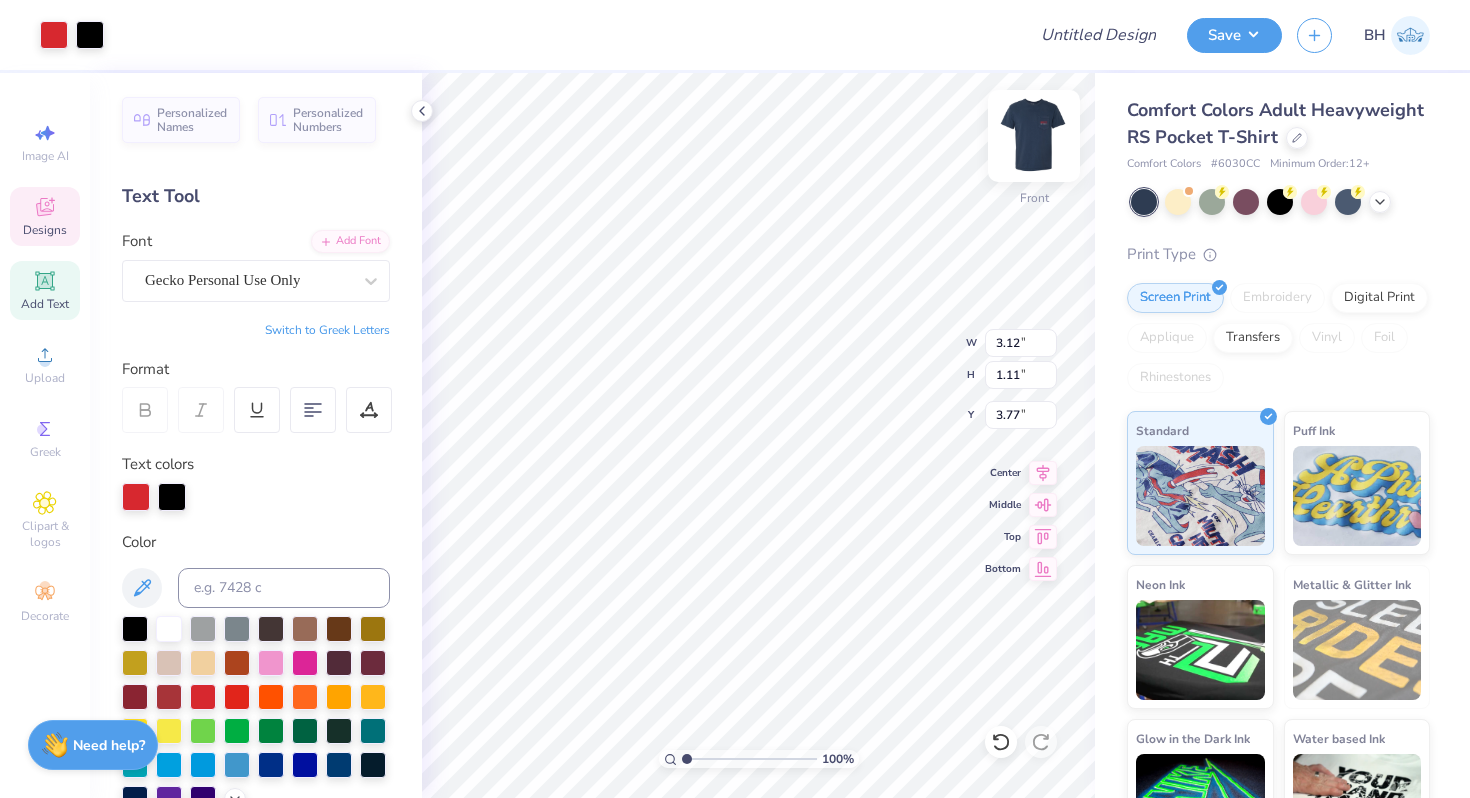 type on "3.78" 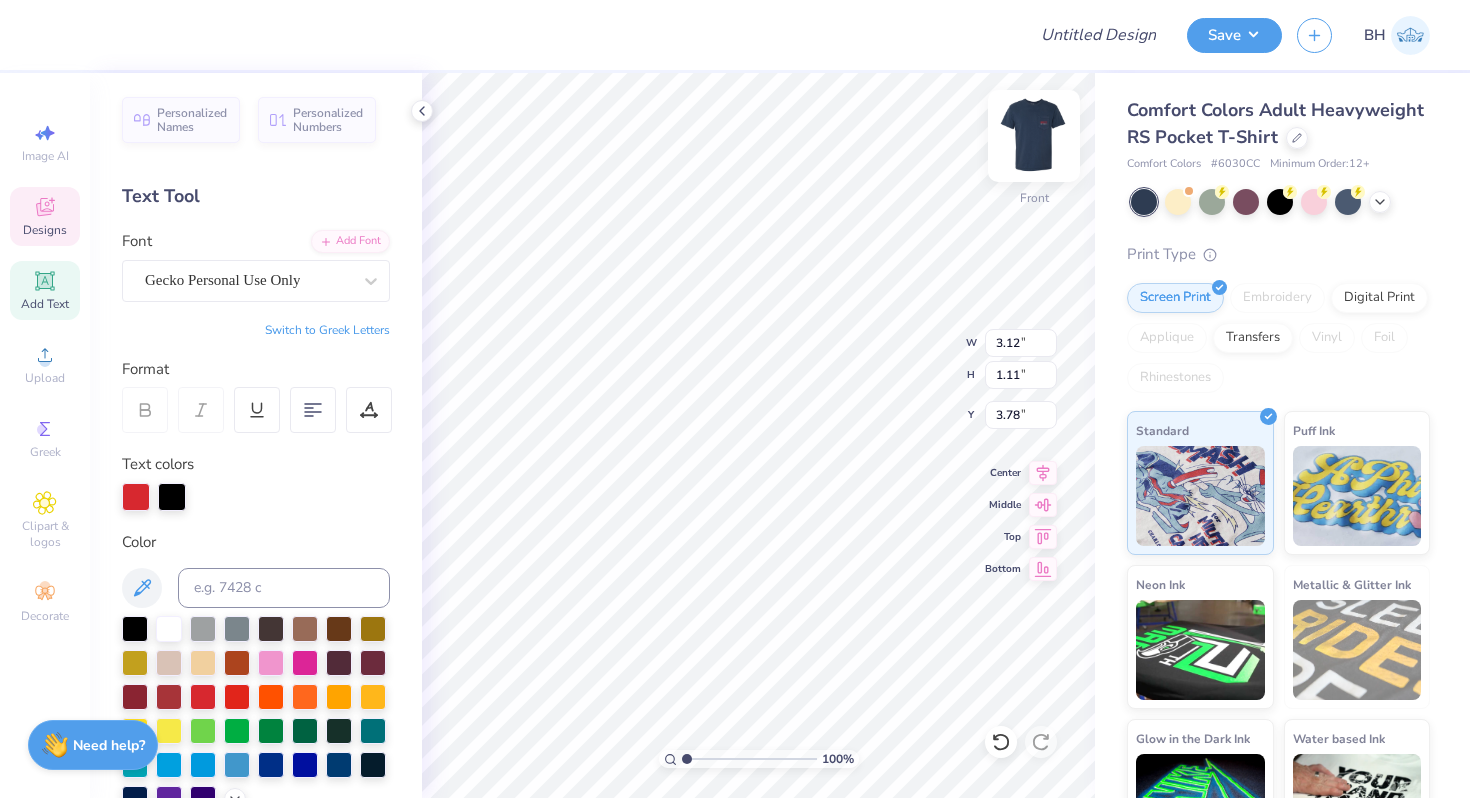 scroll, scrollTop: 0, scrollLeft: 0, axis: both 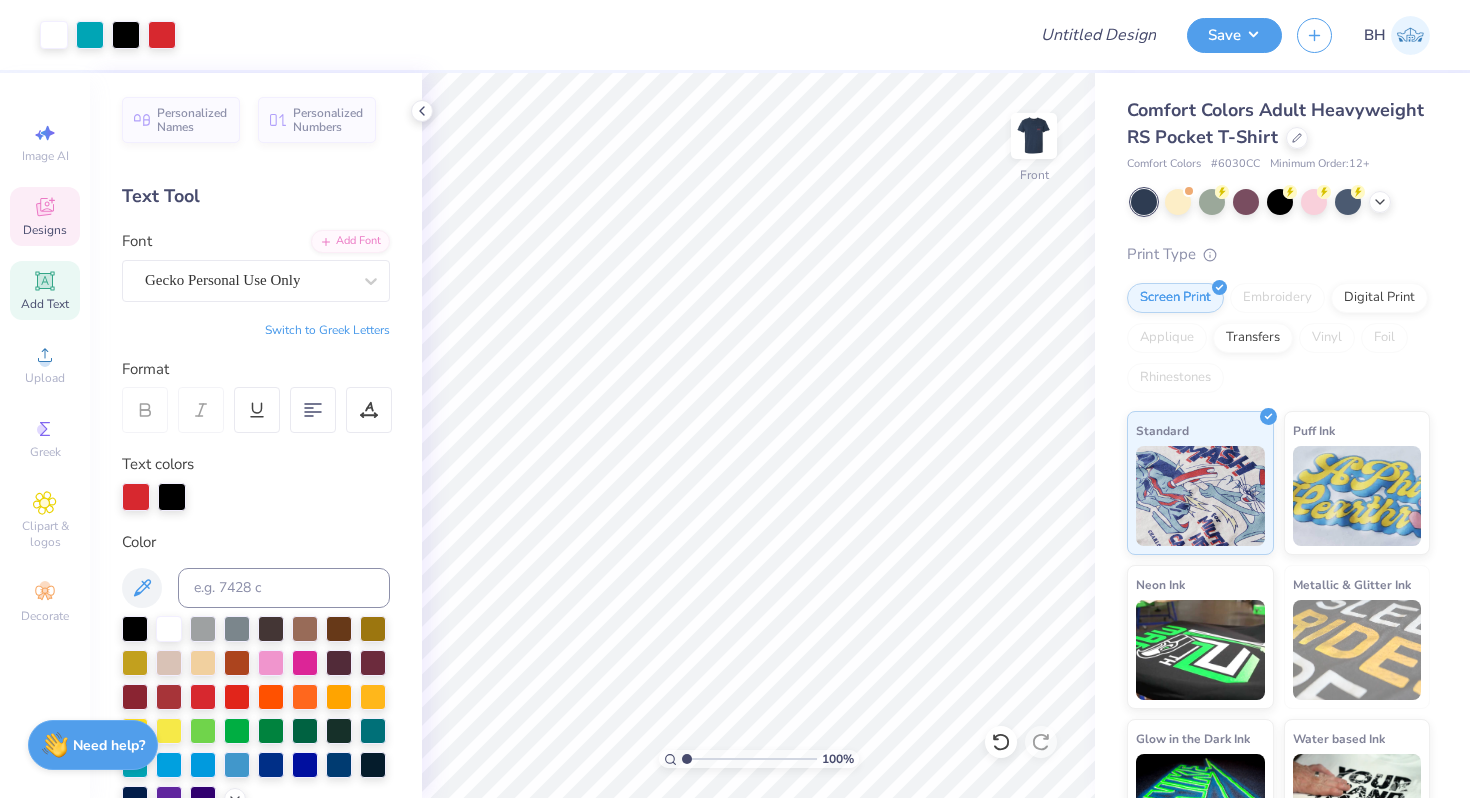click on "Designs" at bounding box center [45, 216] 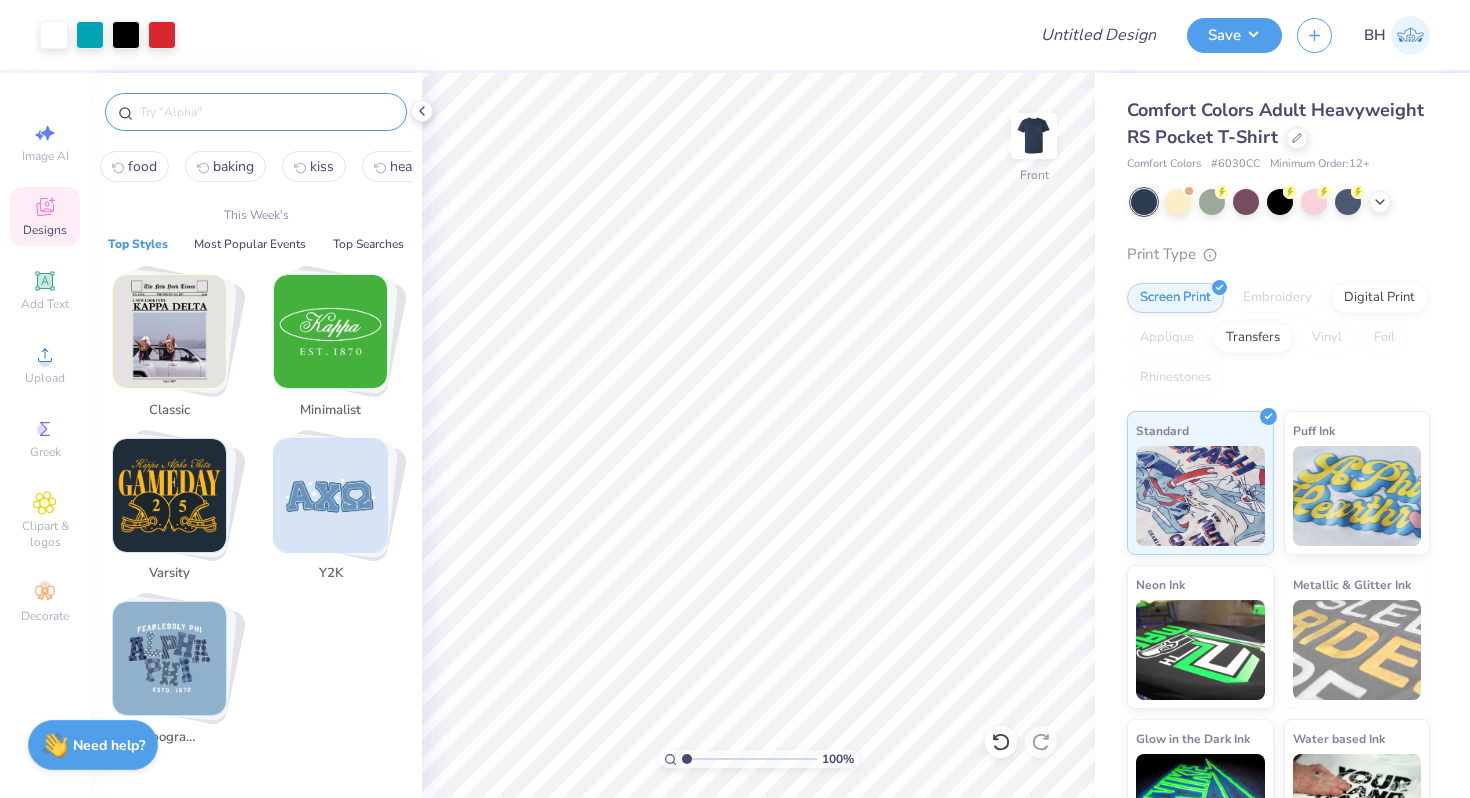 click at bounding box center [266, 112] 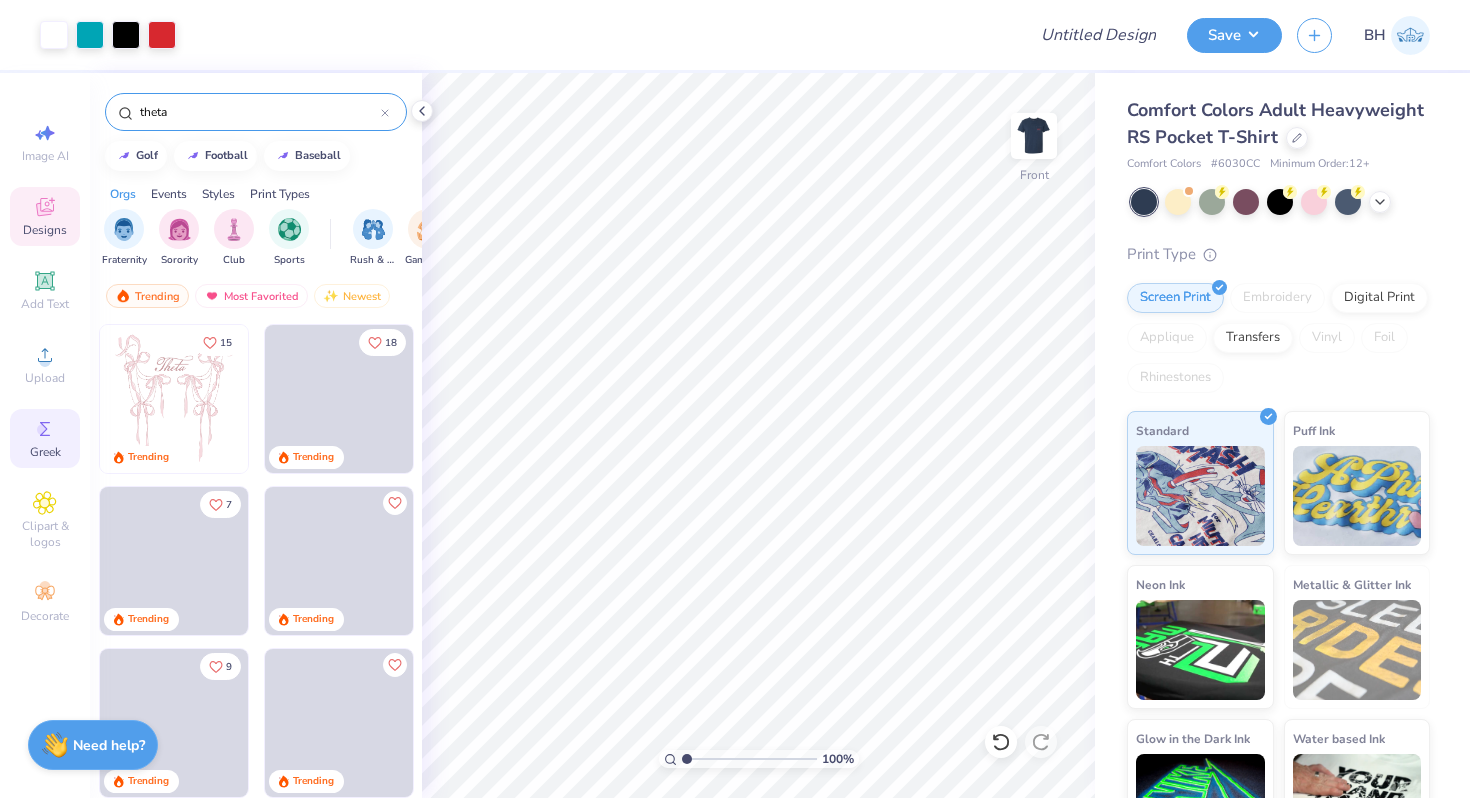 type on "theta" 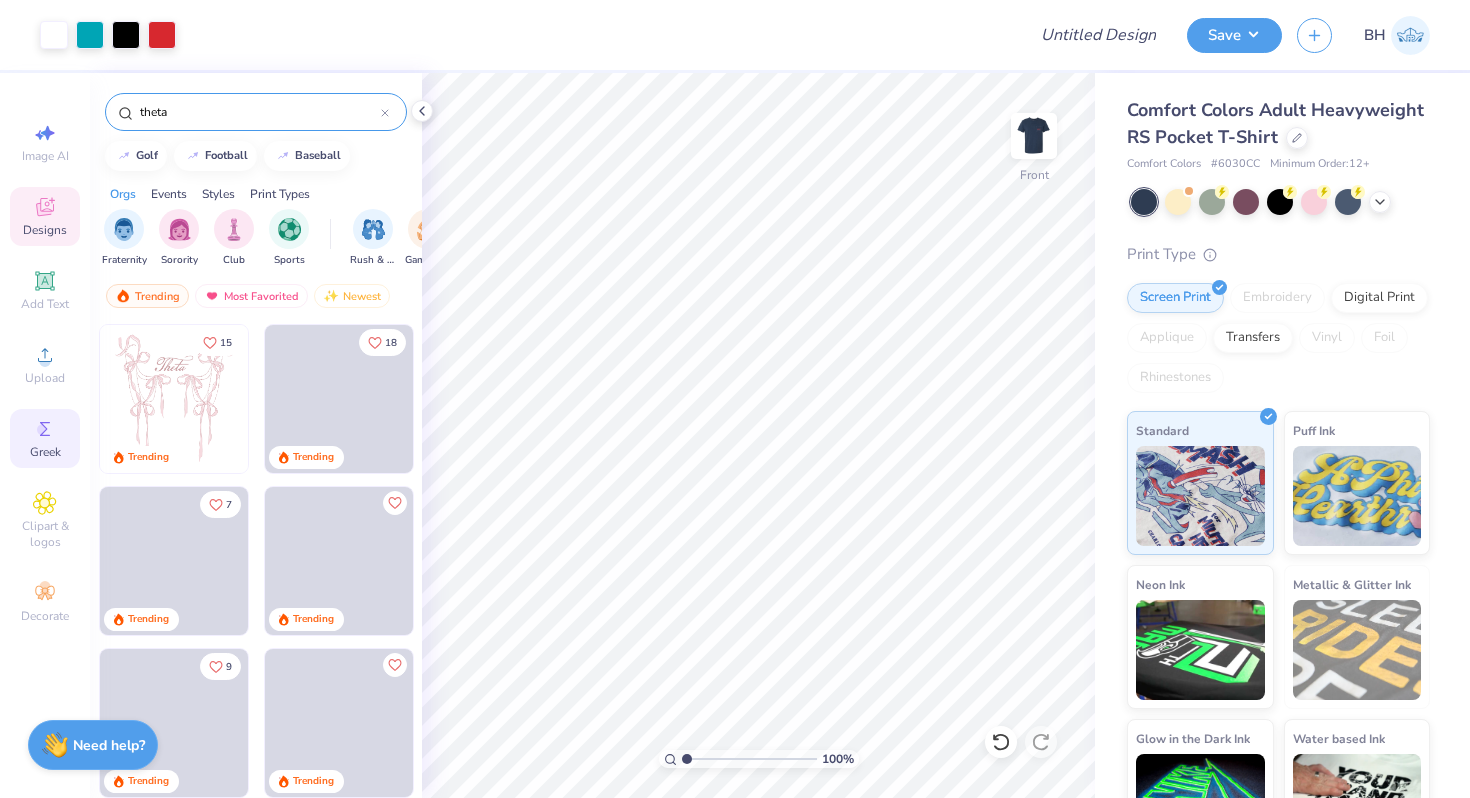 click on "Greek" at bounding box center (45, 438) 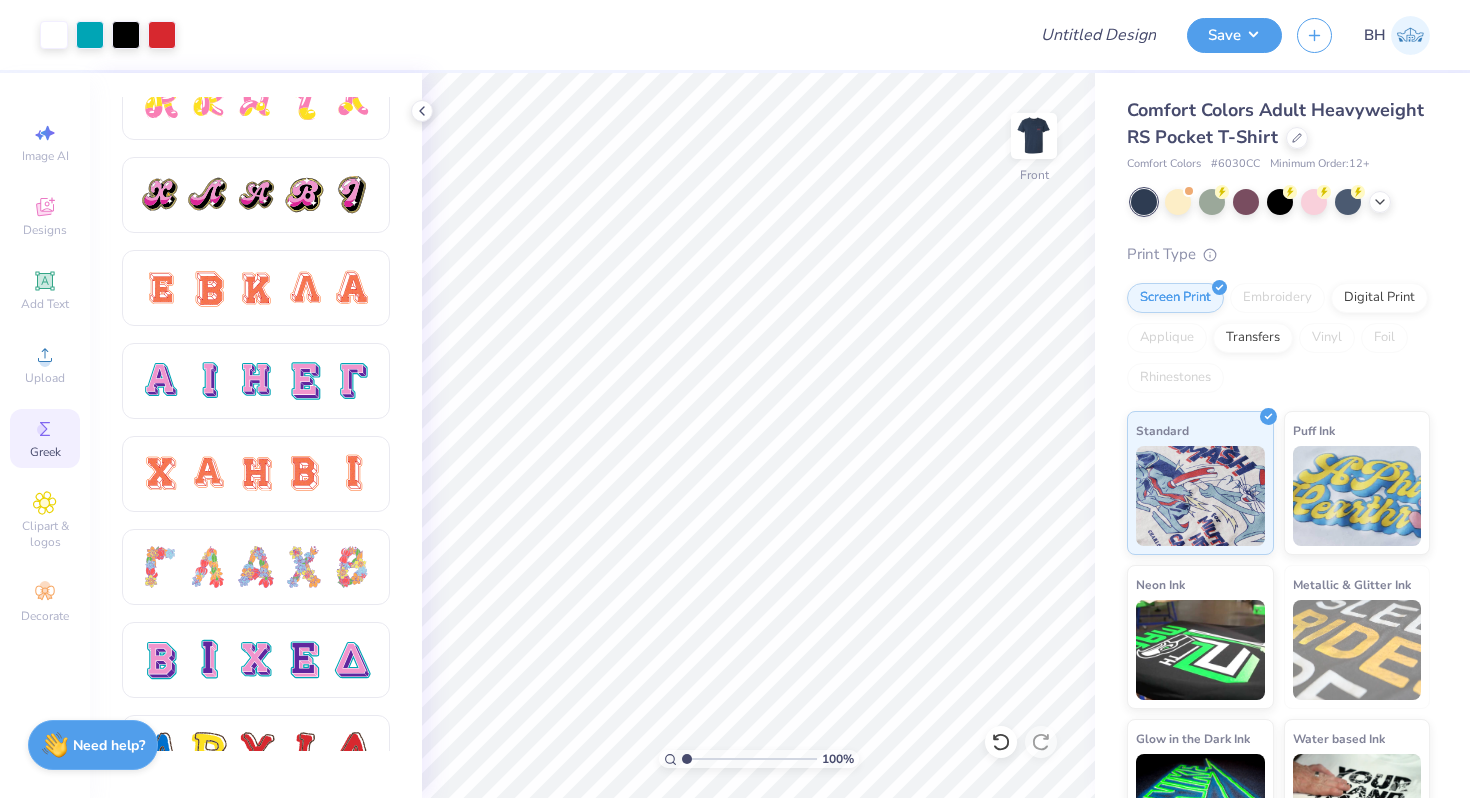 scroll, scrollTop: 1126, scrollLeft: 0, axis: vertical 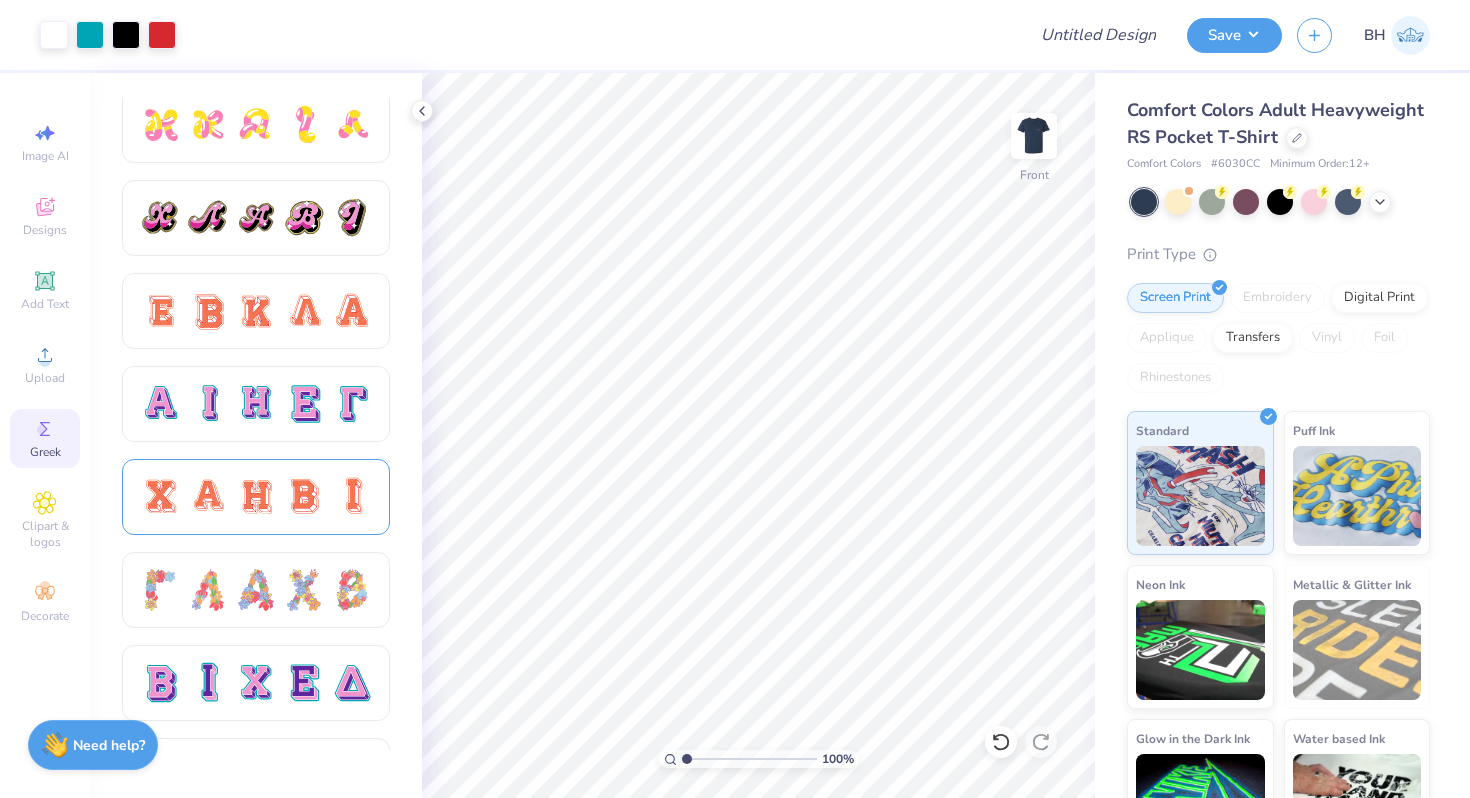 click at bounding box center [256, 497] 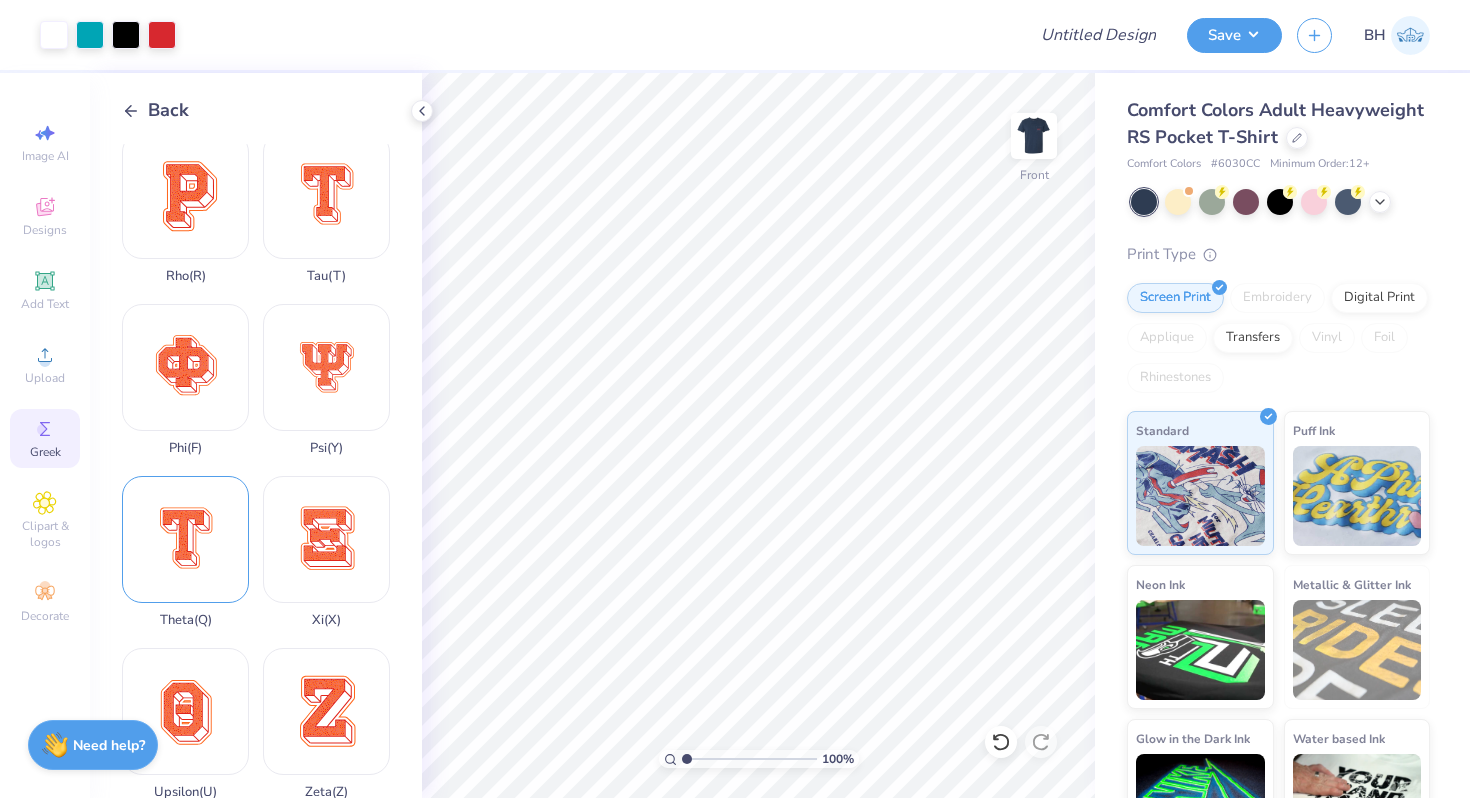 scroll, scrollTop: 1403, scrollLeft: 0, axis: vertical 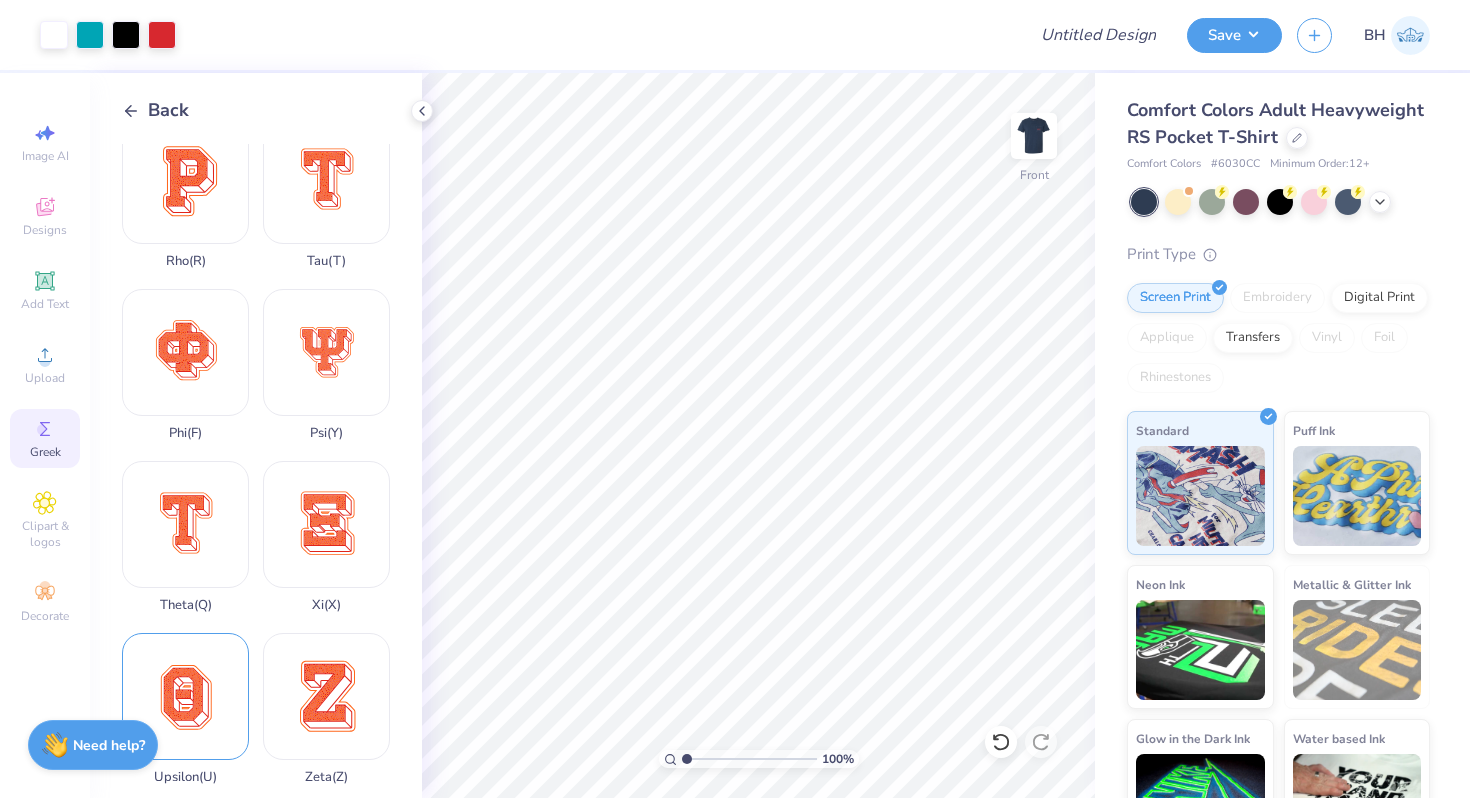 click on "Upsilon  ( U )" at bounding box center [185, 709] 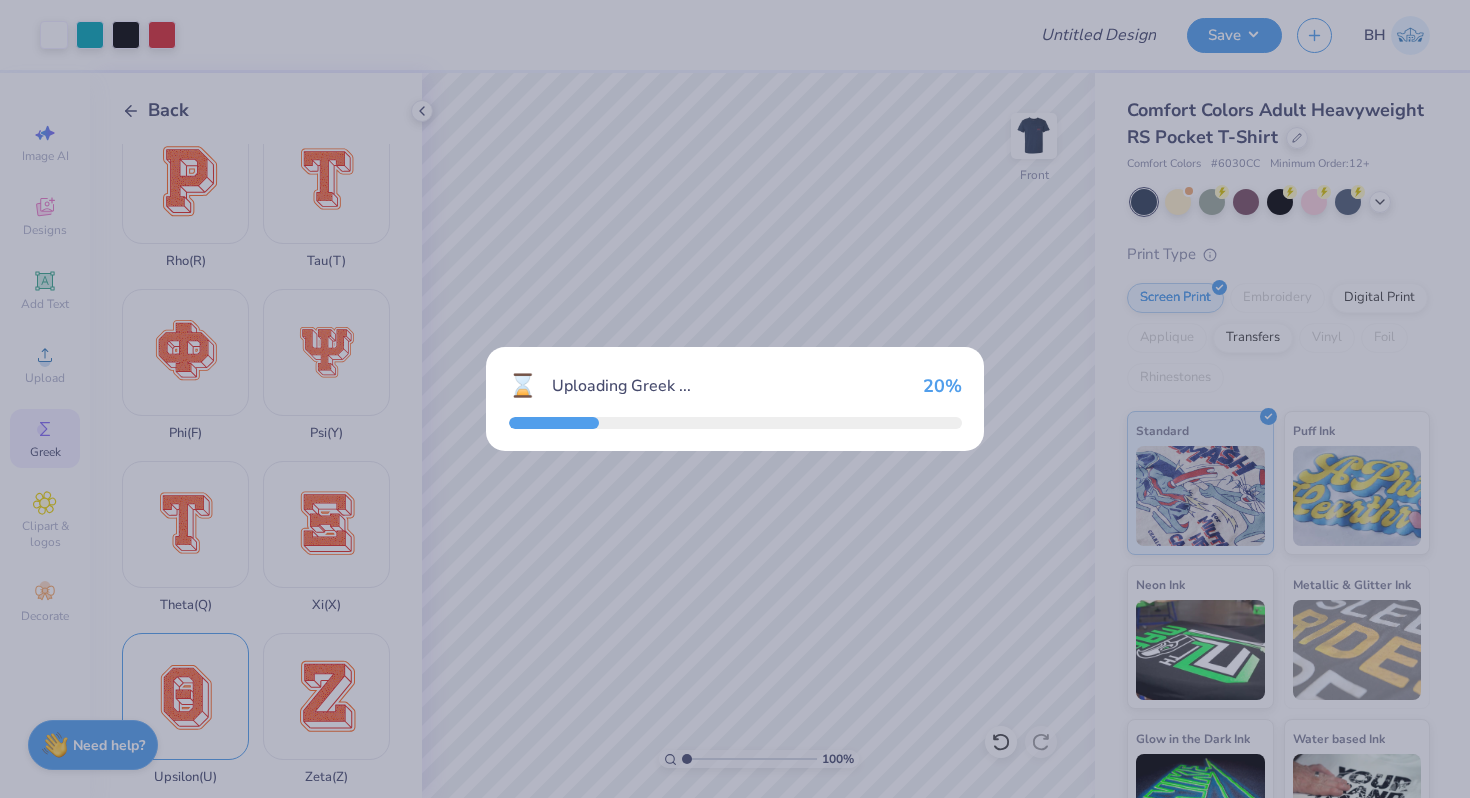 click on "⌛ Uploading Greek ... 20 %" at bounding box center [735, 399] 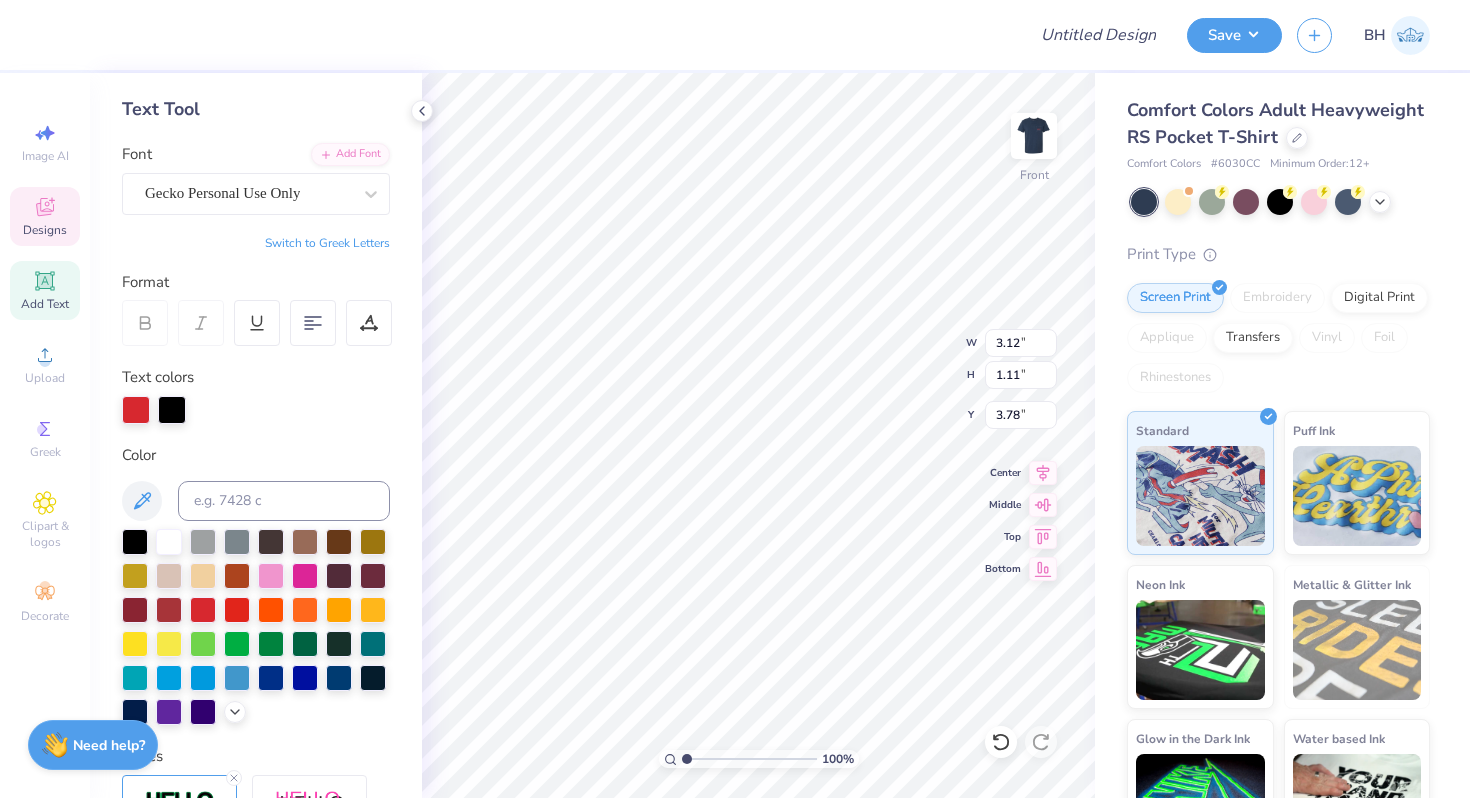 scroll, scrollTop: 125, scrollLeft: 0, axis: vertical 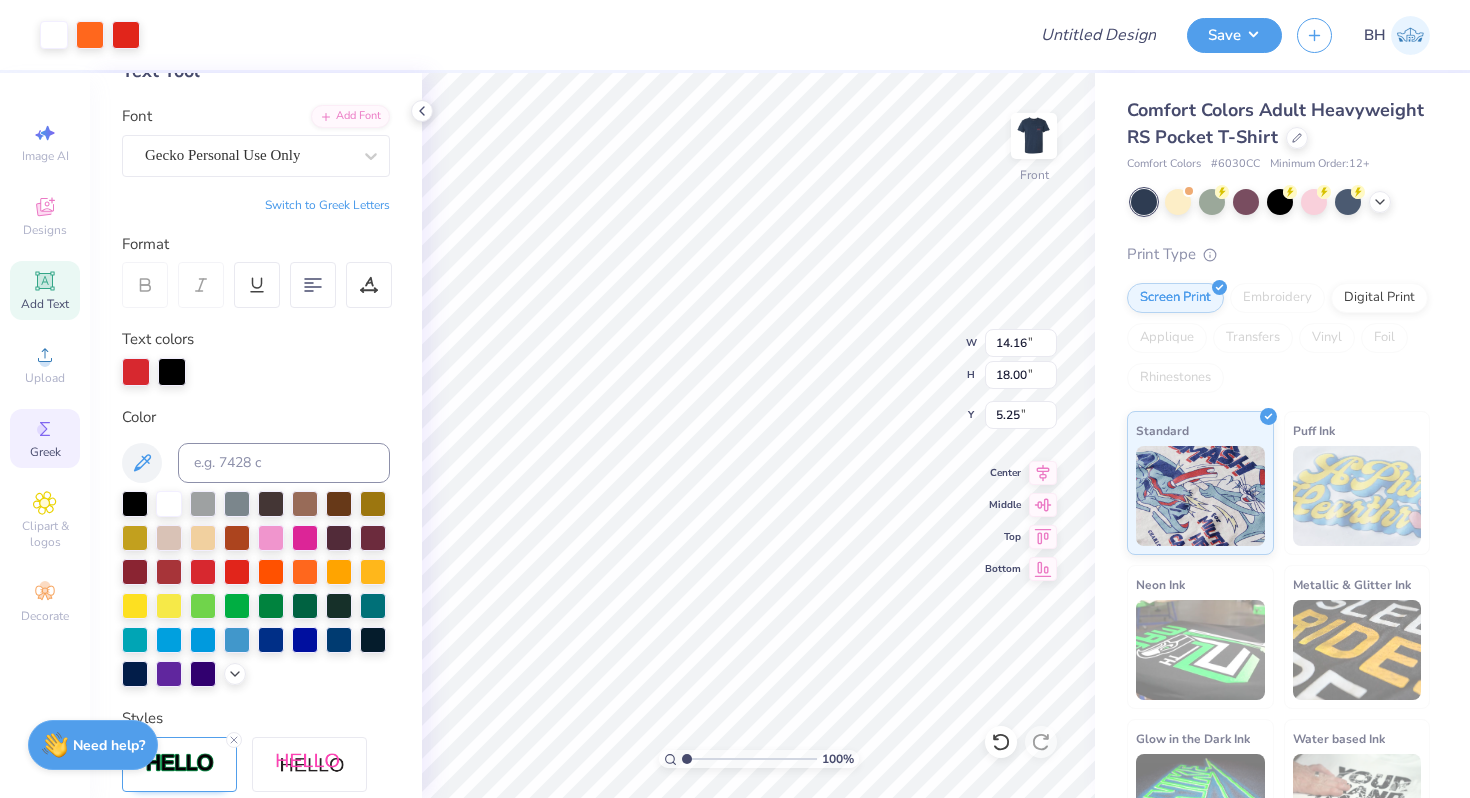 click on "Greek" at bounding box center (45, 438) 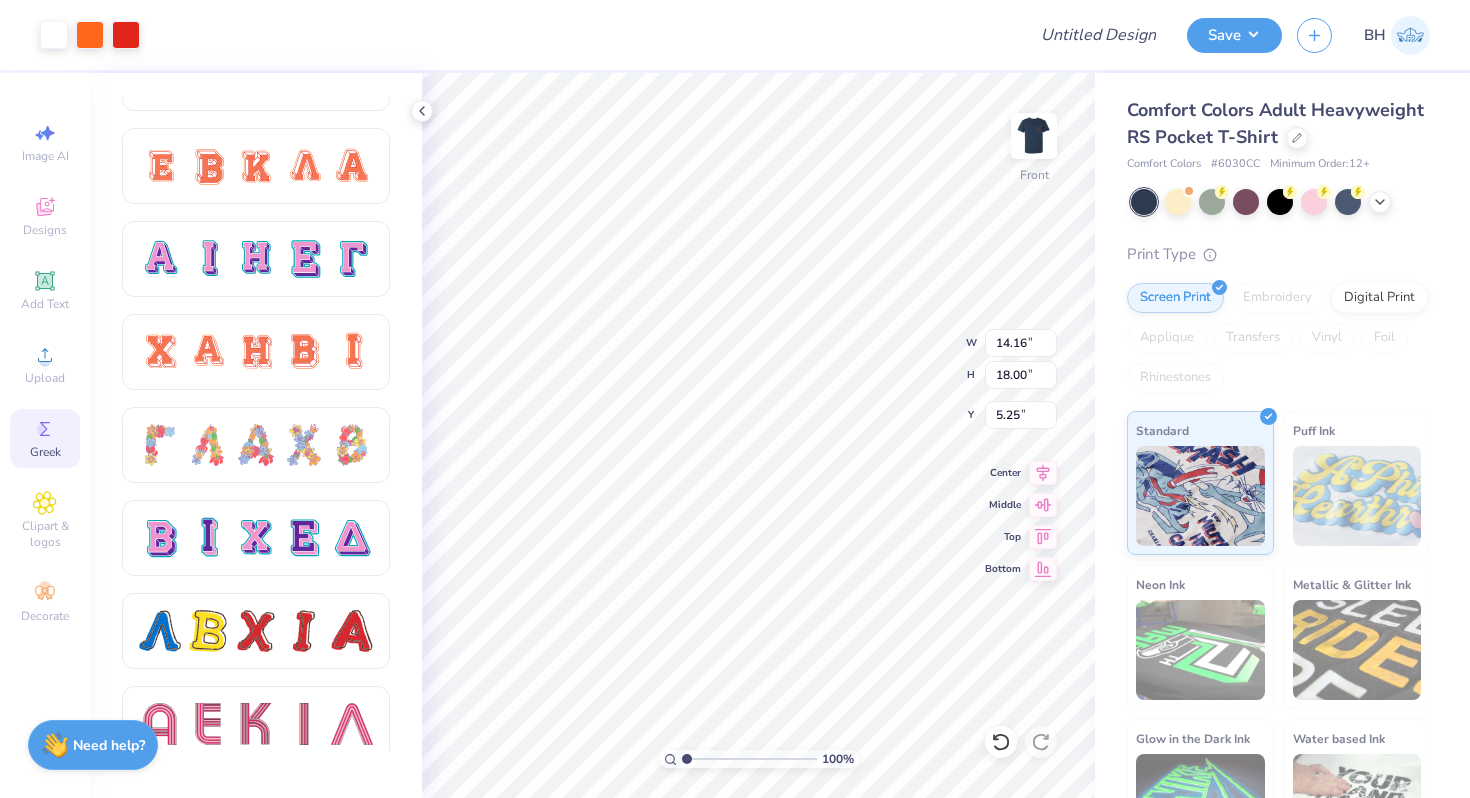 scroll, scrollTop: 1268, scrollLeft: 0, axis: vertical 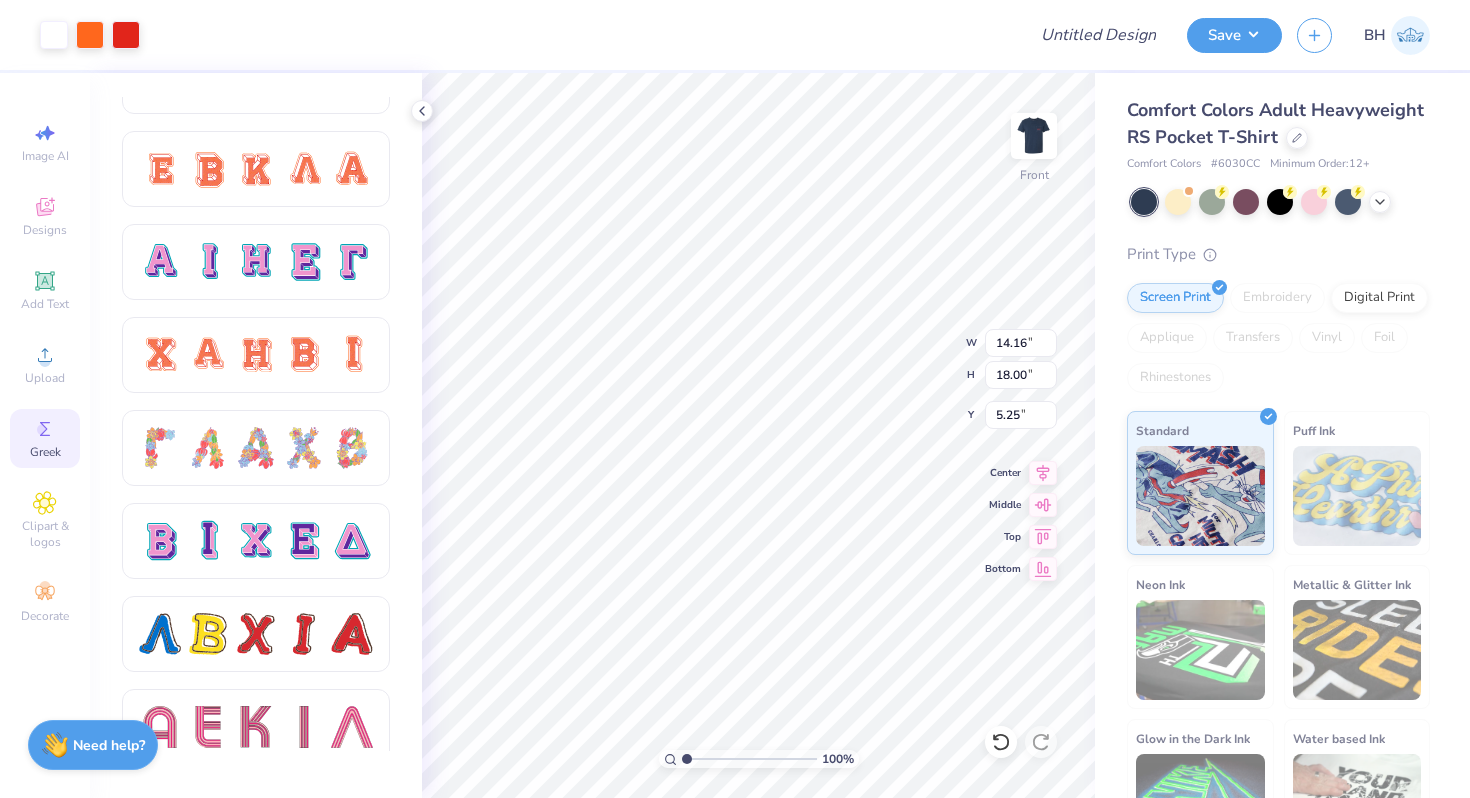 click at bounding box center (256, 84) 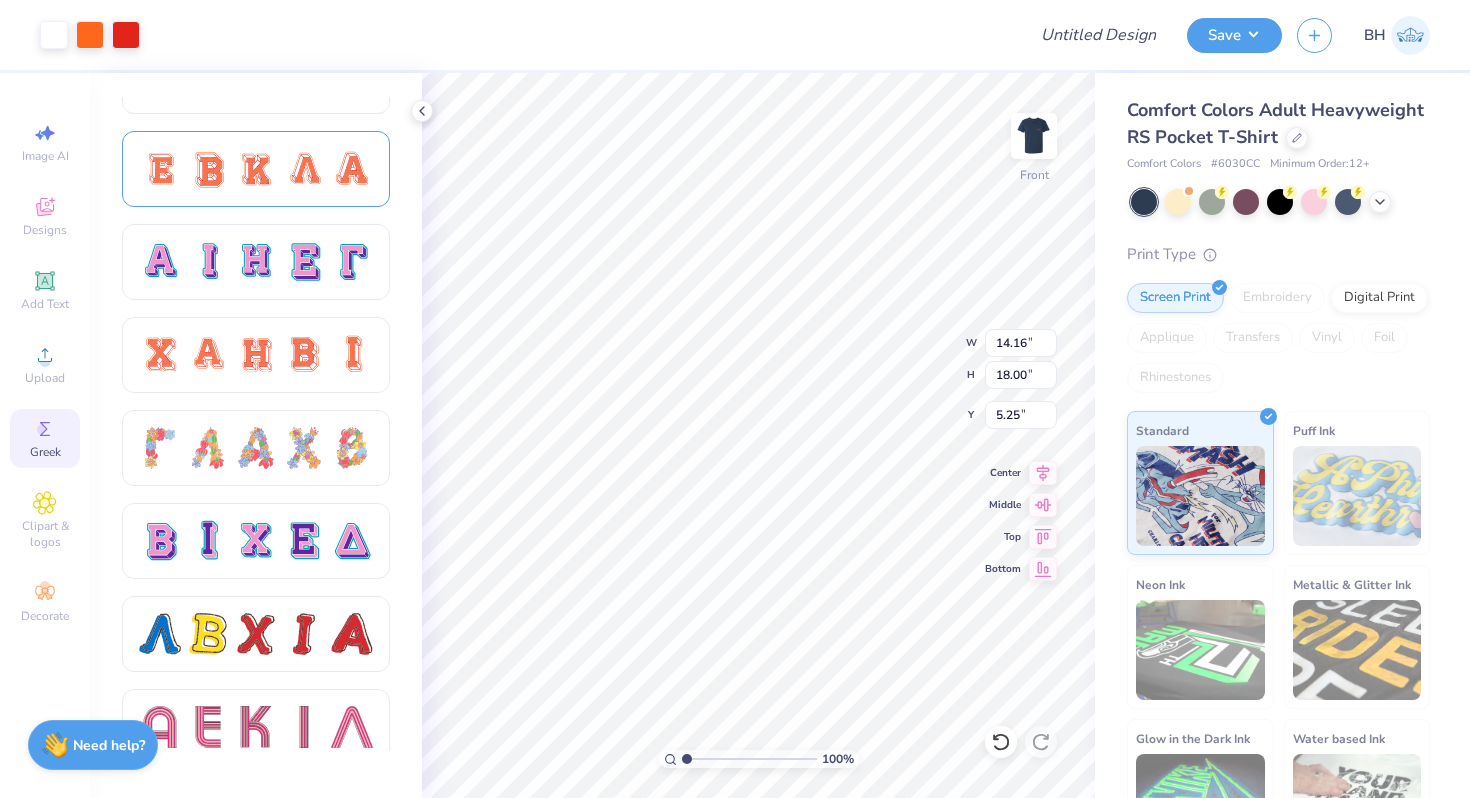 click at bounding box center [304, 169] 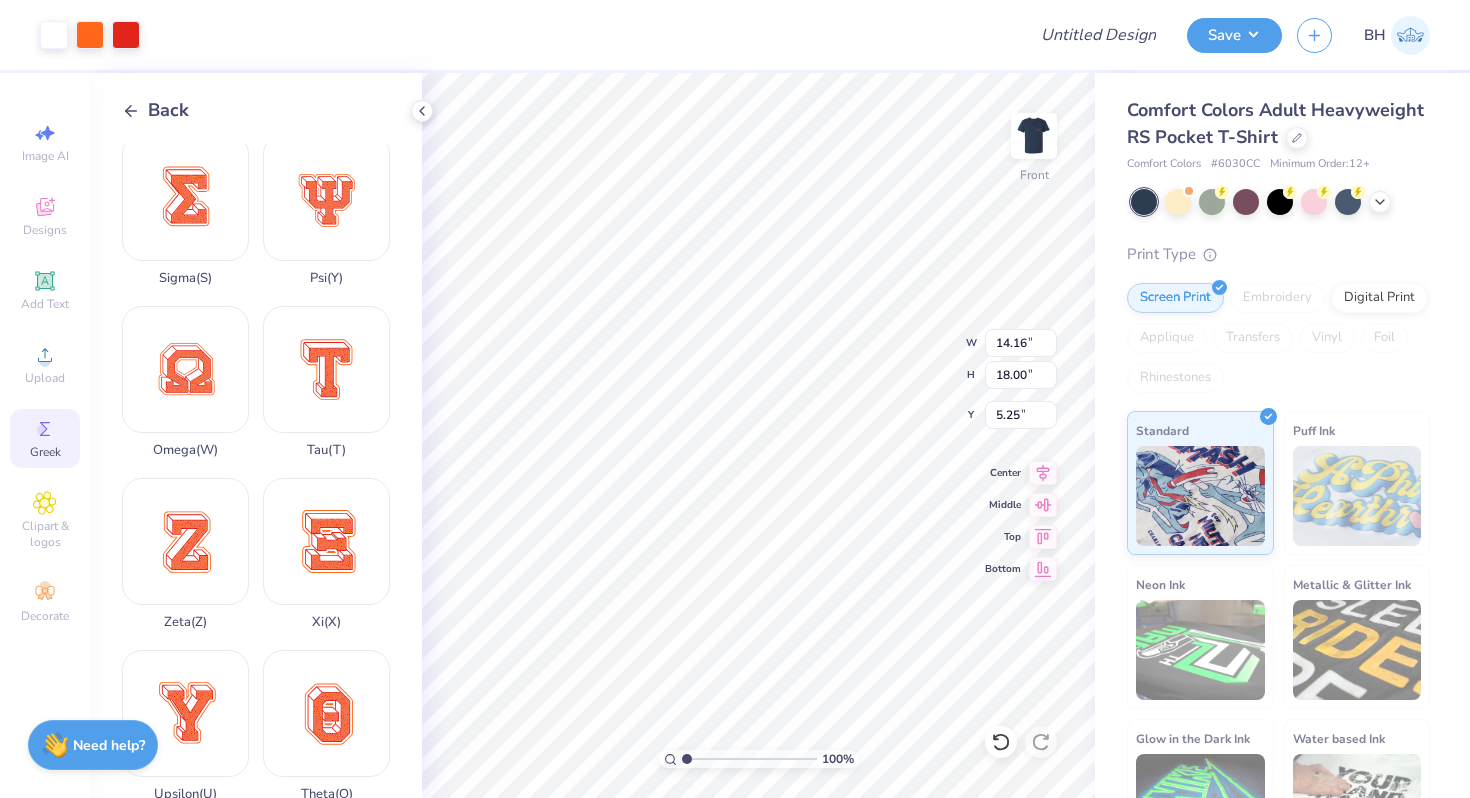 scroll, scrollTop: 1414, scrollLeft: 0, axis: vertical 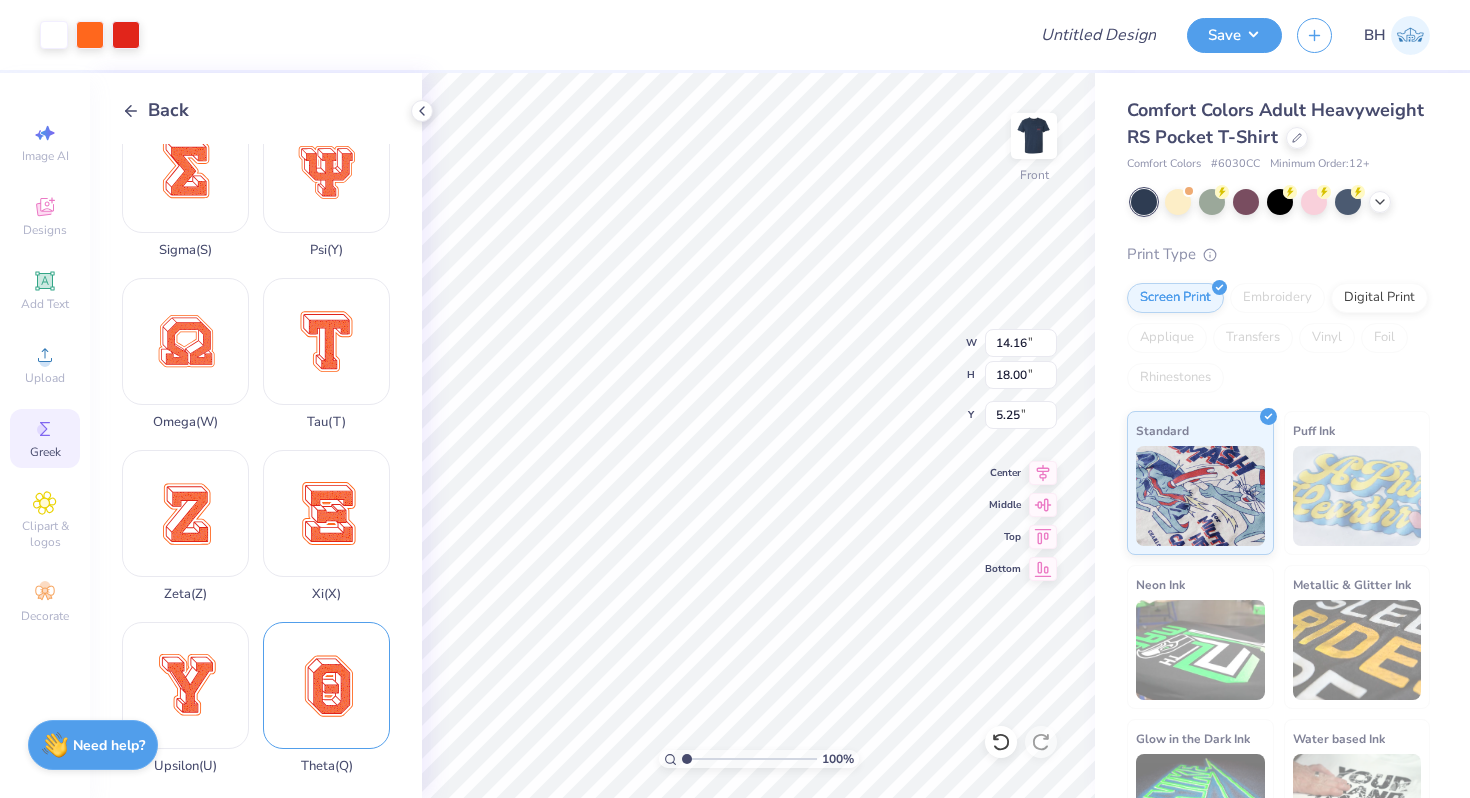 click on "Theta  ( Q )" at bounding box center [326, 698] 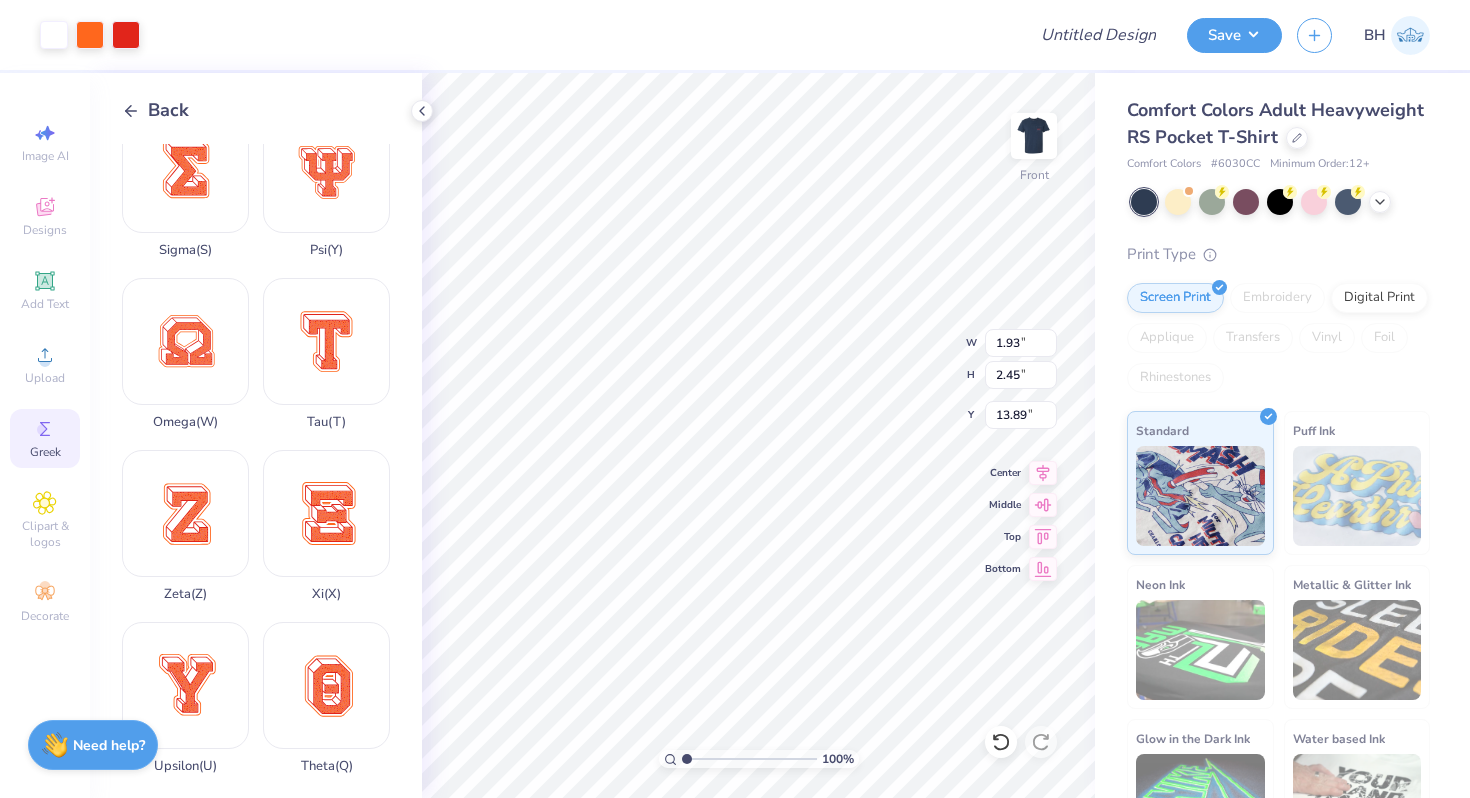 type on "1.93" 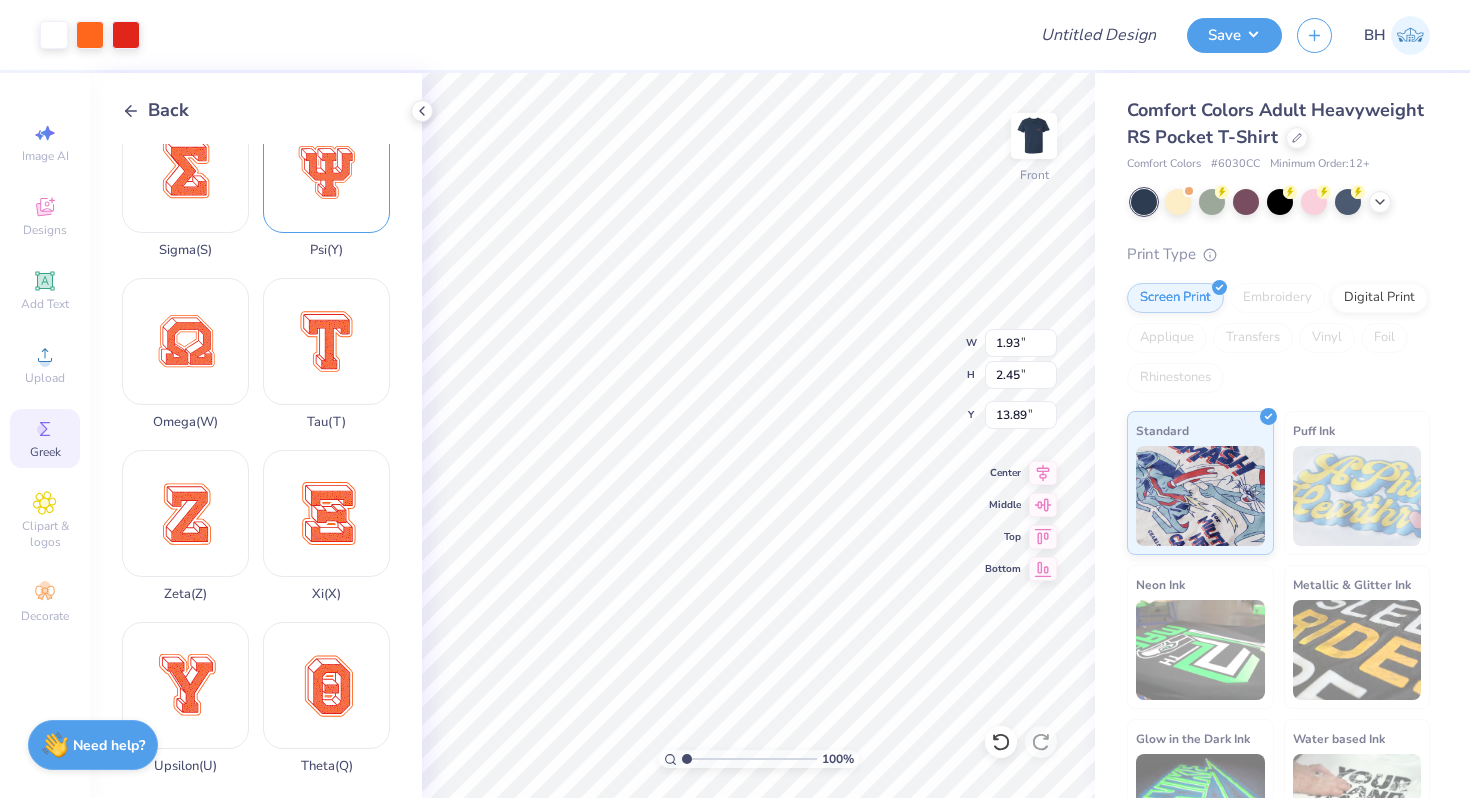 type on "5.46" 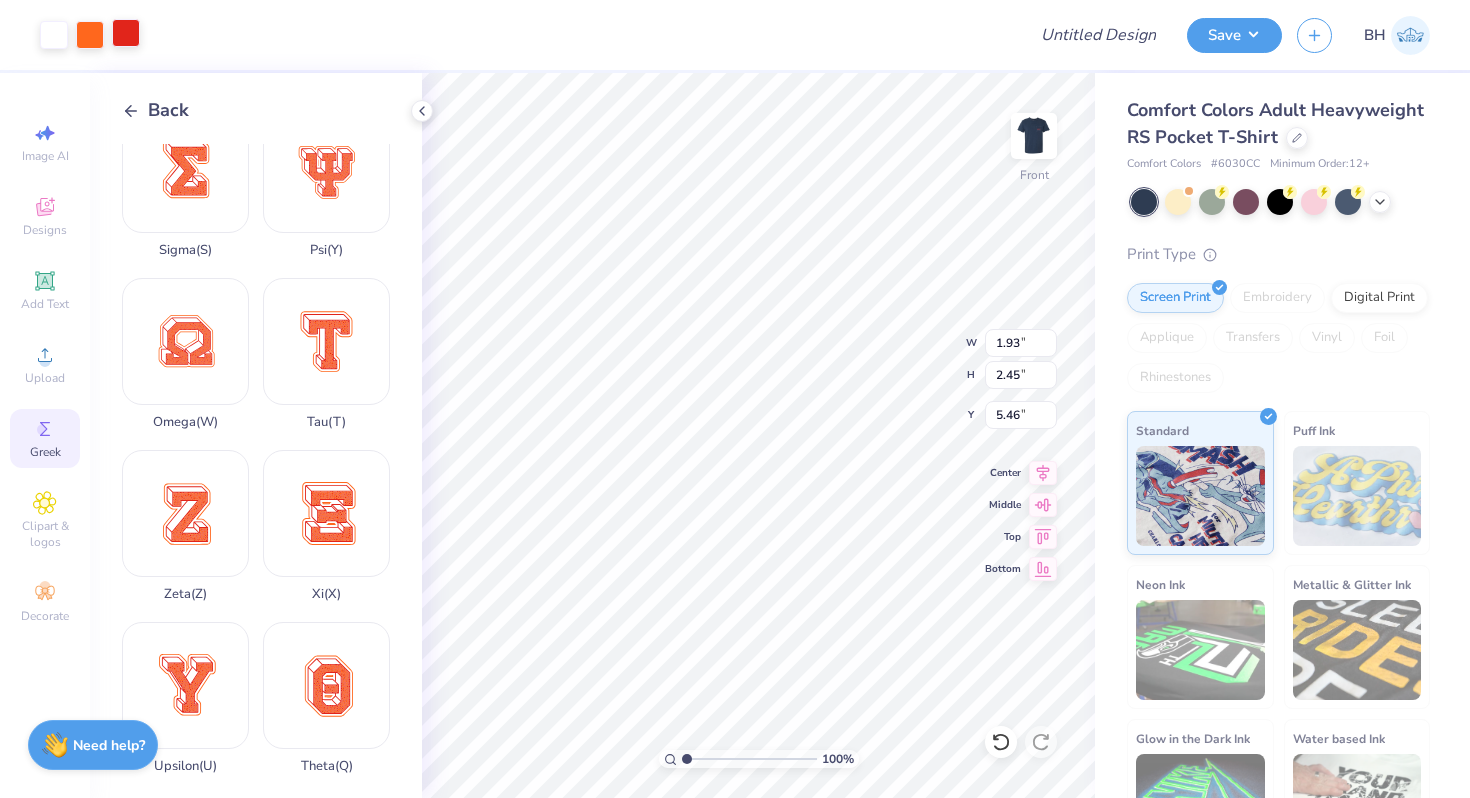 click at bounding box center [126, 33] 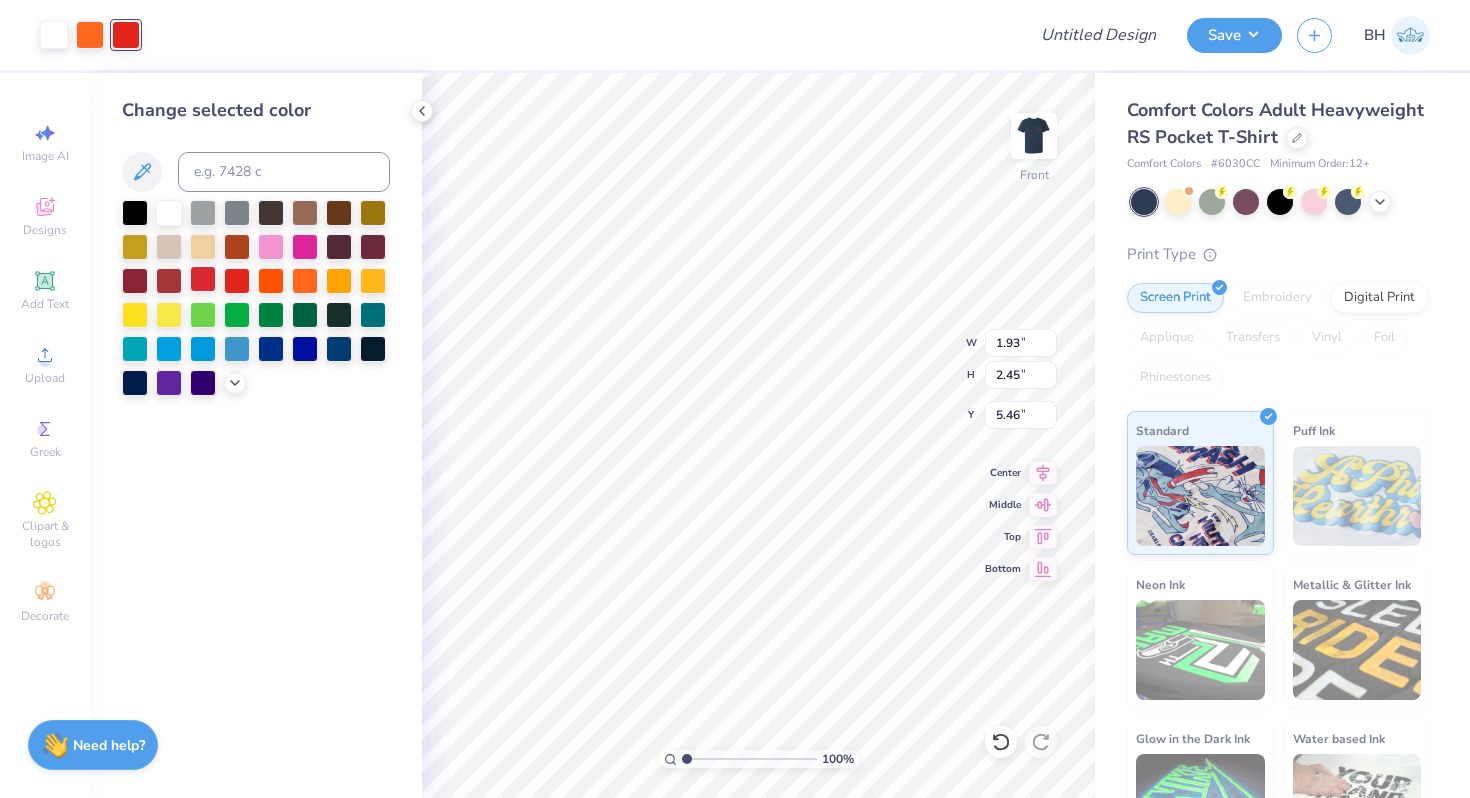 click at bounding box center (203, 279) 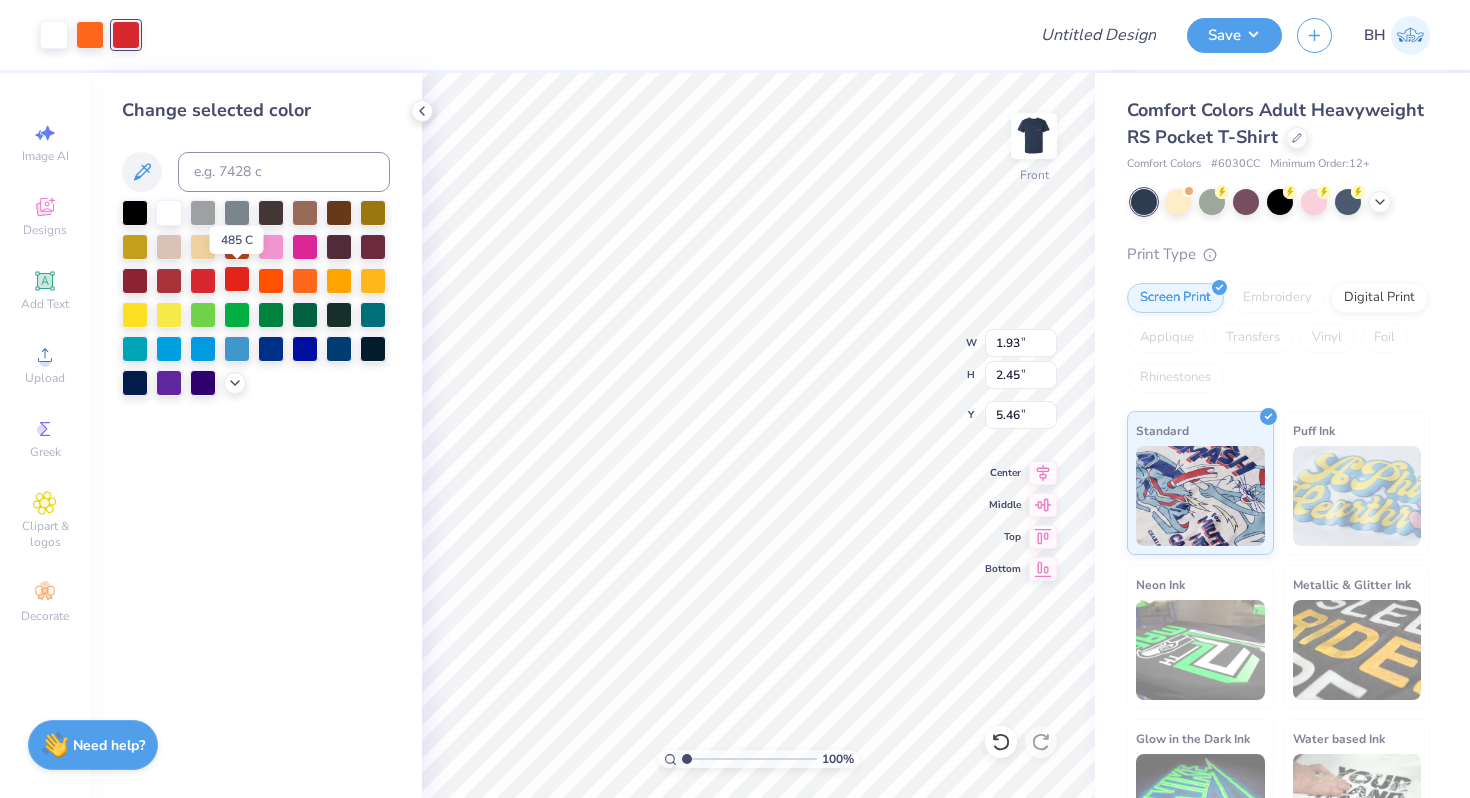 click at bounding box center [237, 279] 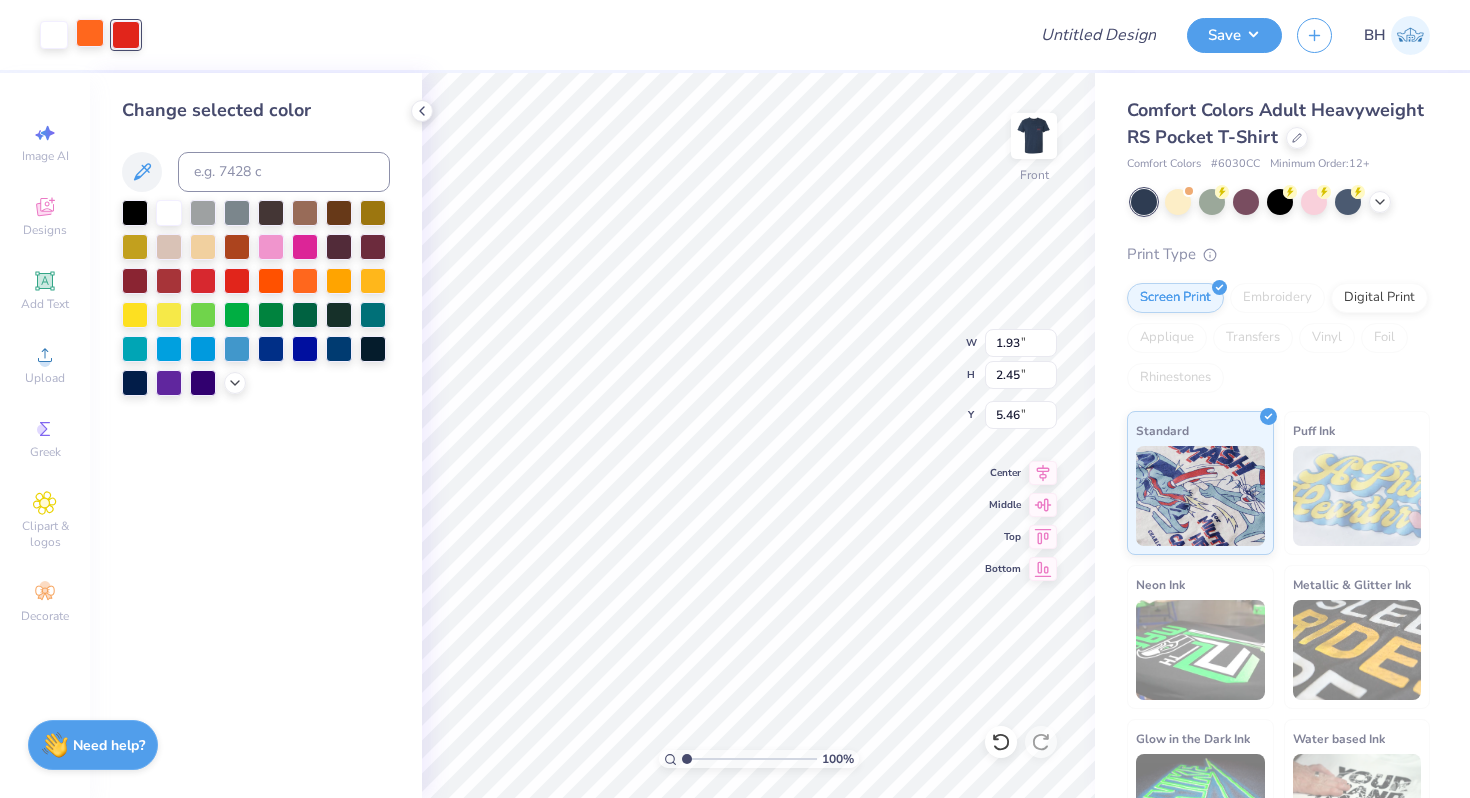 click at bounding box center [90, 33] 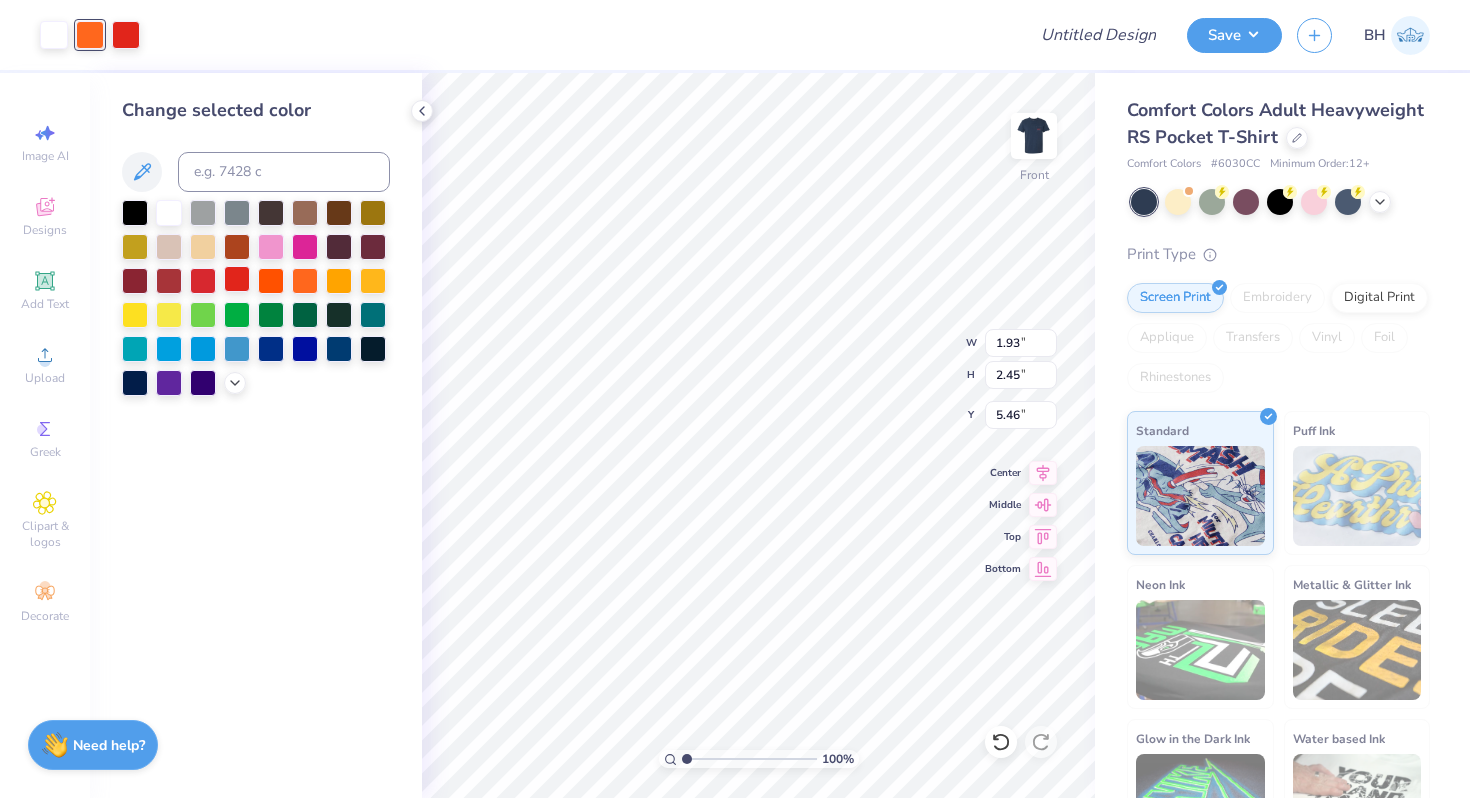click at bounding box center [237, 279] 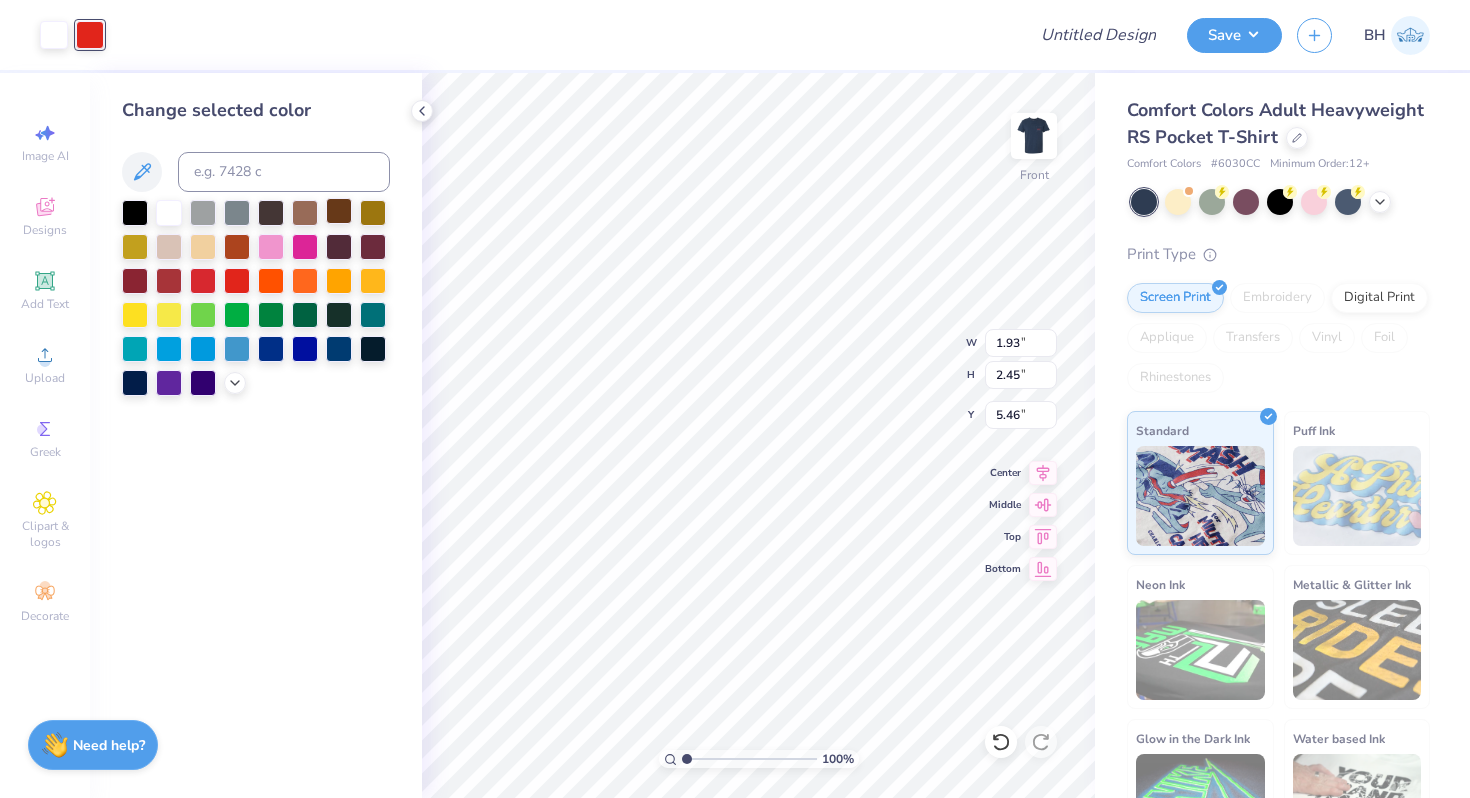 type on "3.12" 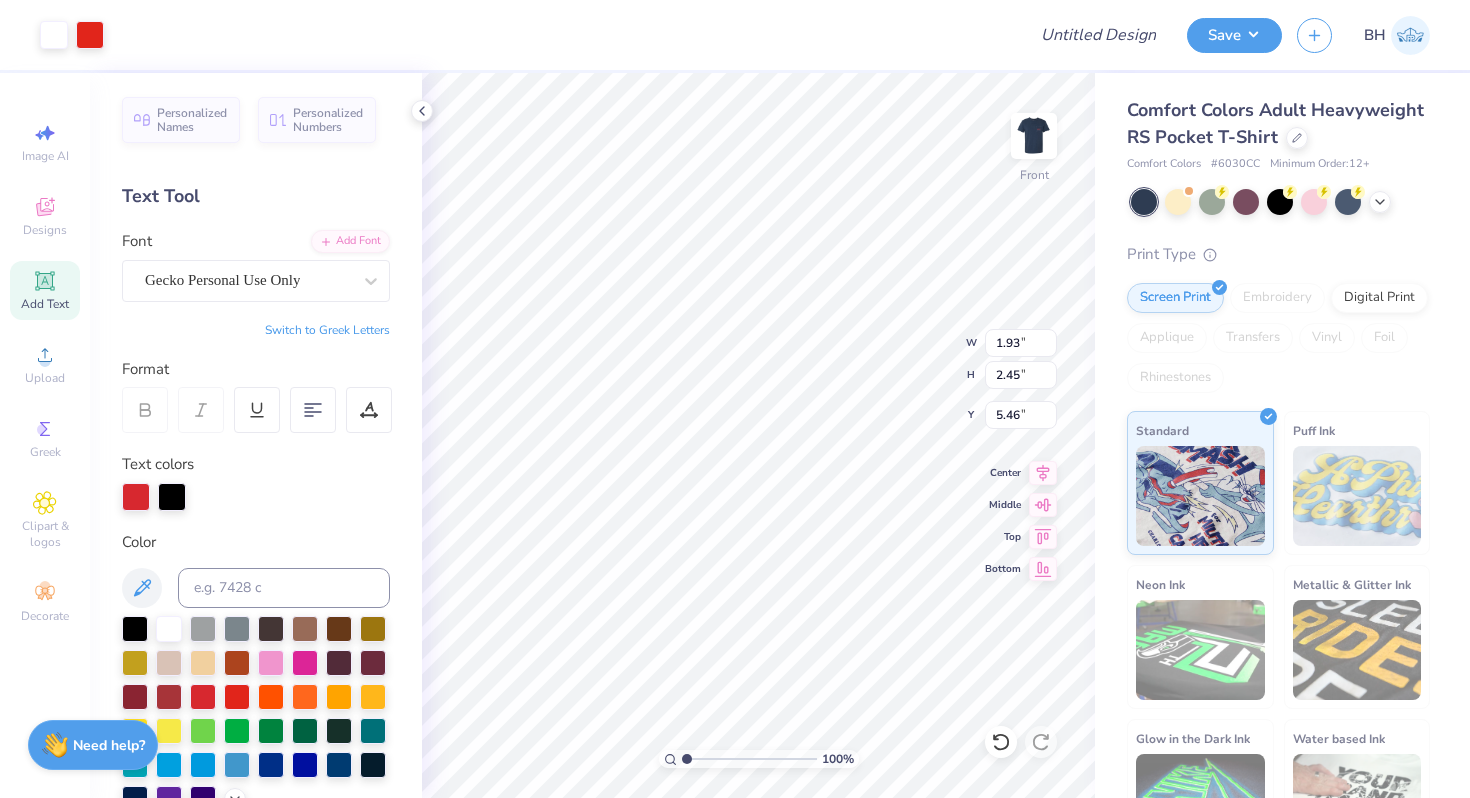 type on "3.00" 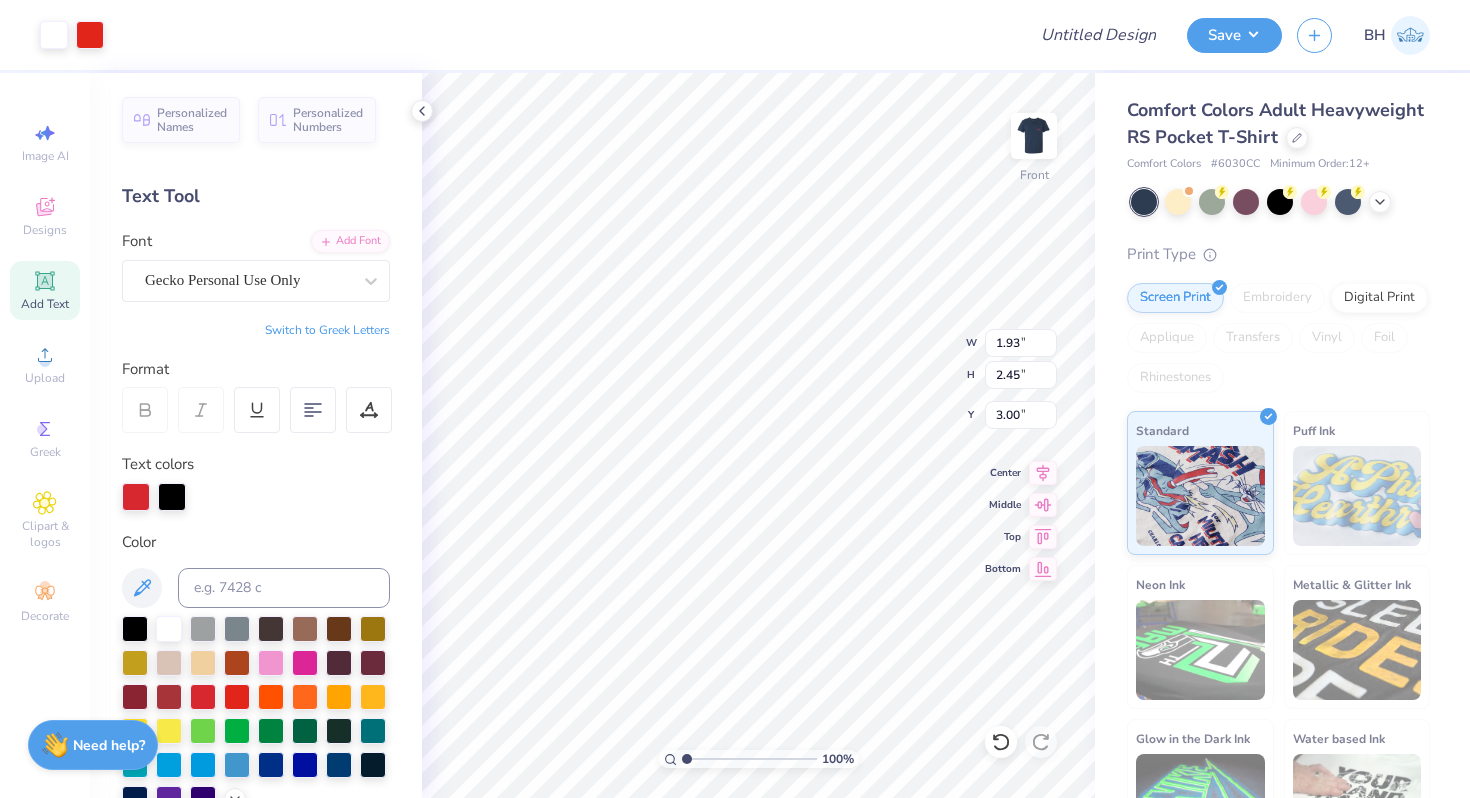 type on "1.02" 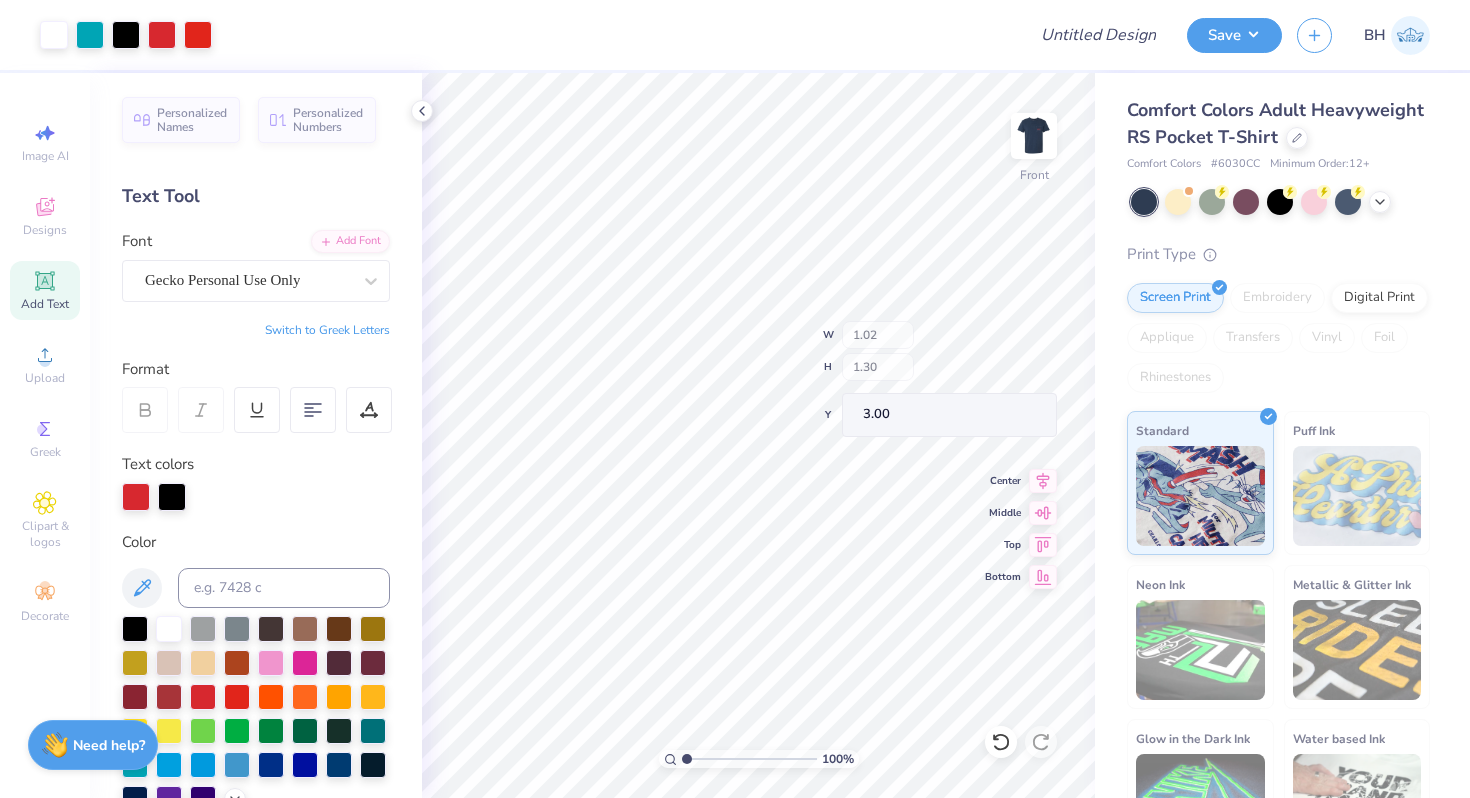 type on "3.69" 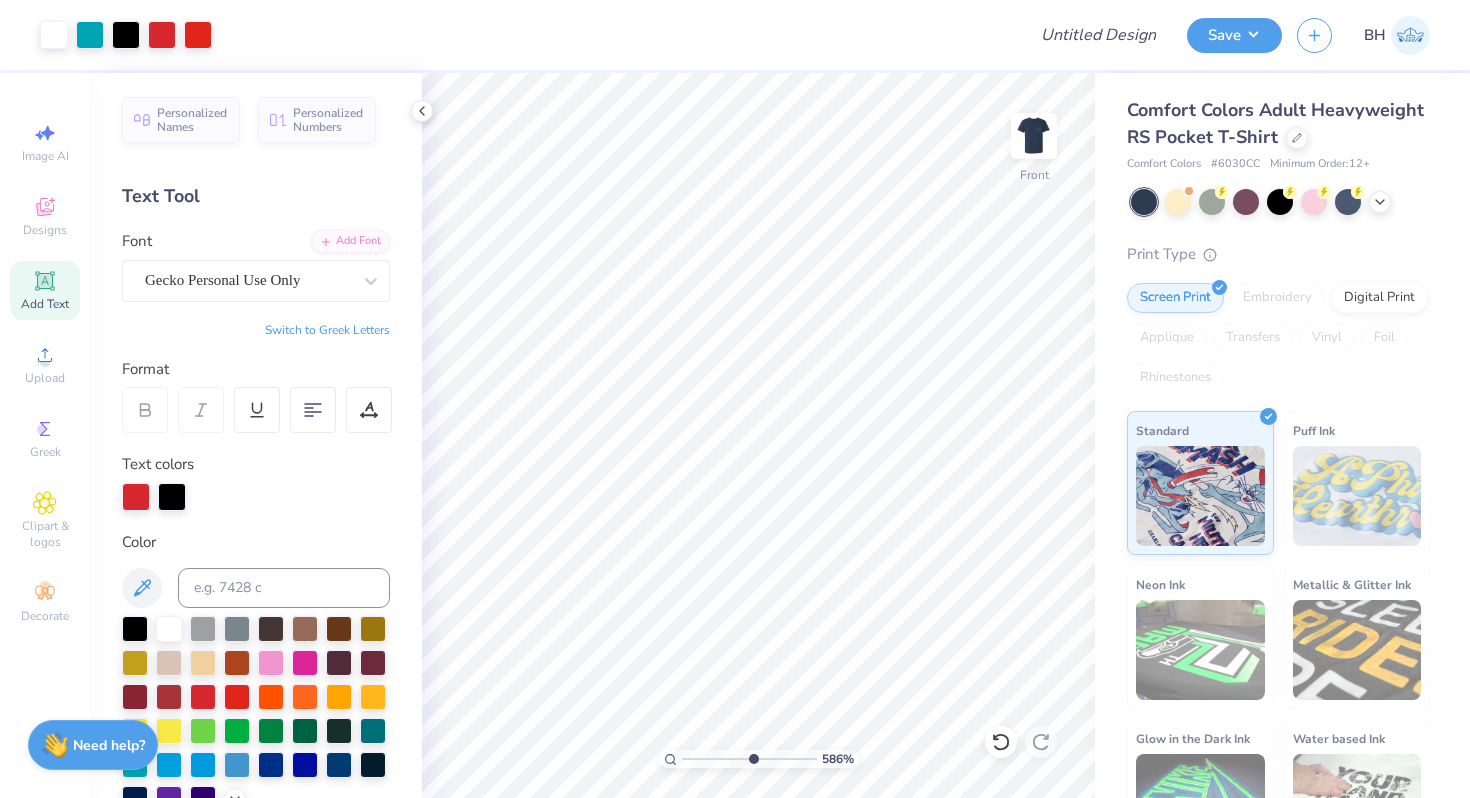 drag, startPoint x: 688, startPoint y: 758, endPoint x: 751, endPoint y: 752, distance: 63.28507 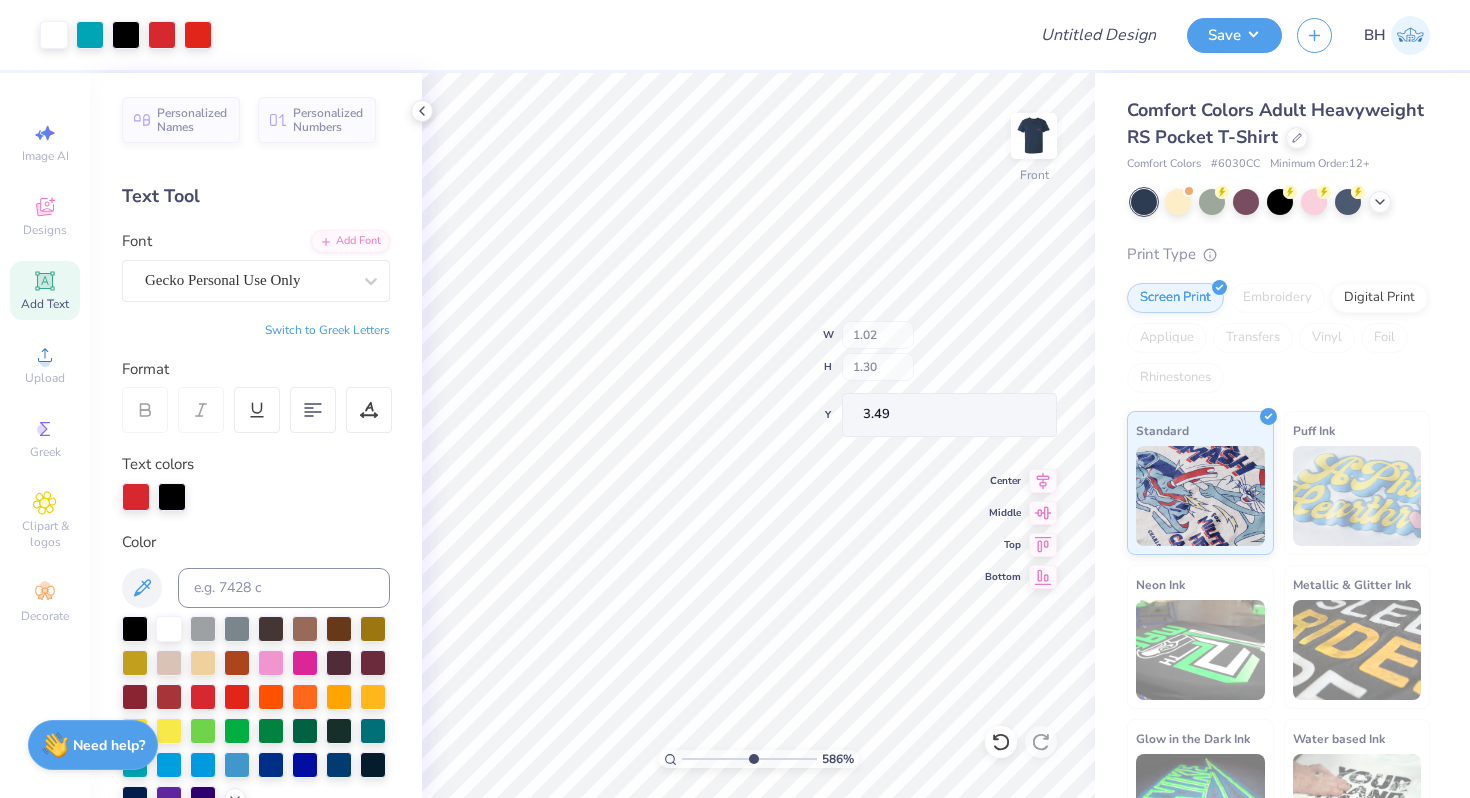 type on "3.49" 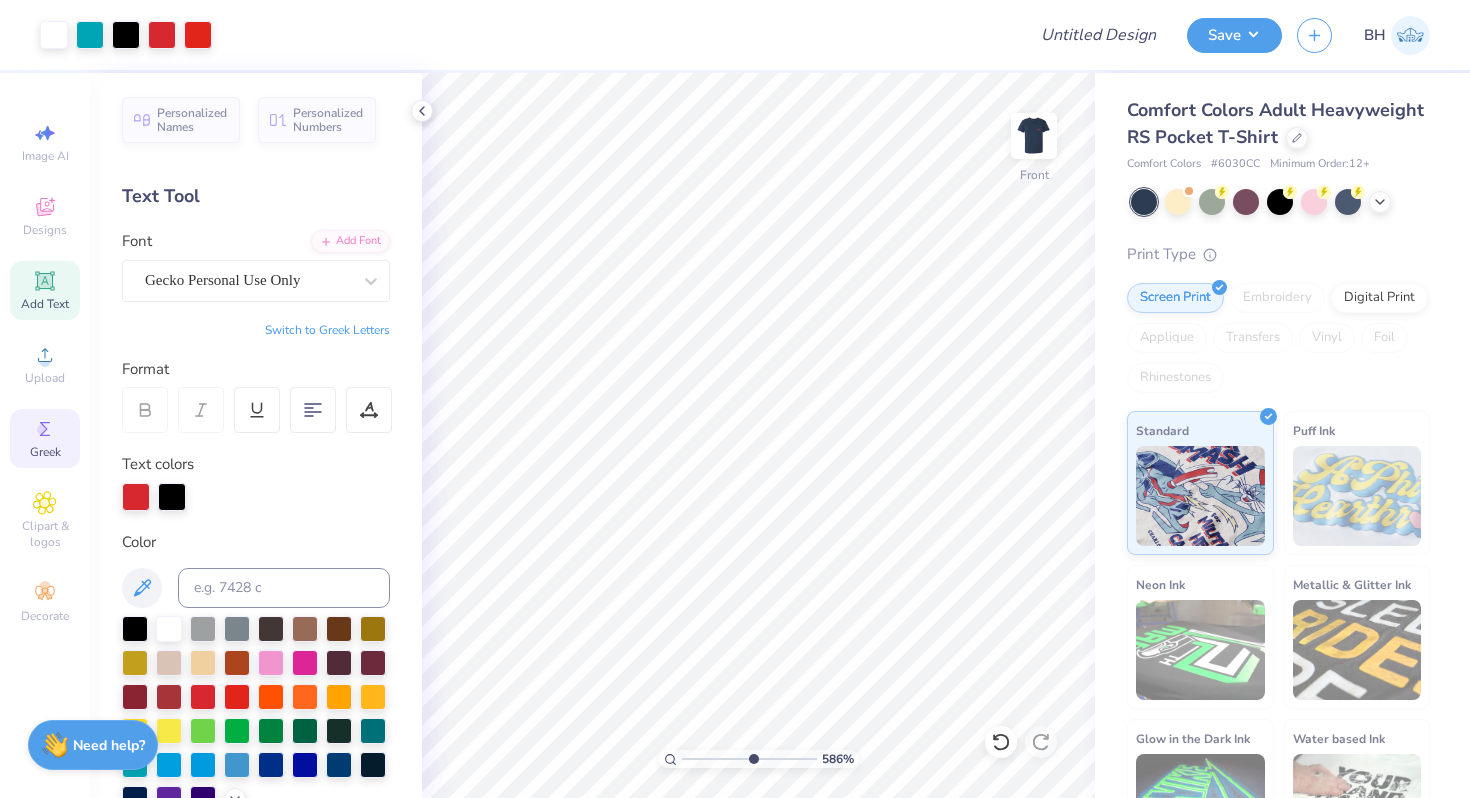 click 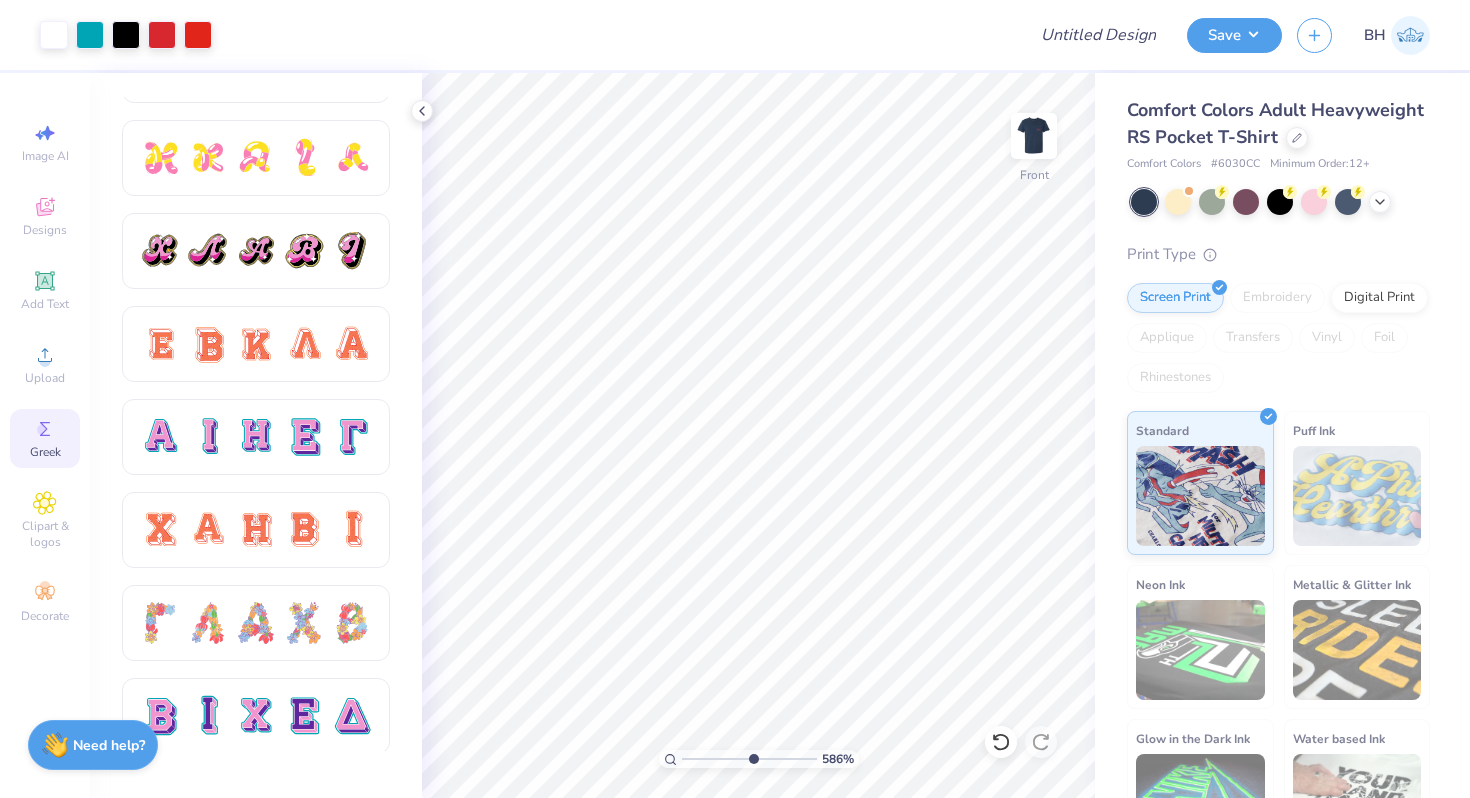 scroll, scrollTop: 1102, scrollLeft: 0, axis: vertical 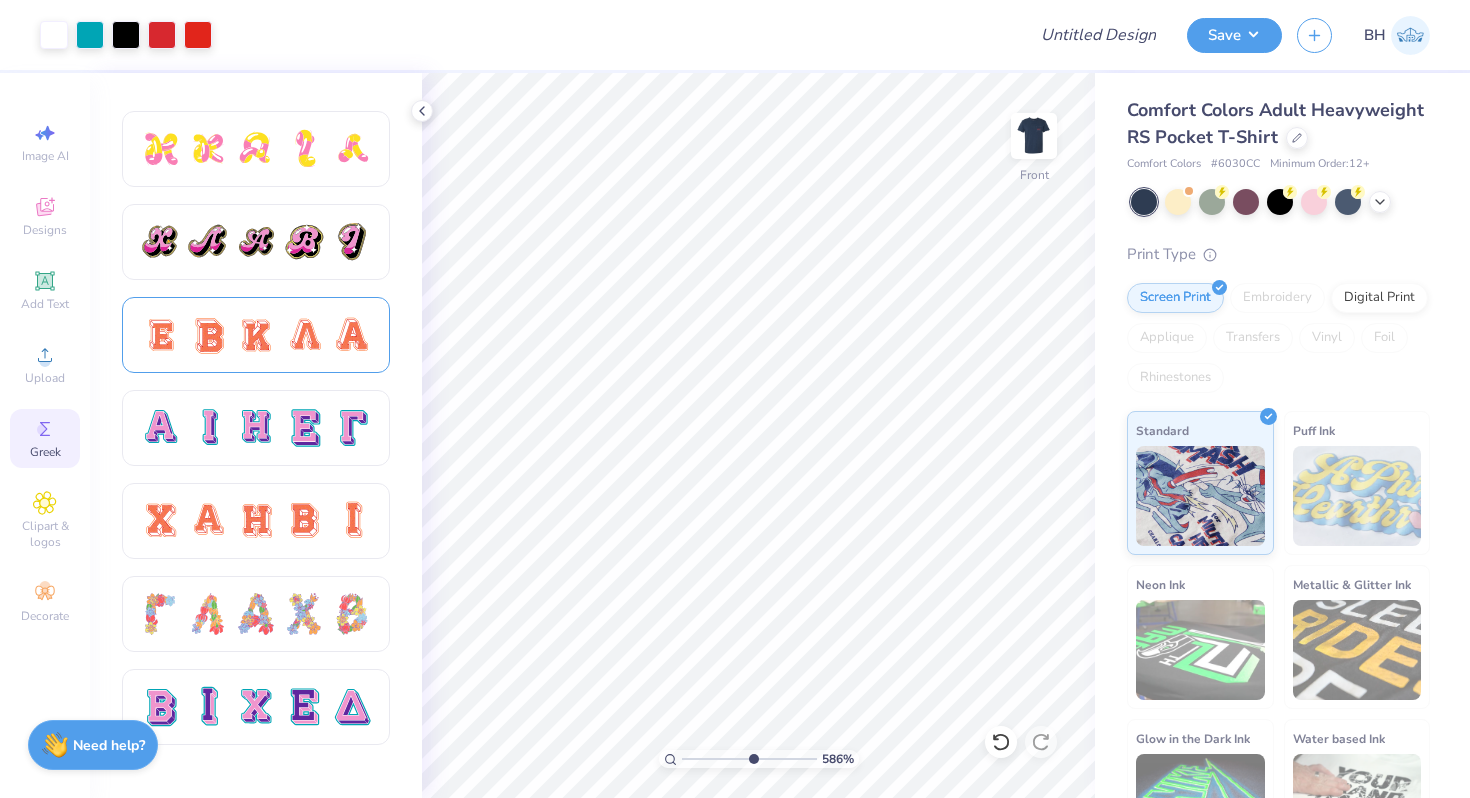 click at bounding box center [304, 335] 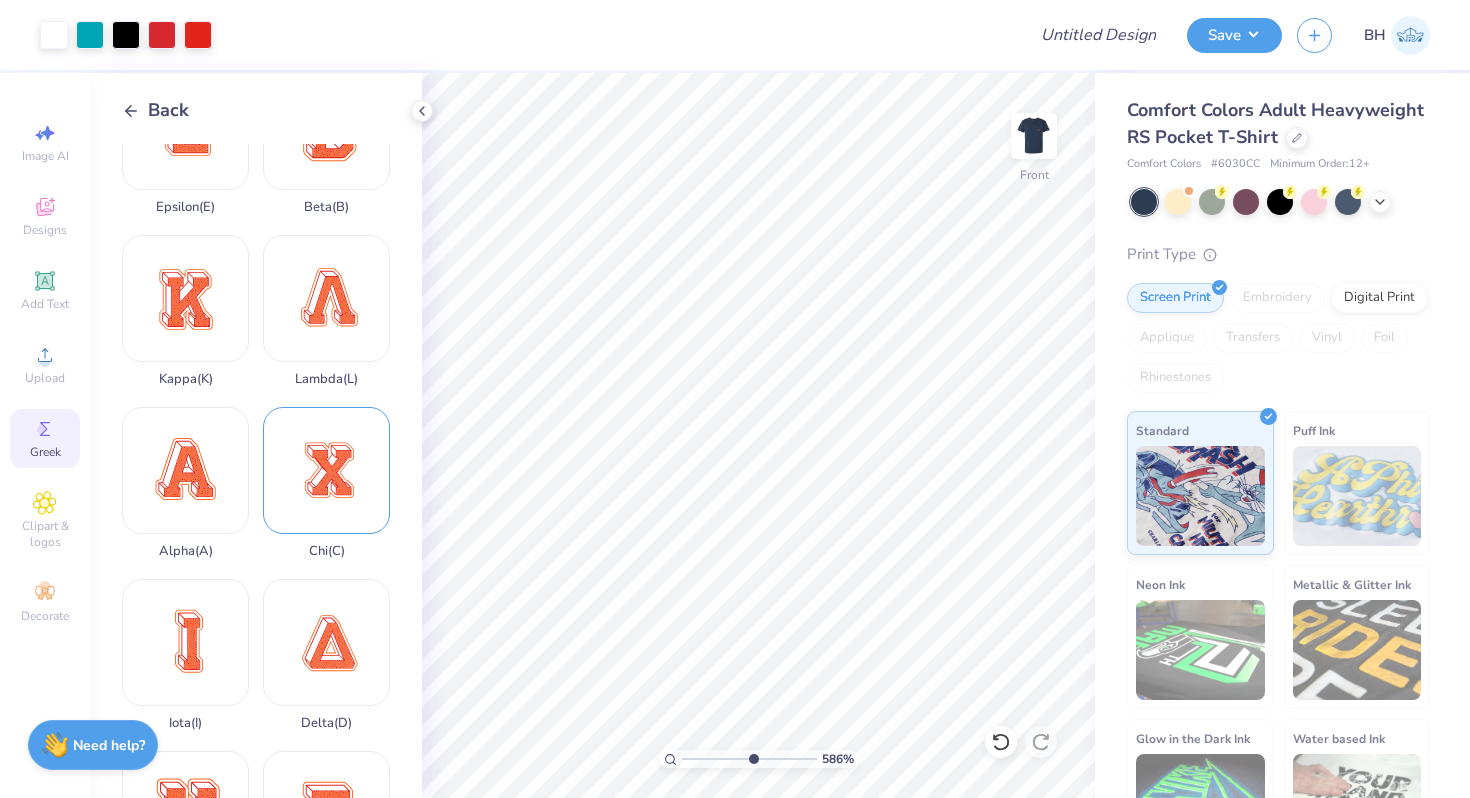 scroll, scrollTop: 100, scrollLeft: 0, axis: vertical 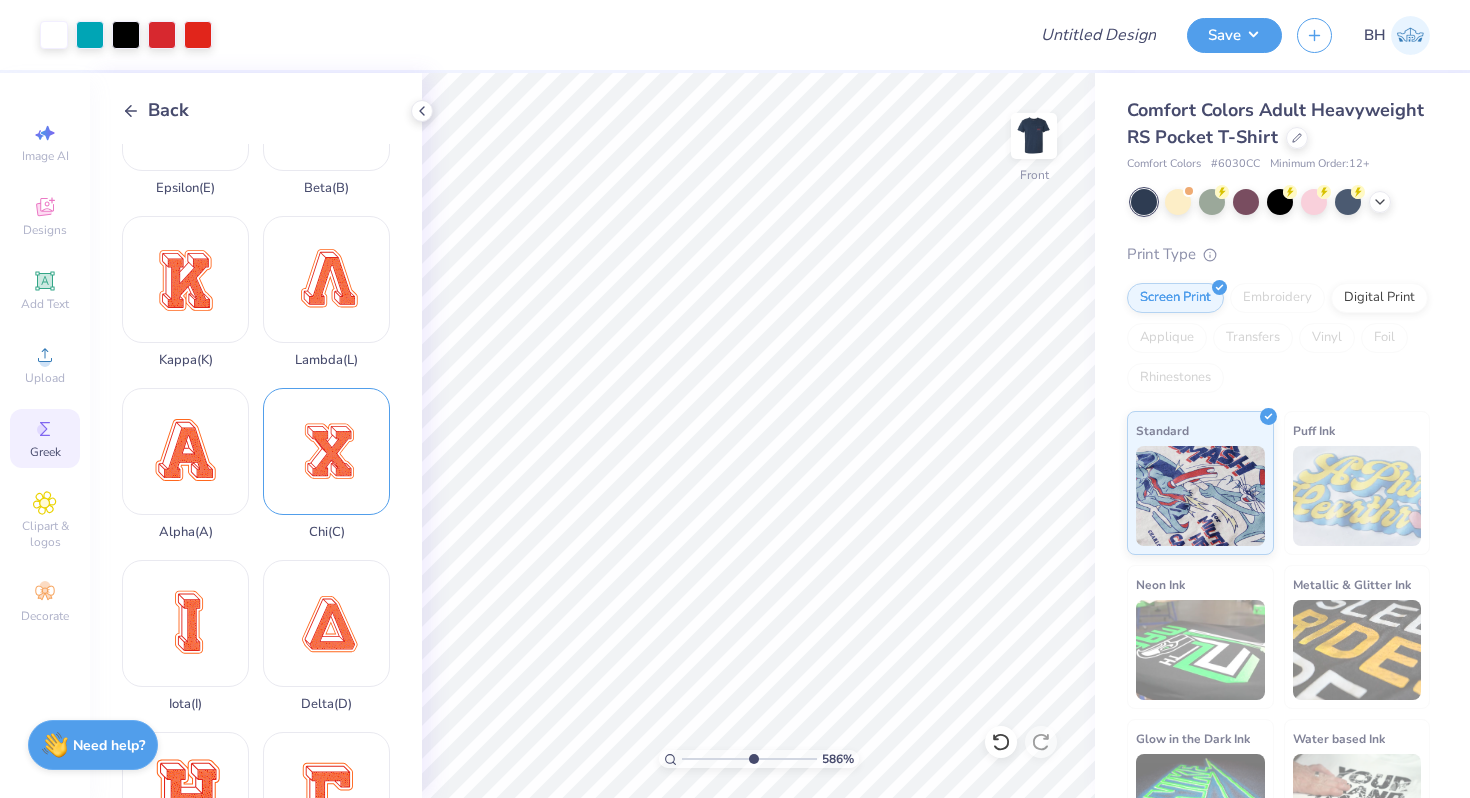 click on "Chi  ( C )" at bounding box center (326, 464) 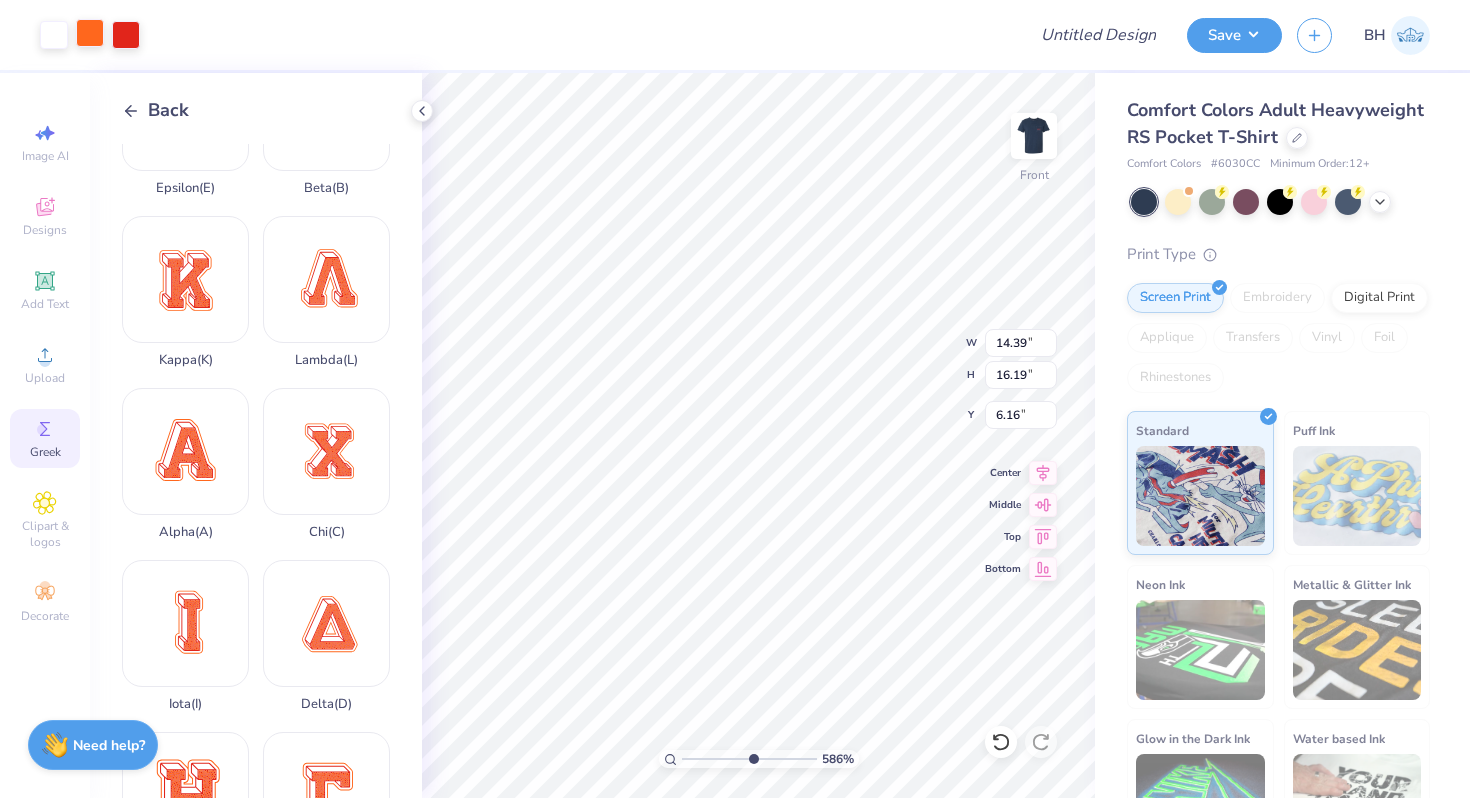 click at bounding box center (90, 33) 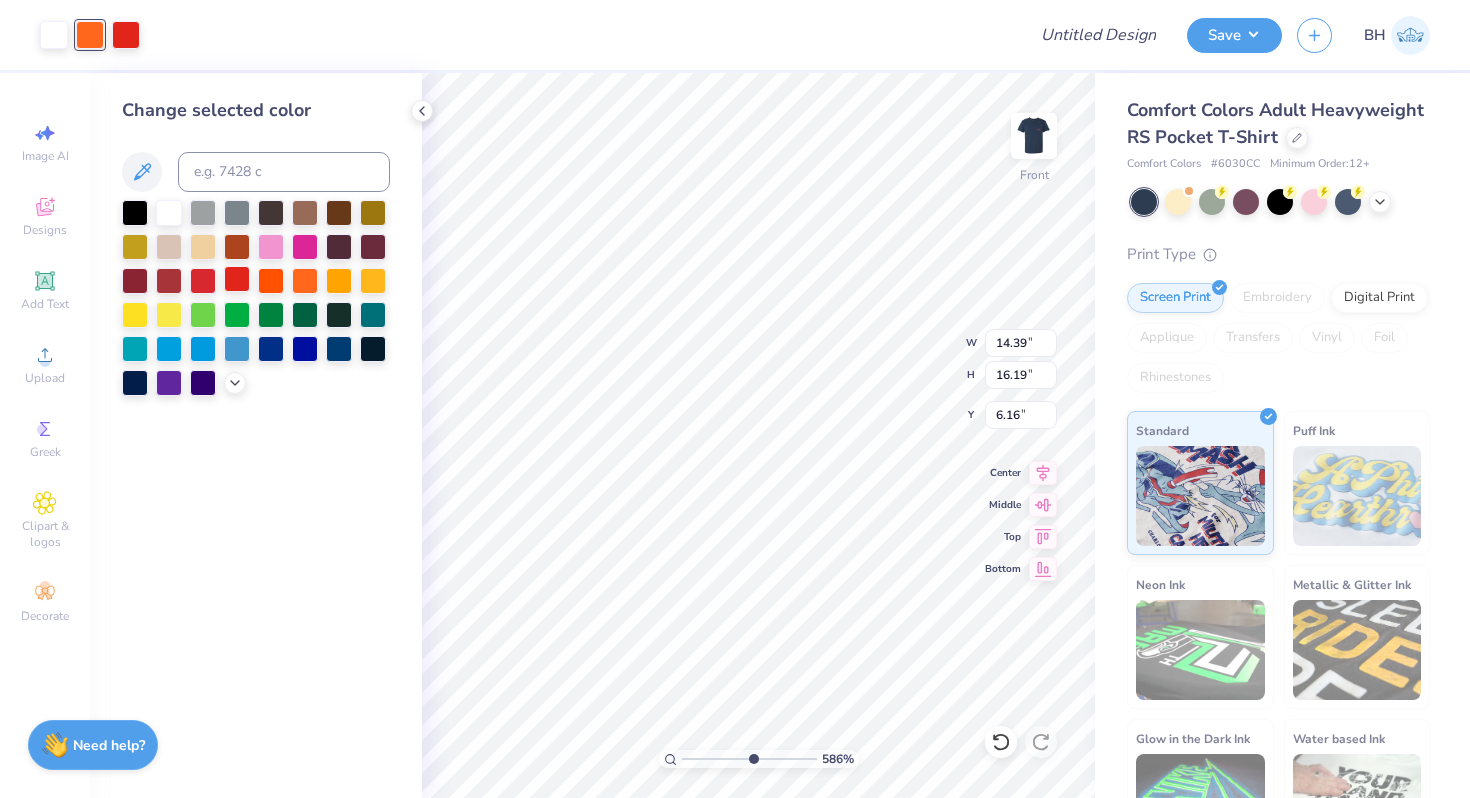 click at bounding box center (237, 279) 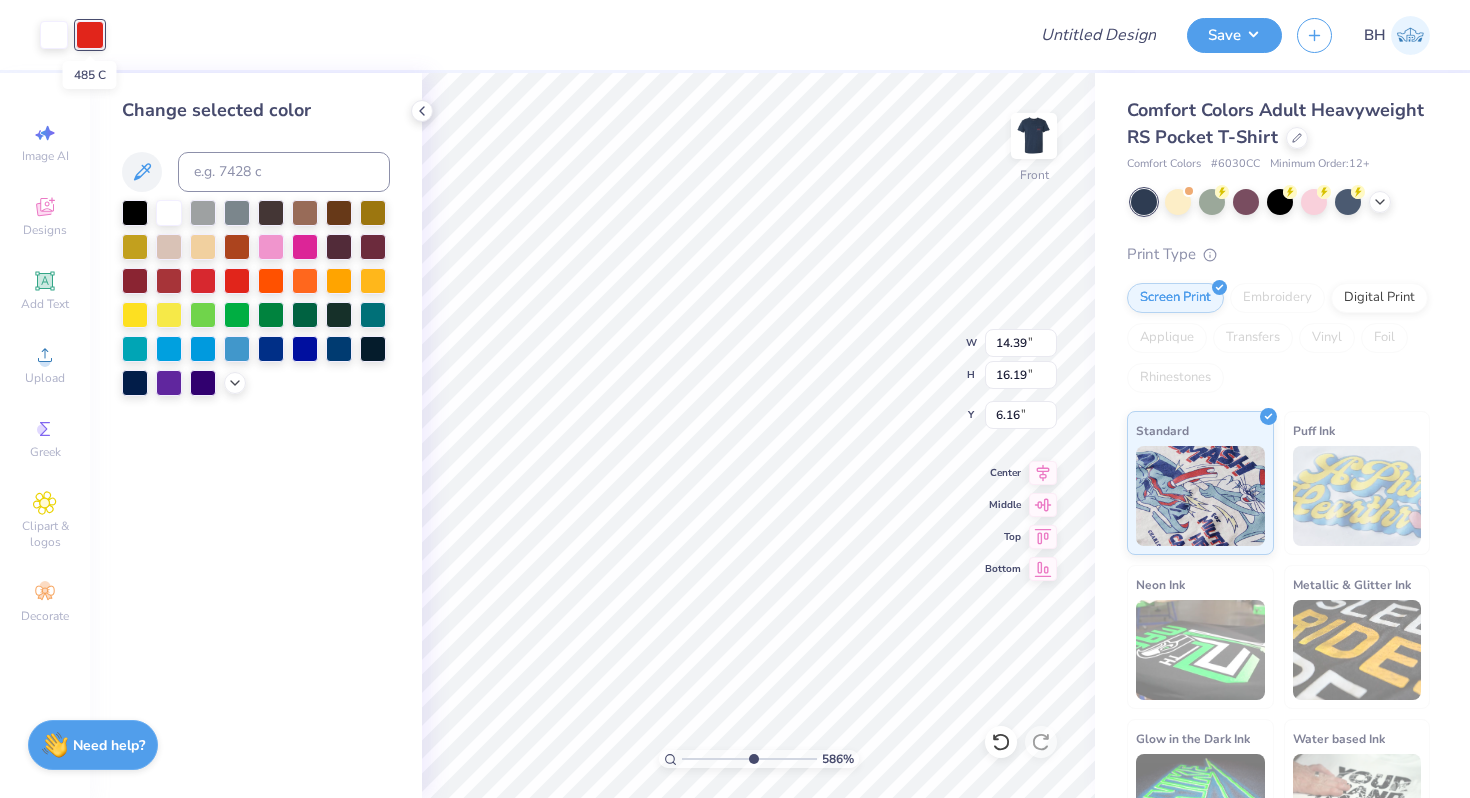 click at bounding box center [90, 35] 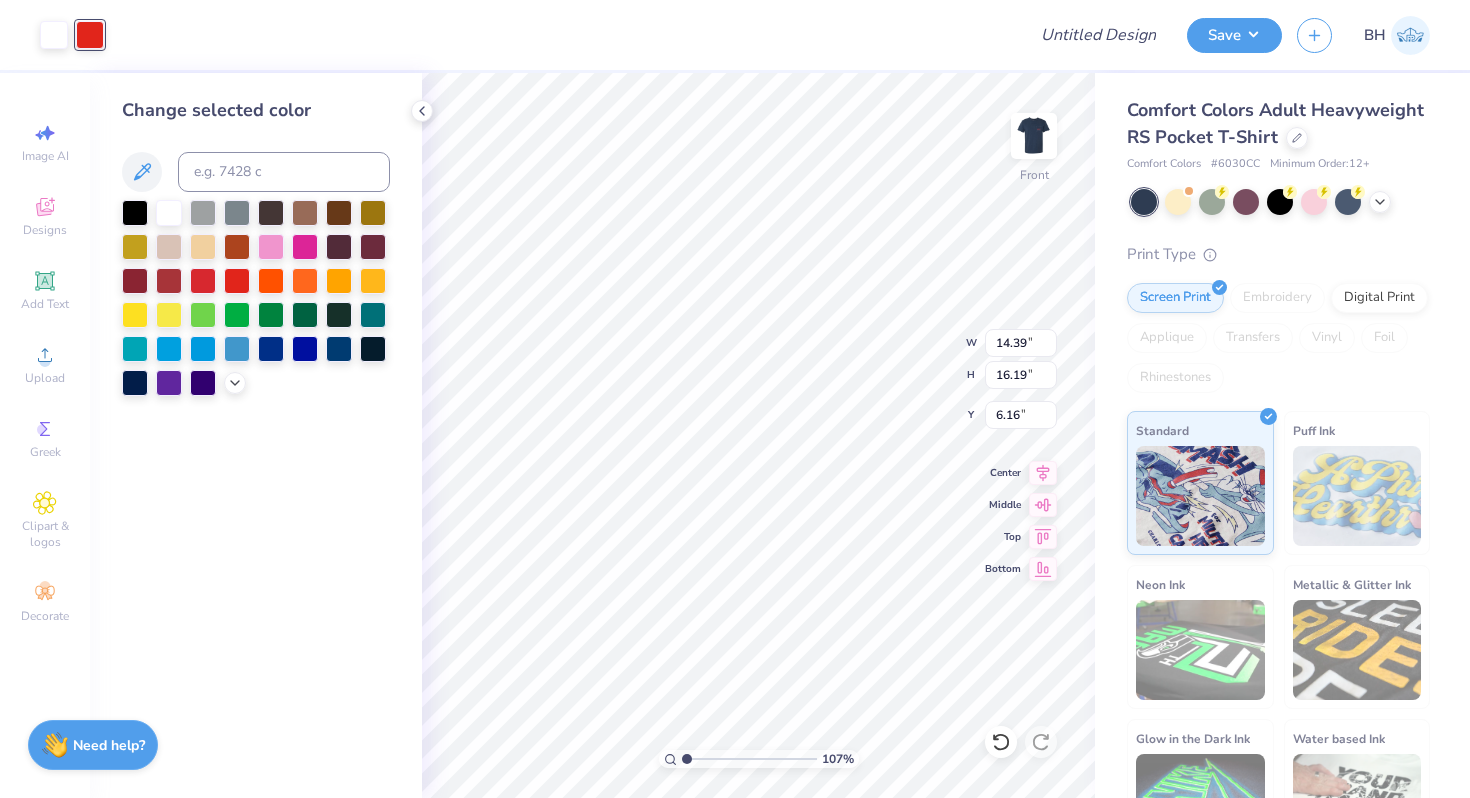 drag, startPoint x: 752, startPoint y: 760, endPoint x: 687, endPoint y: 753, distance: 65.37584 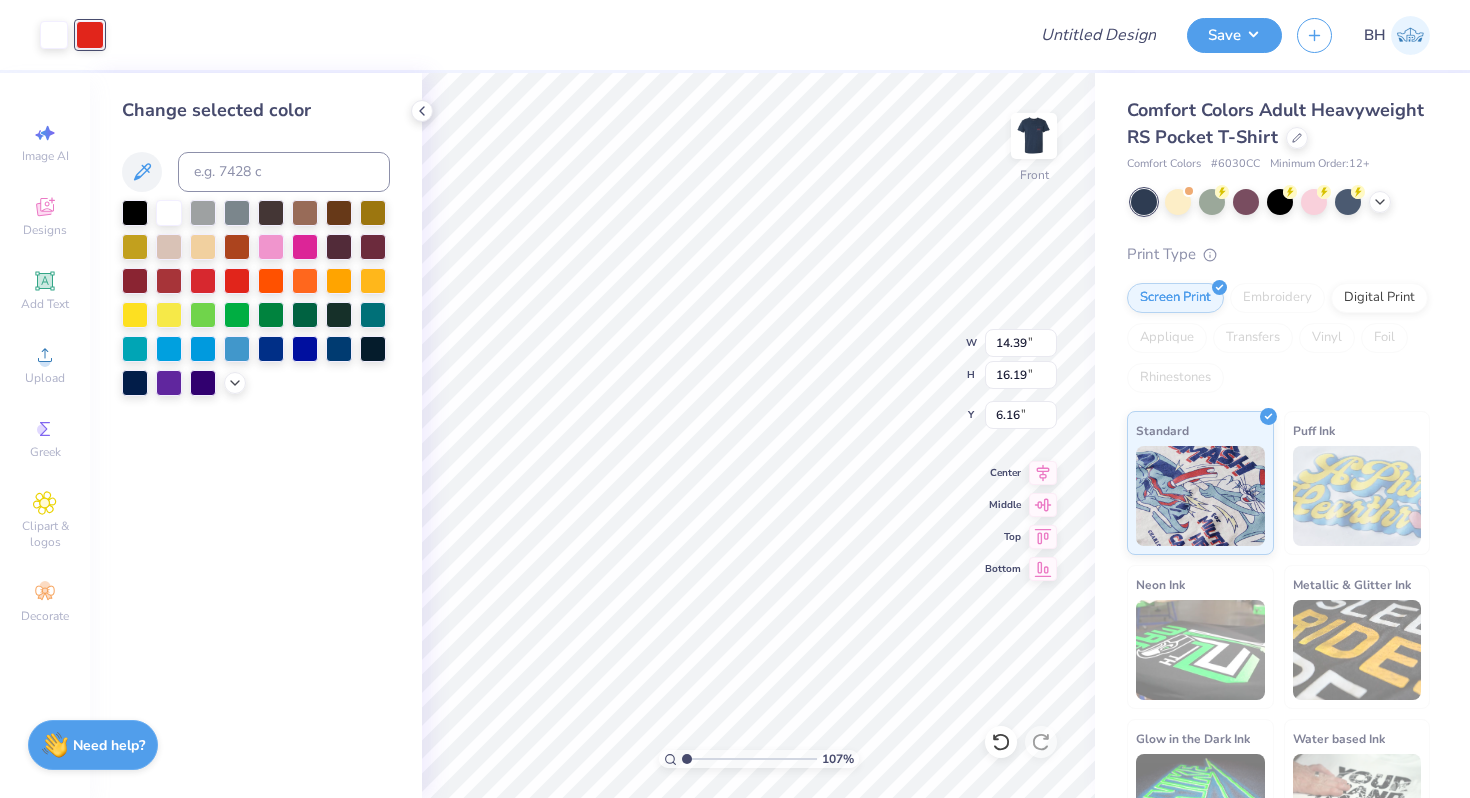 type on "3.49" 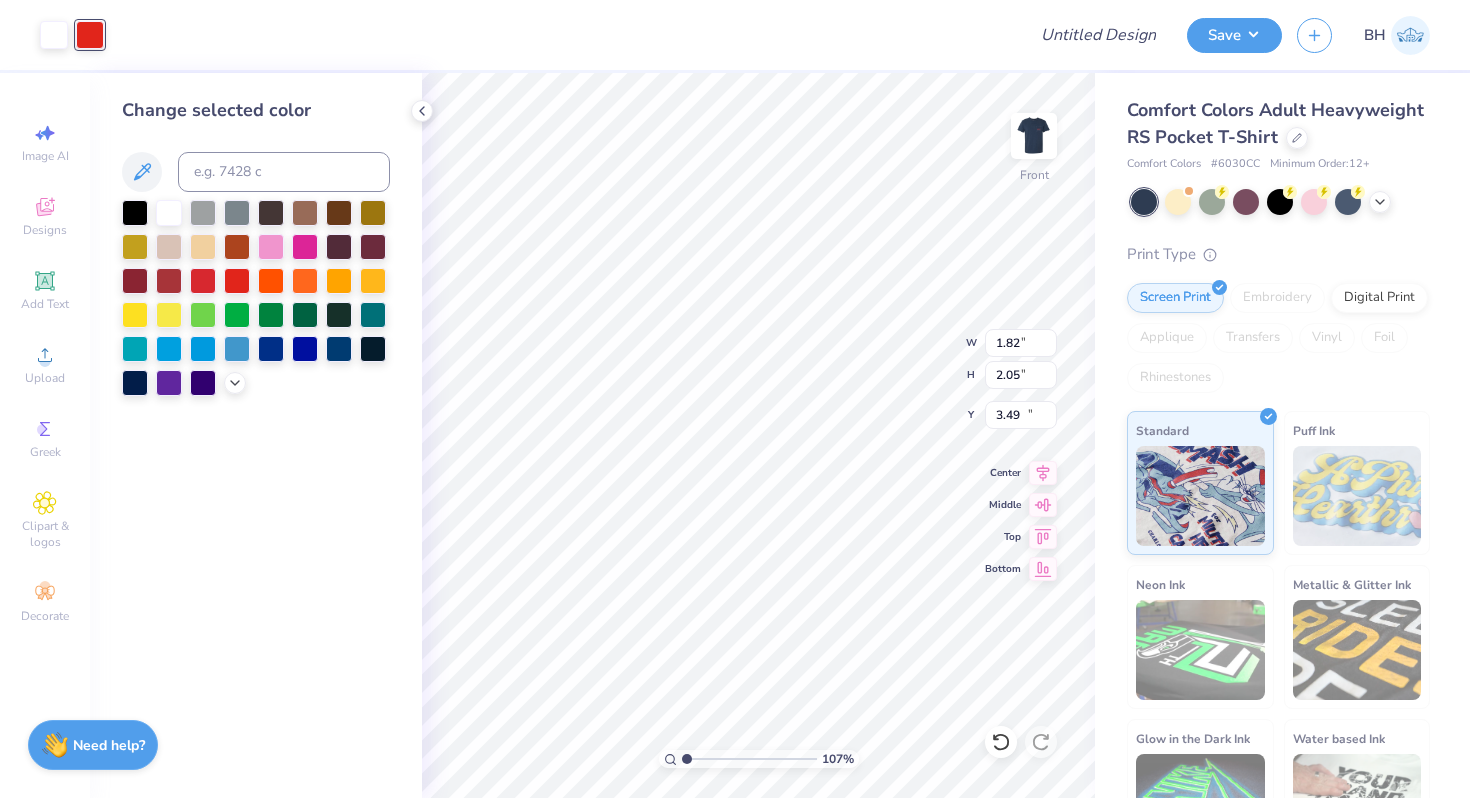 type on "1.82" 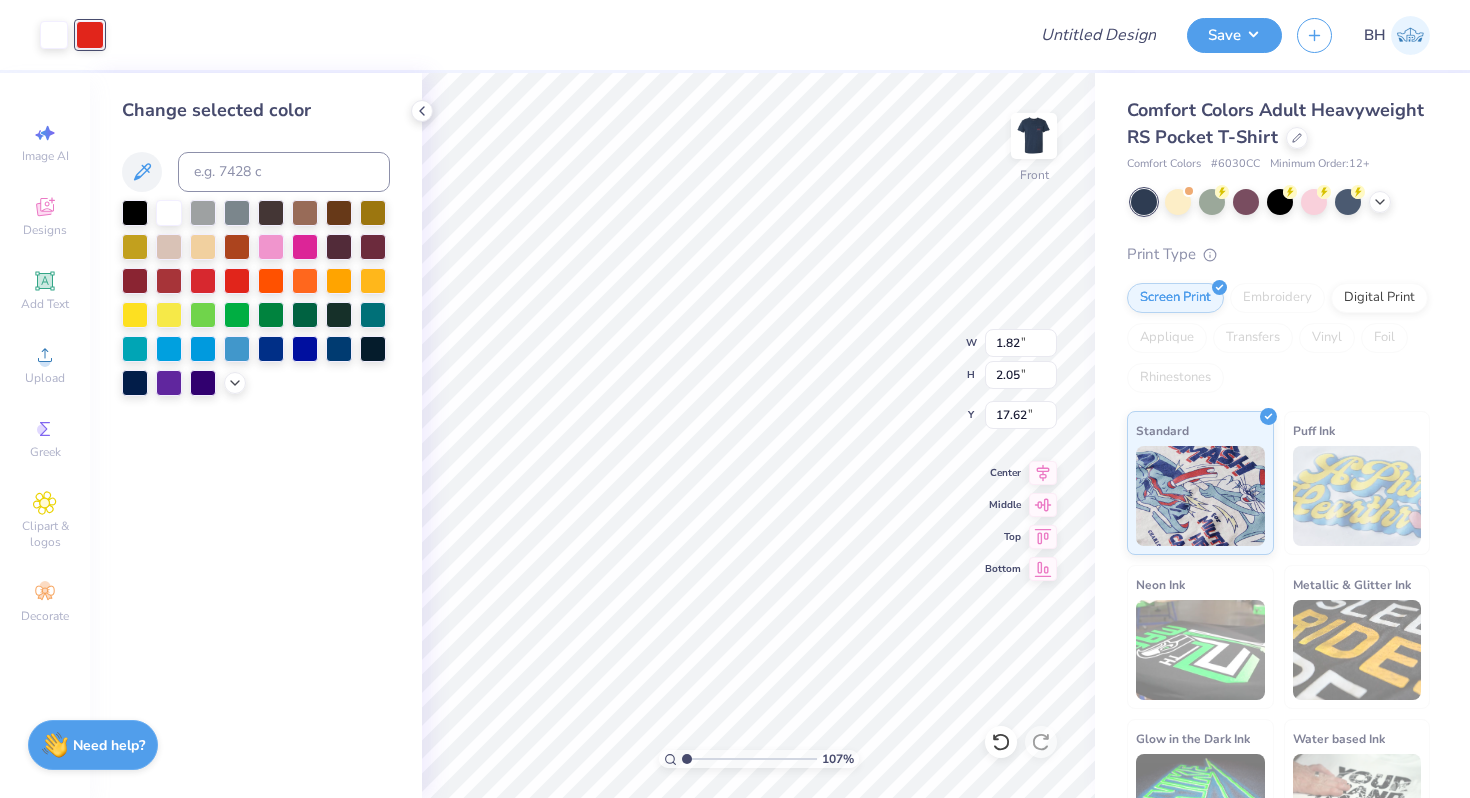 type on "3.00" 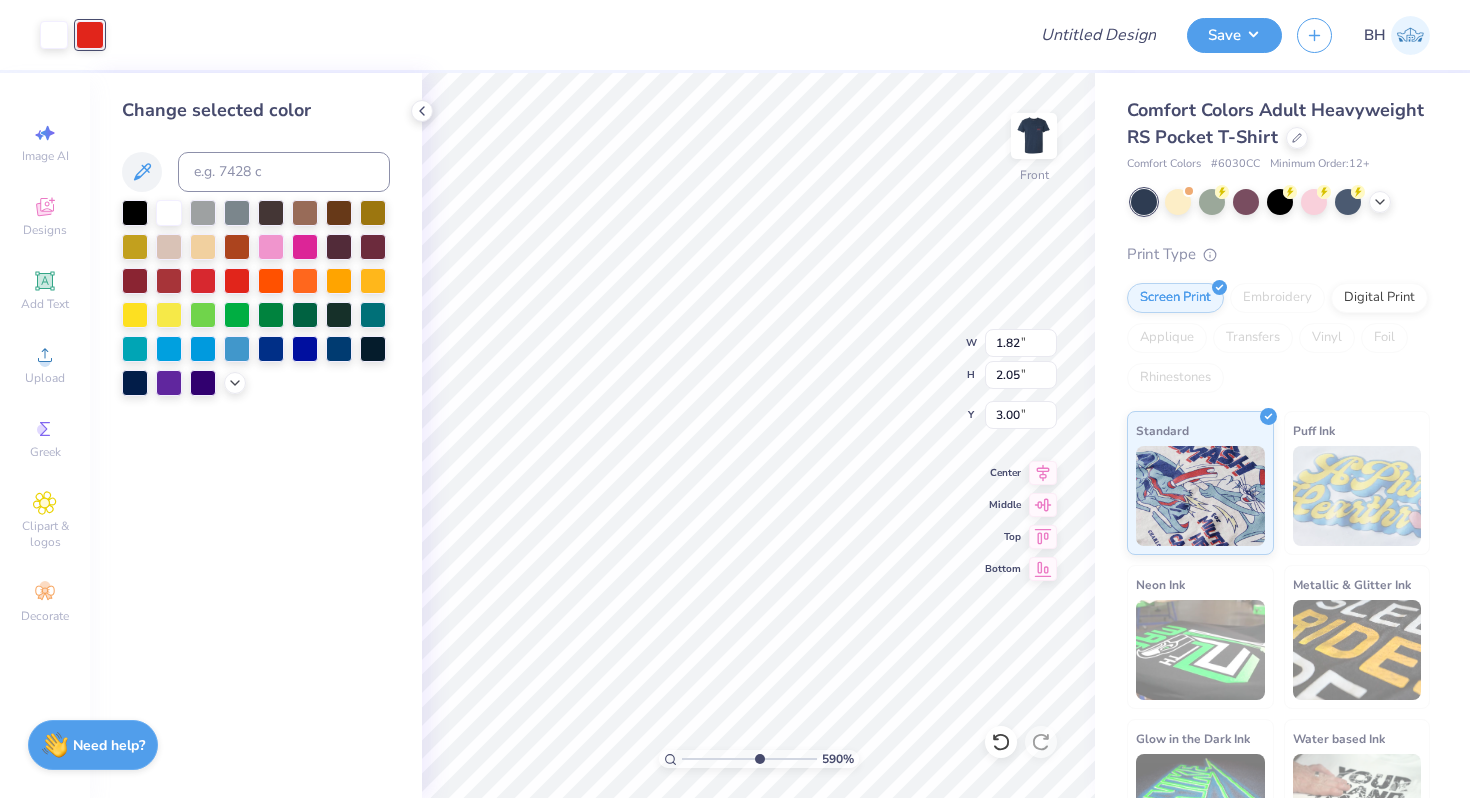 drag, startPoint x: 689, startPoint y: 759, endPoint x: 757, endPoint y: 756, distance: 68.06615 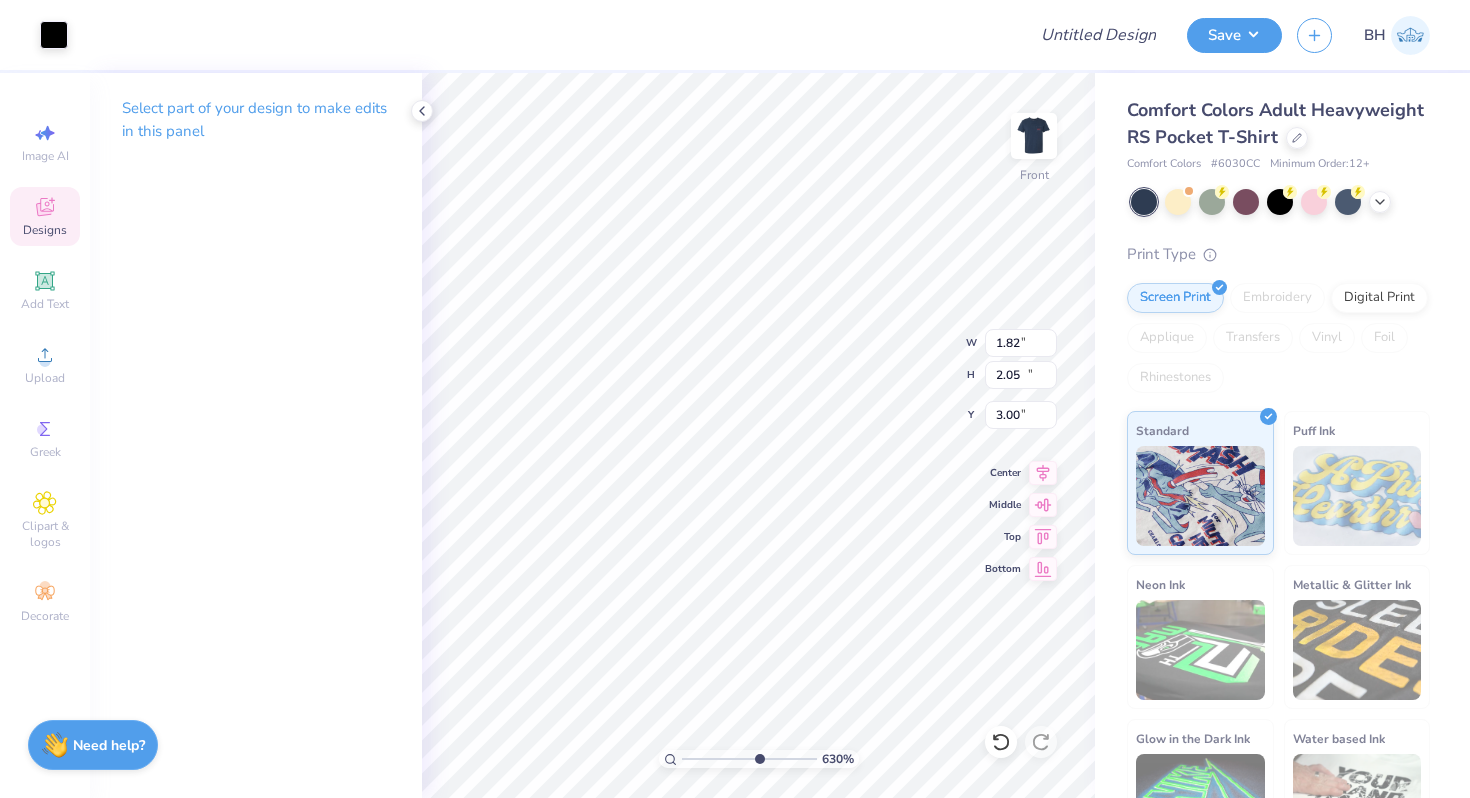 type on "9.33" 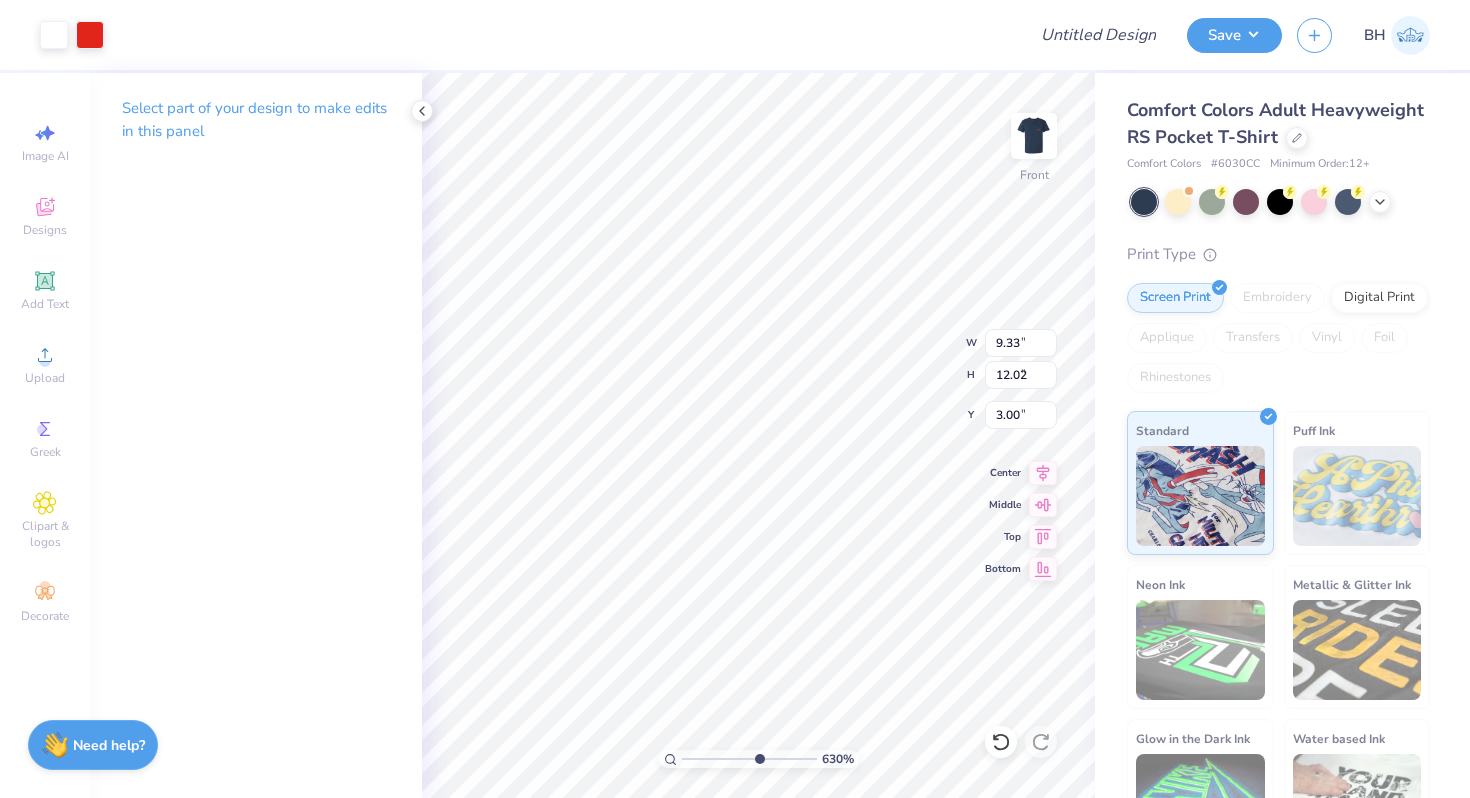 type on "1.82" 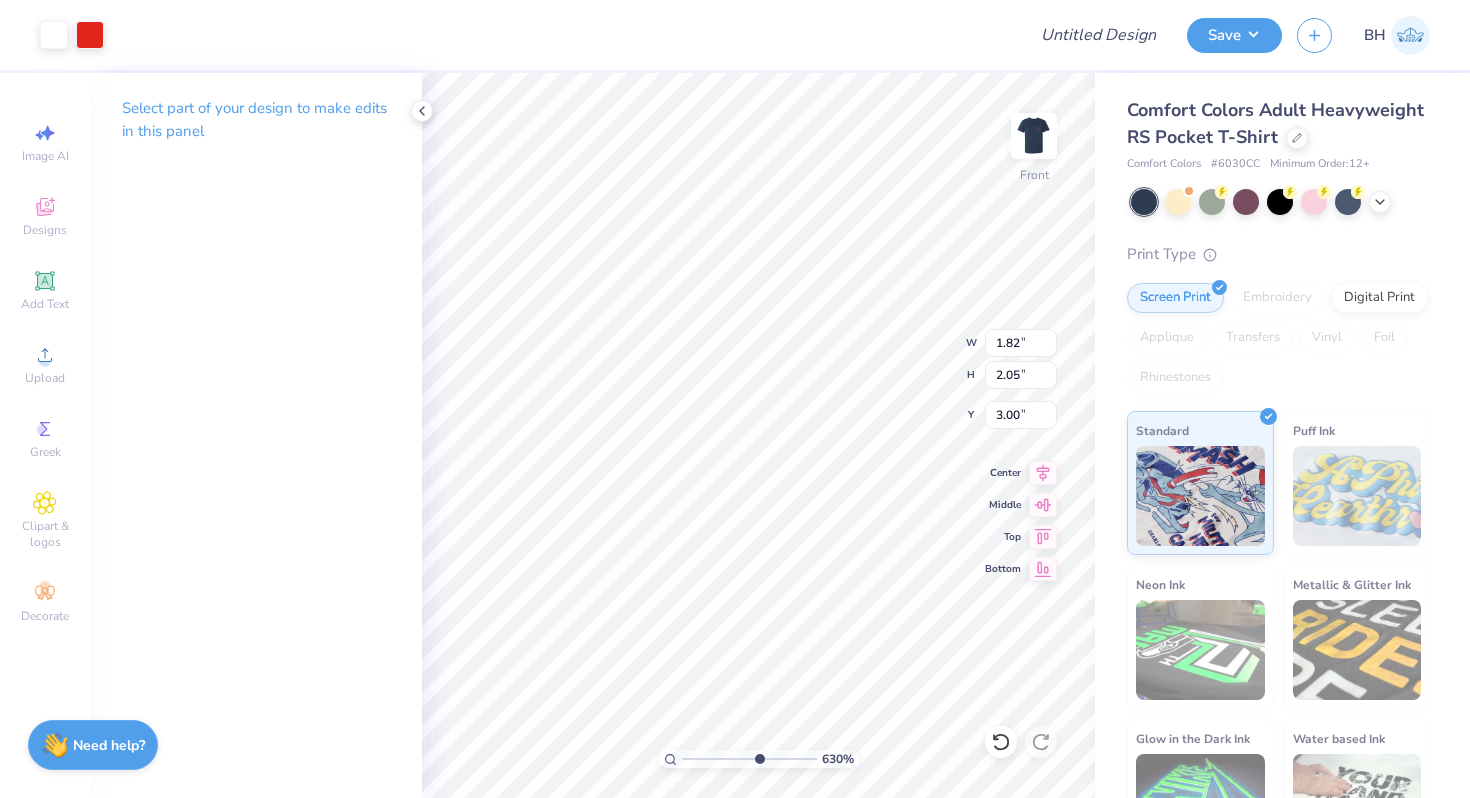 type on "3.11" 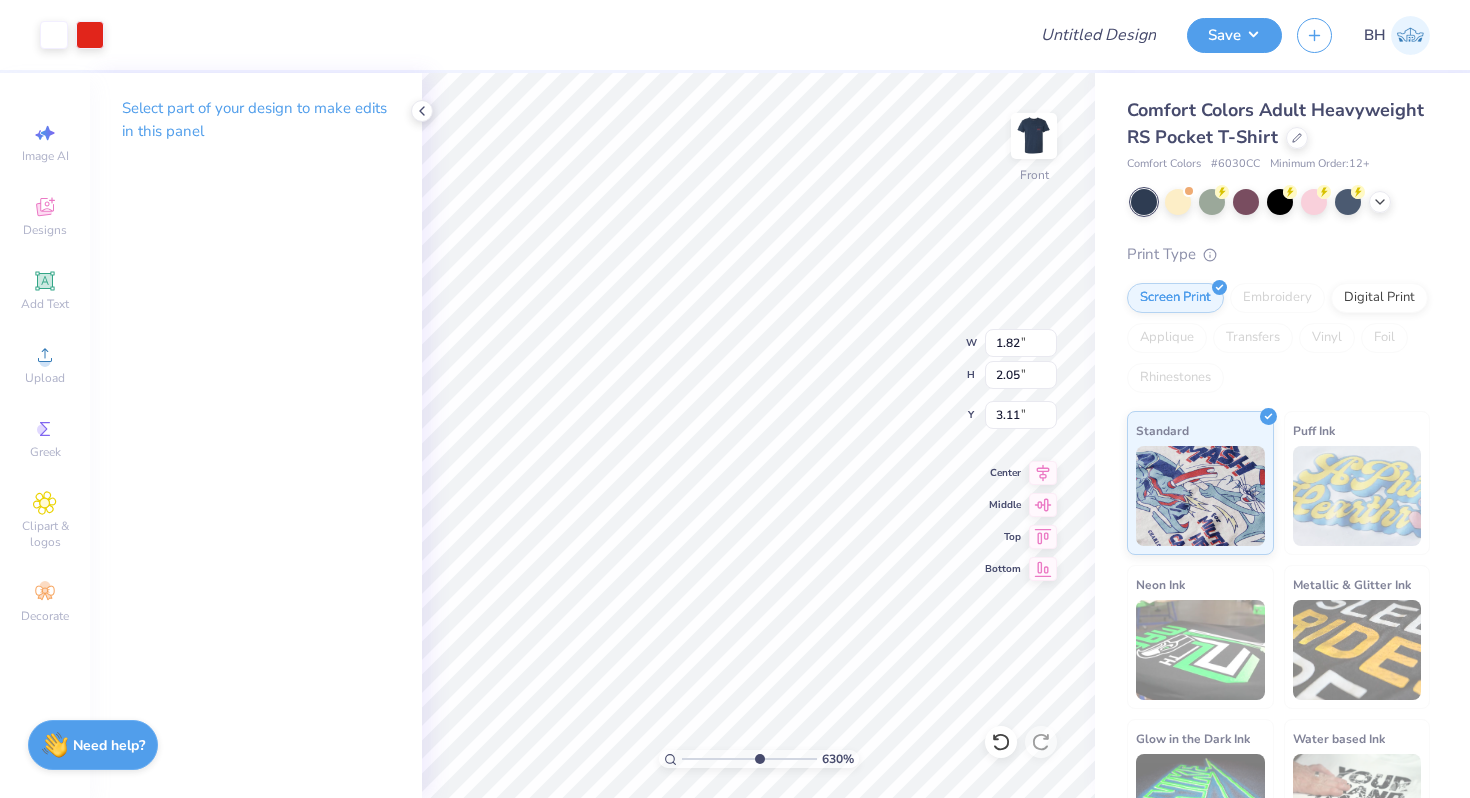 type on "1.01" 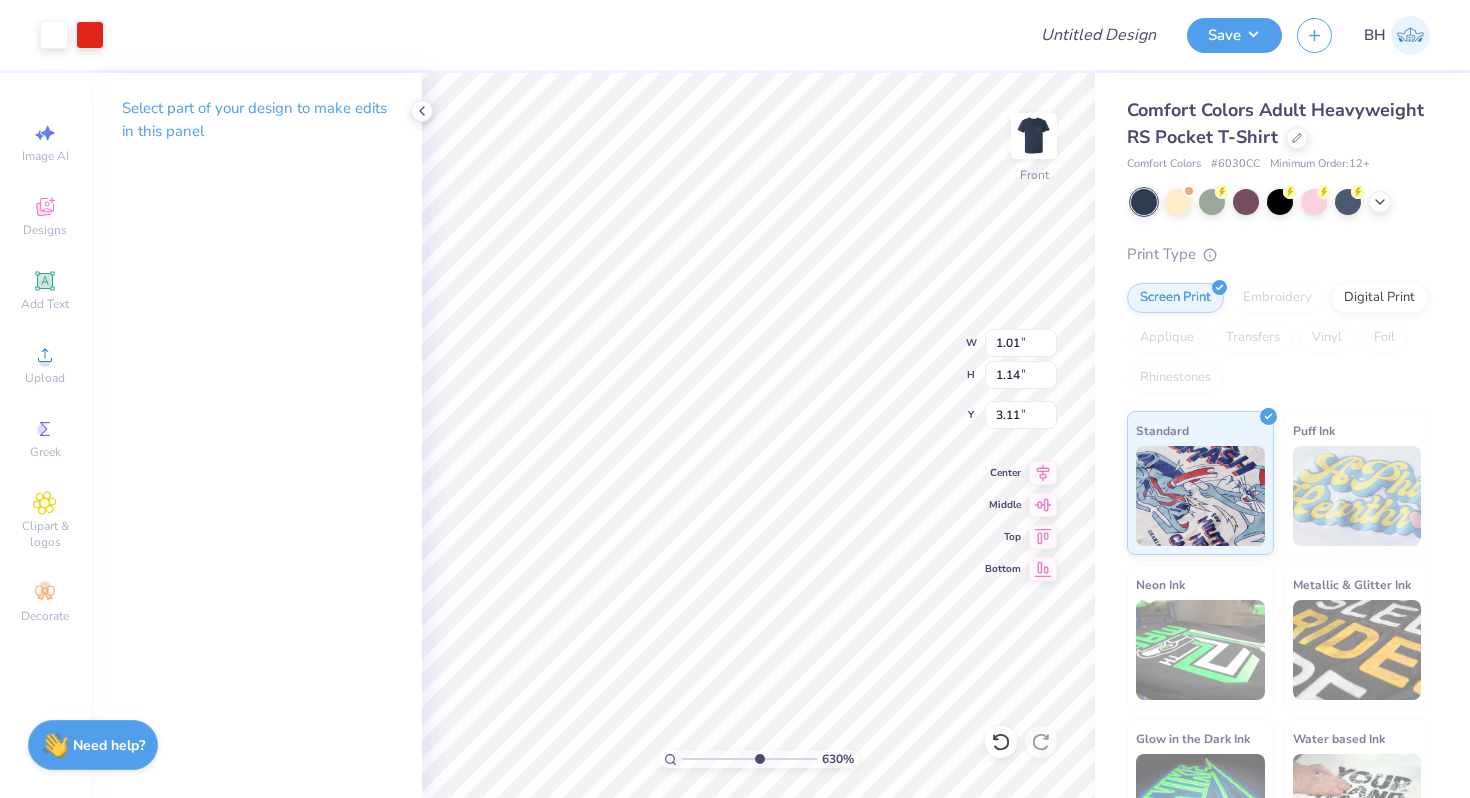 type on "3.57" 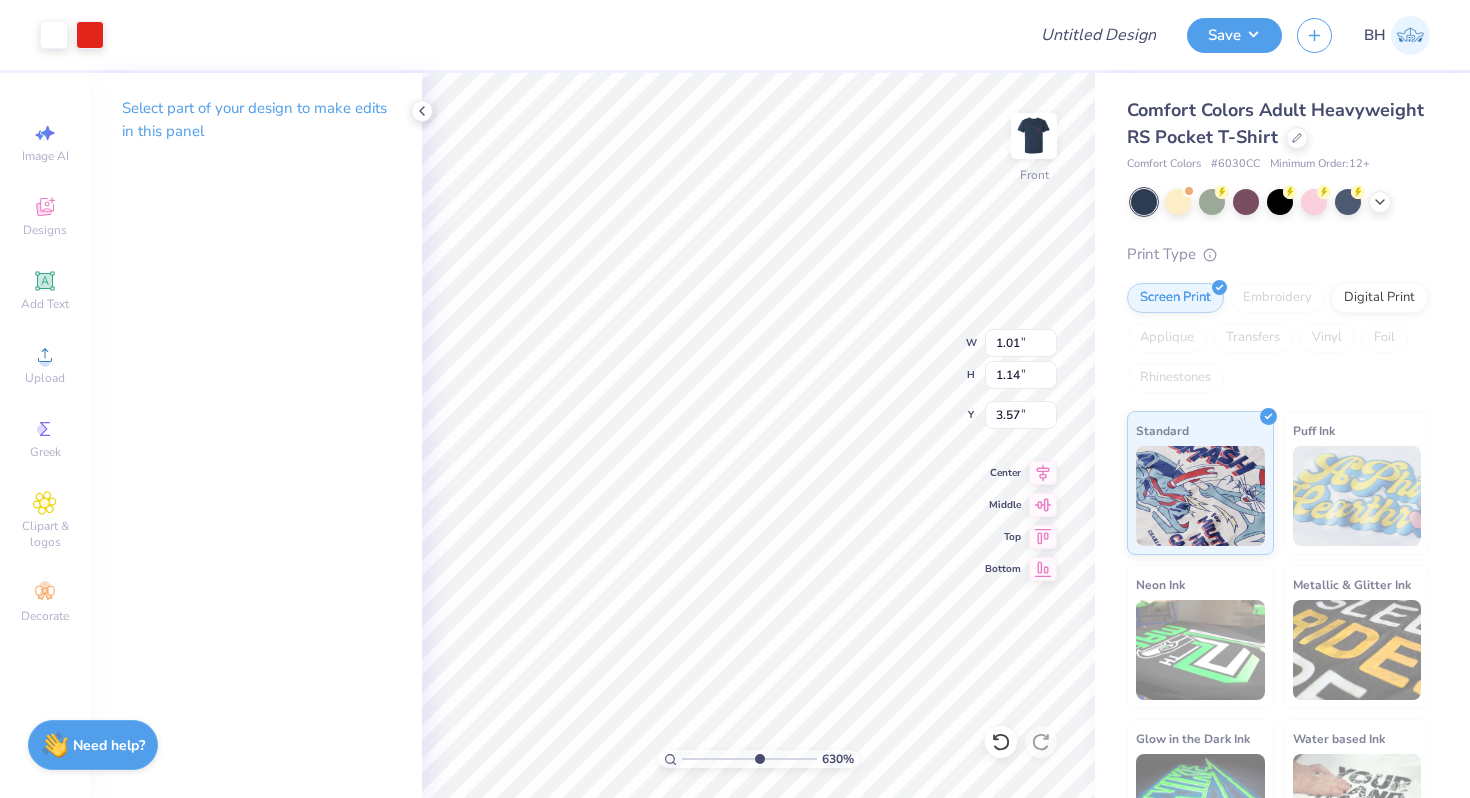 type on "1.05" 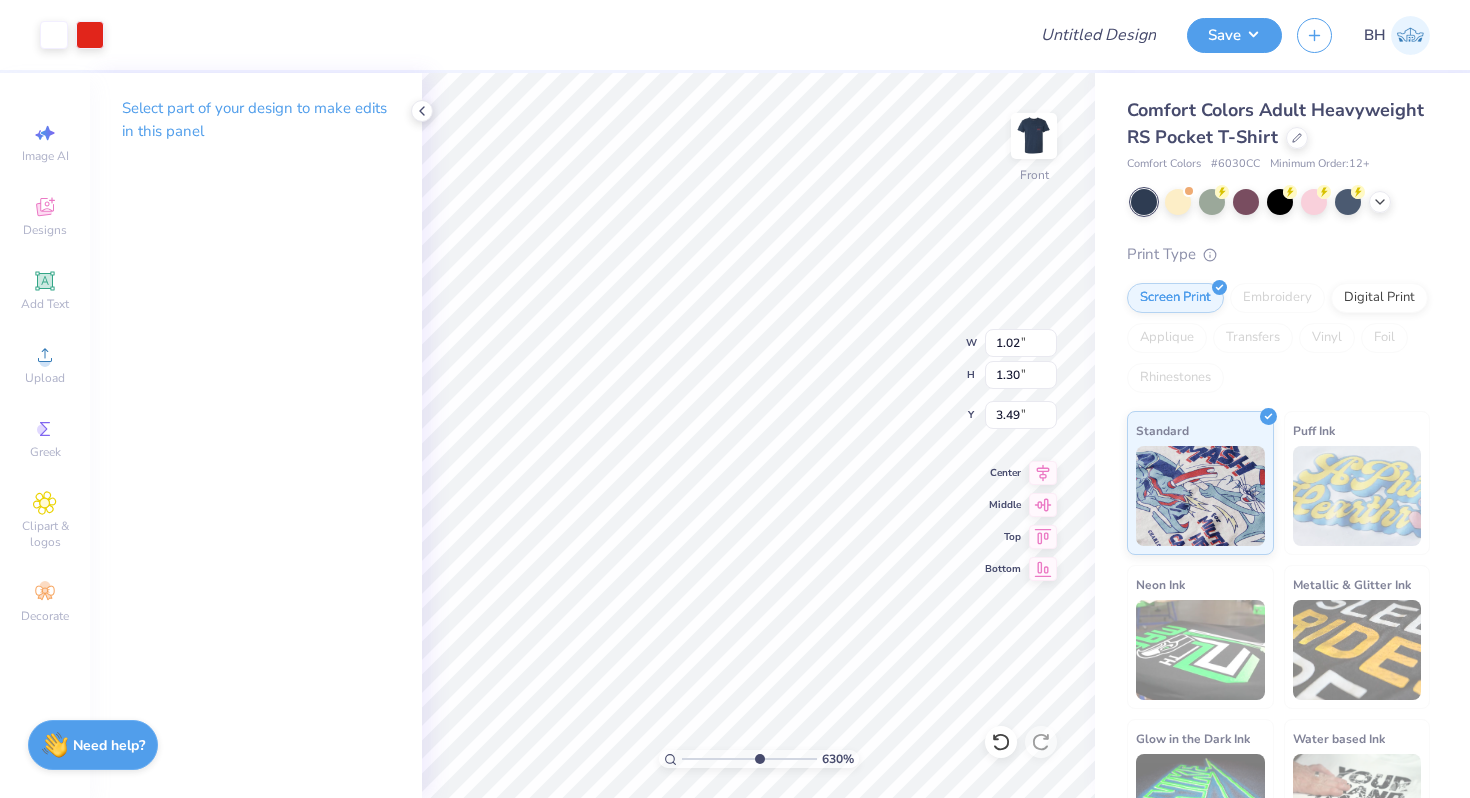 type on "1.05" 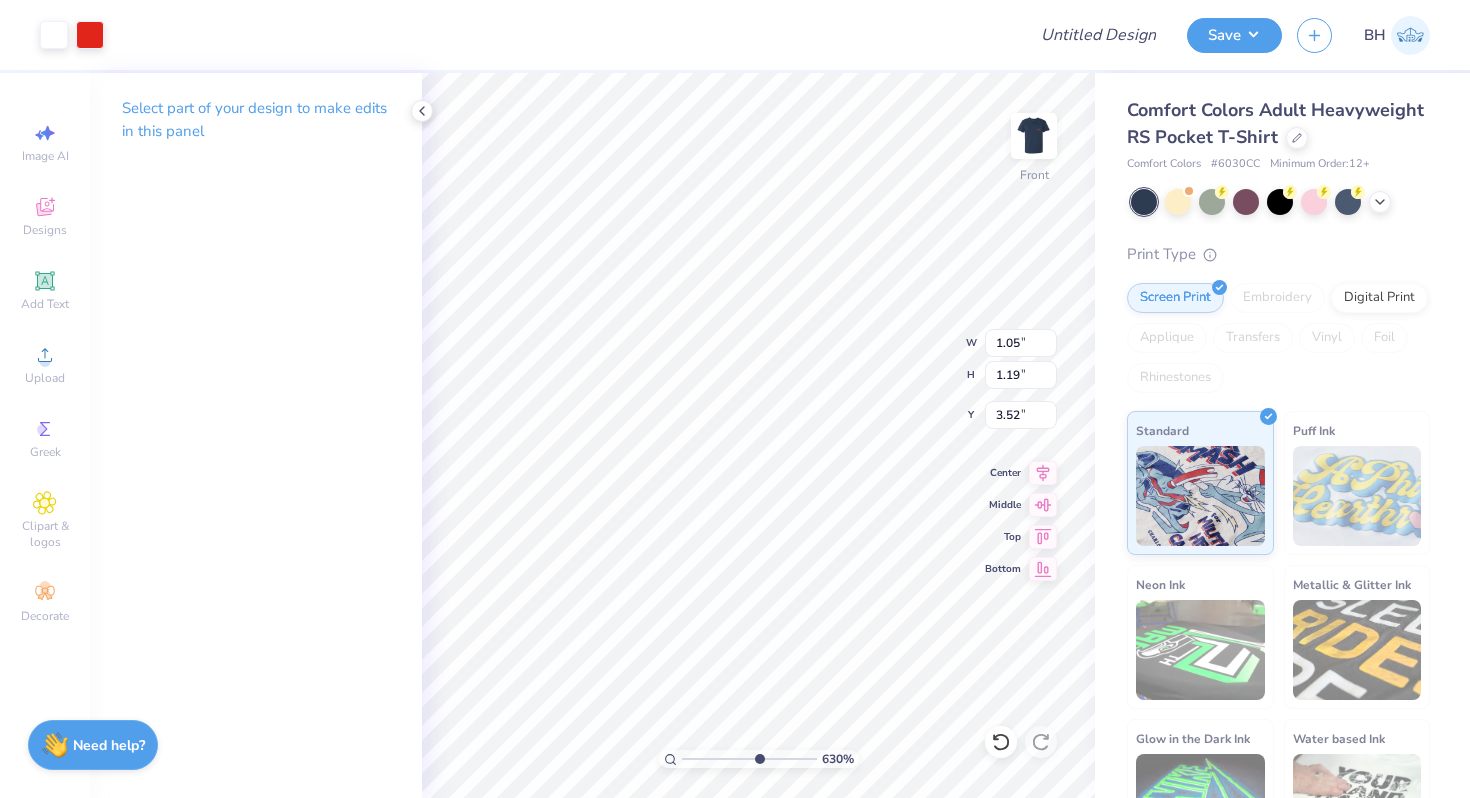 type on "3.58" 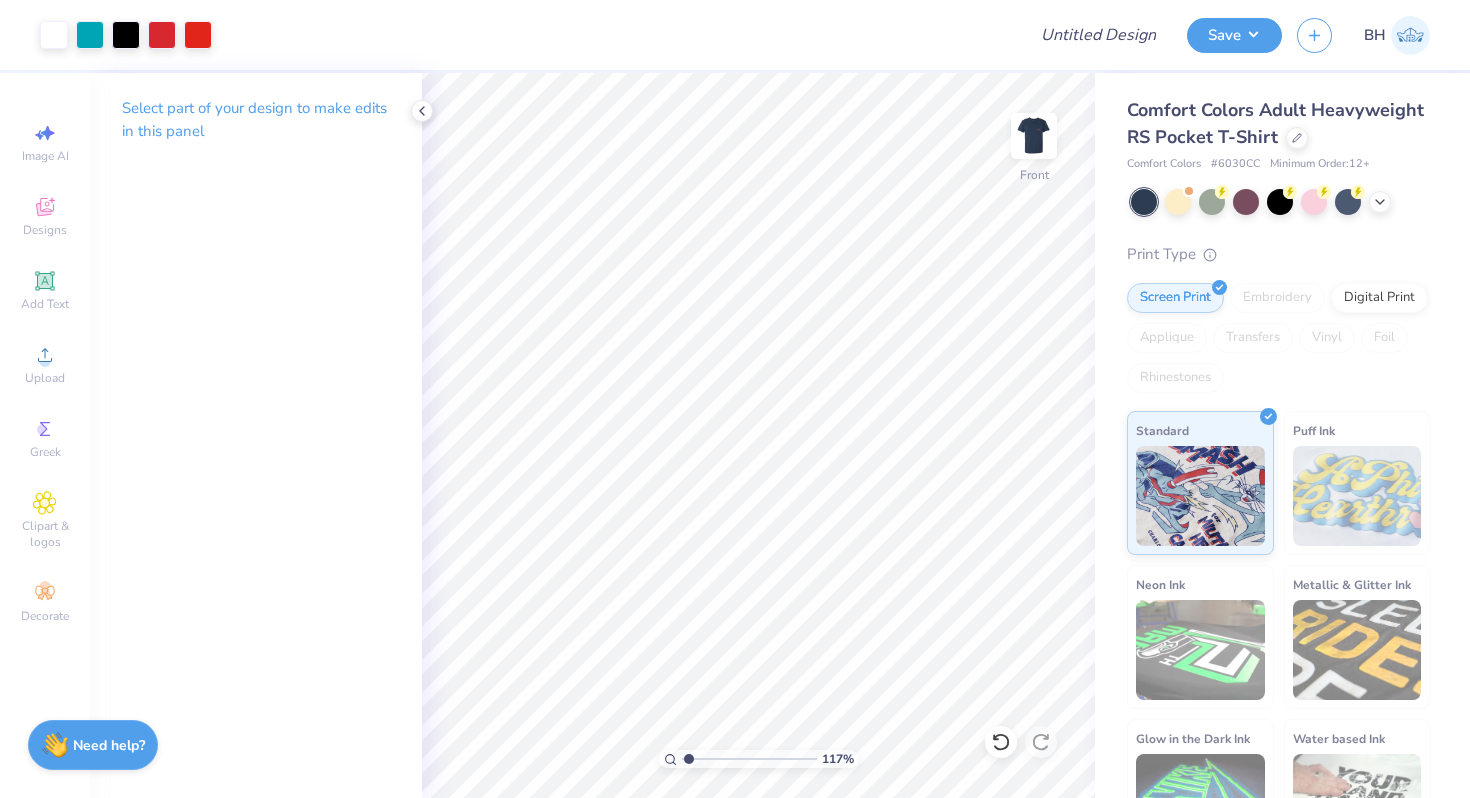 drag, startPoint x: 759, startPoint y: 757, endPoint x: 688, endPoint y: 750, distance: 71.34424 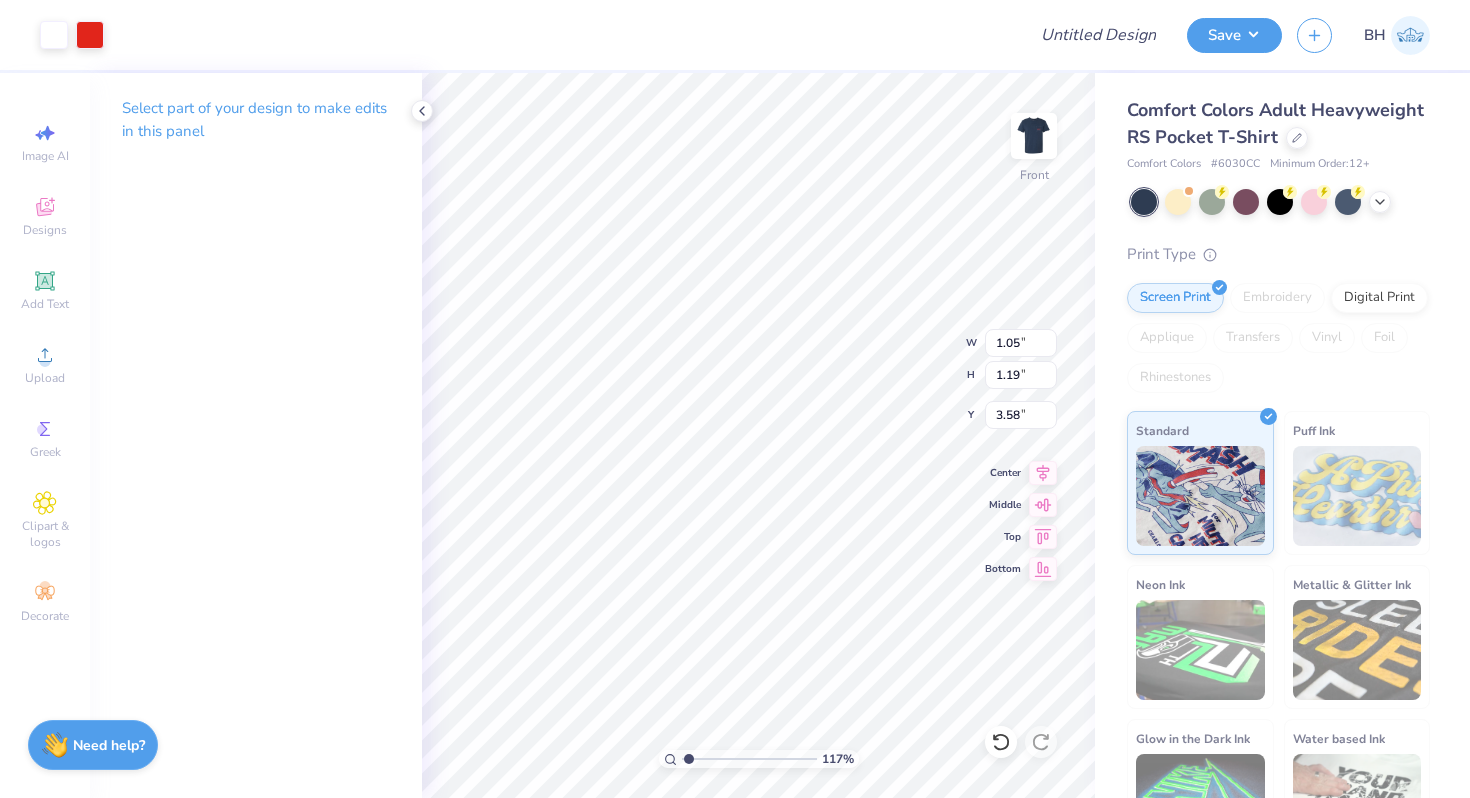type on "3.46" 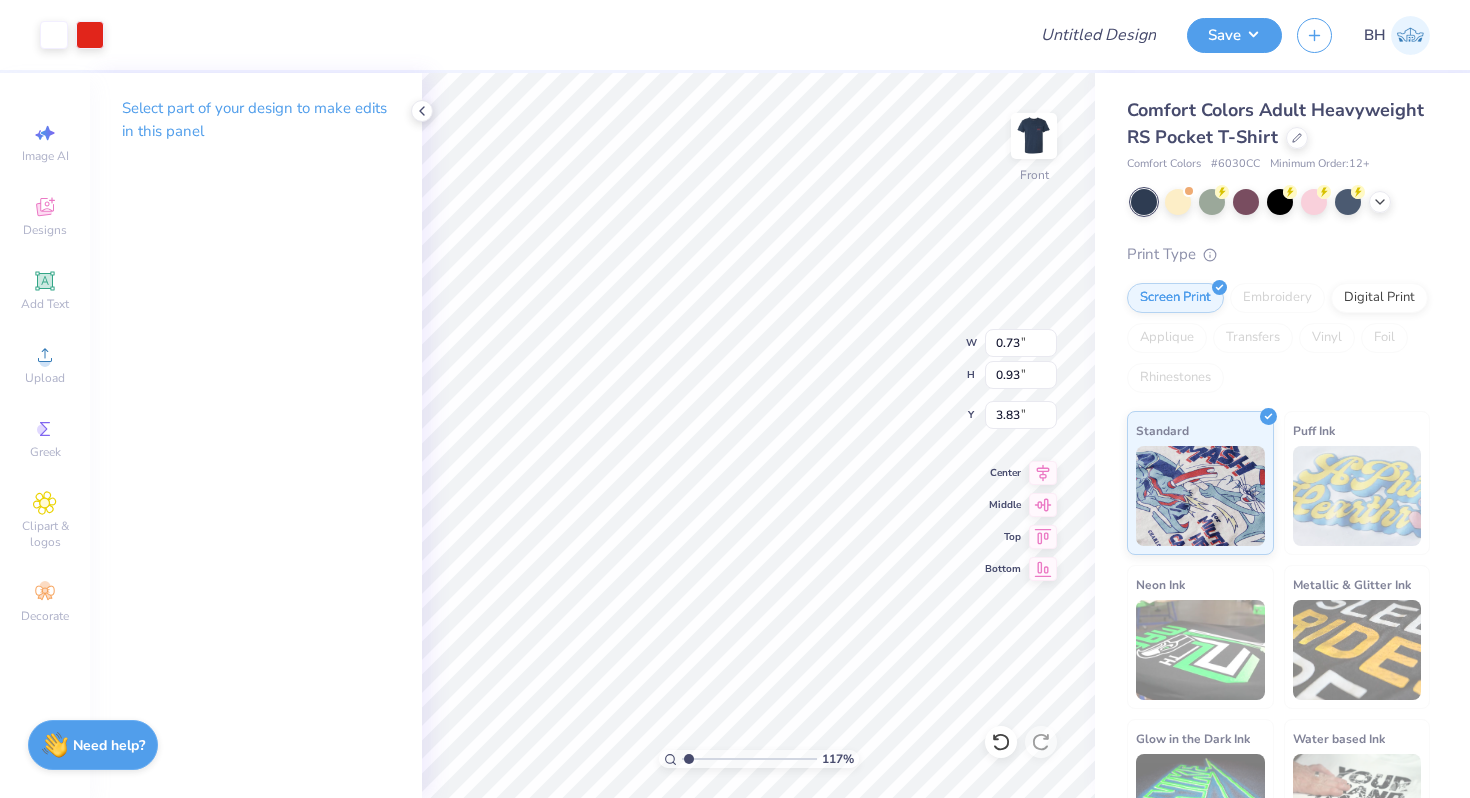 type on "0.73" 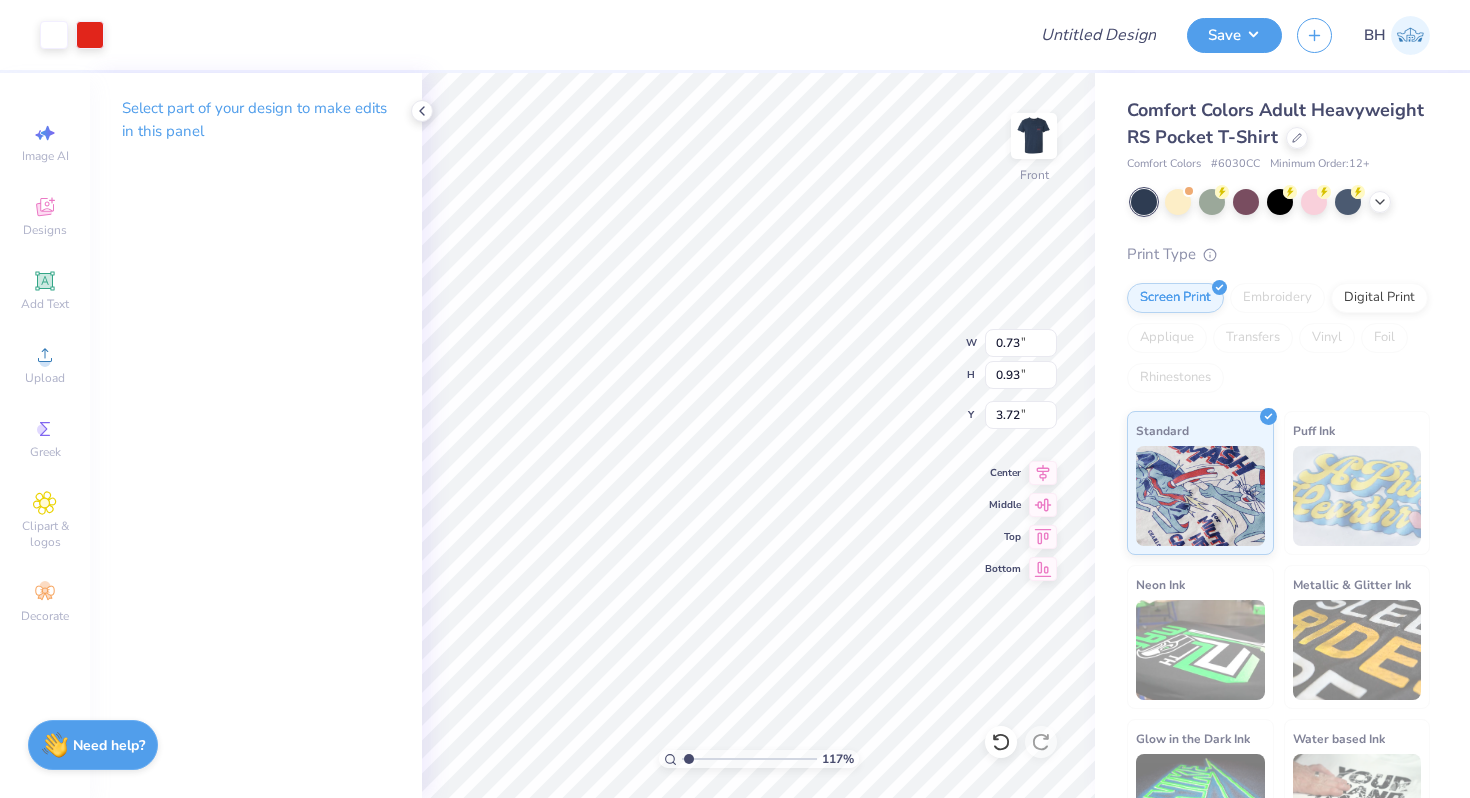type on "1.05" 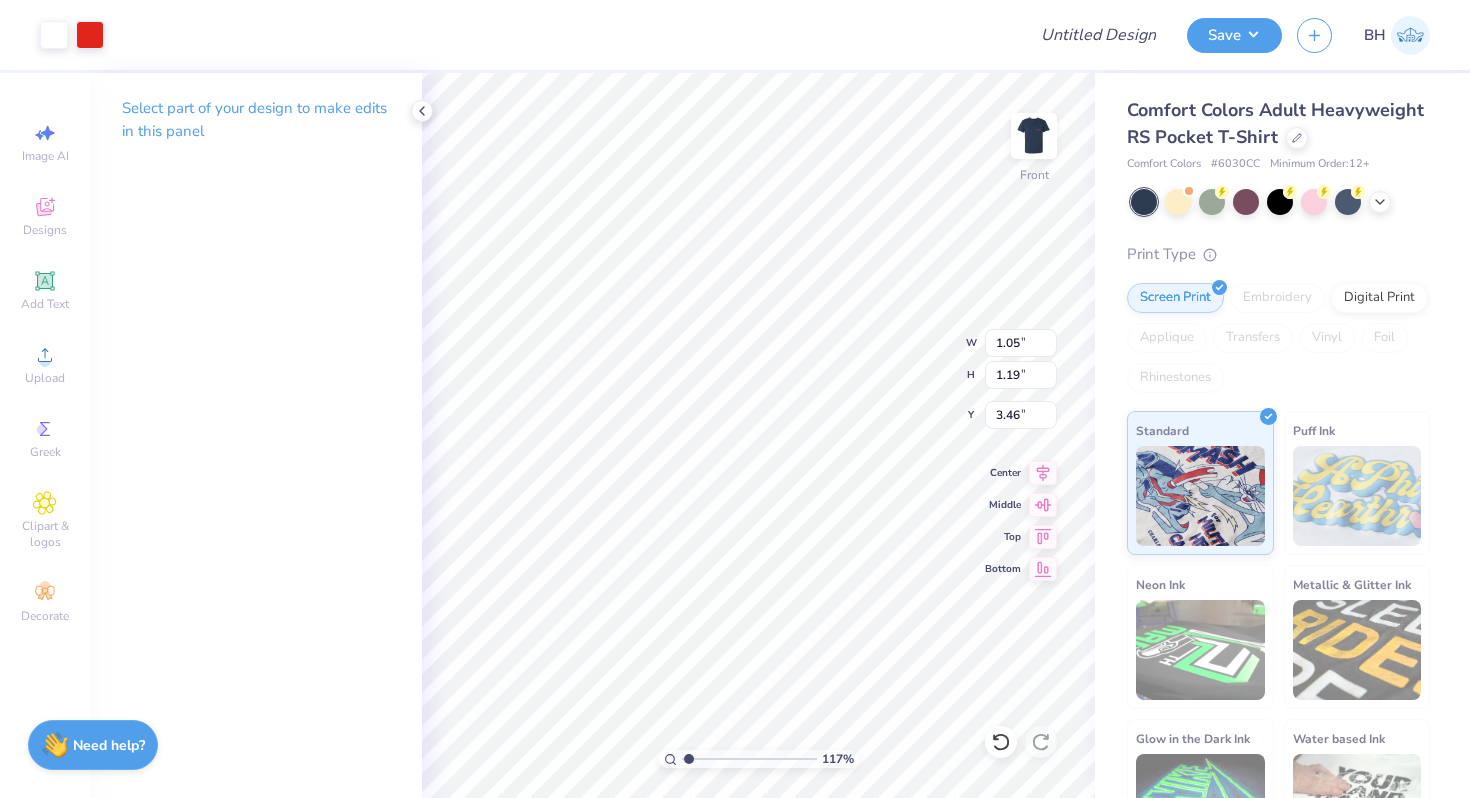 type on "0.80" 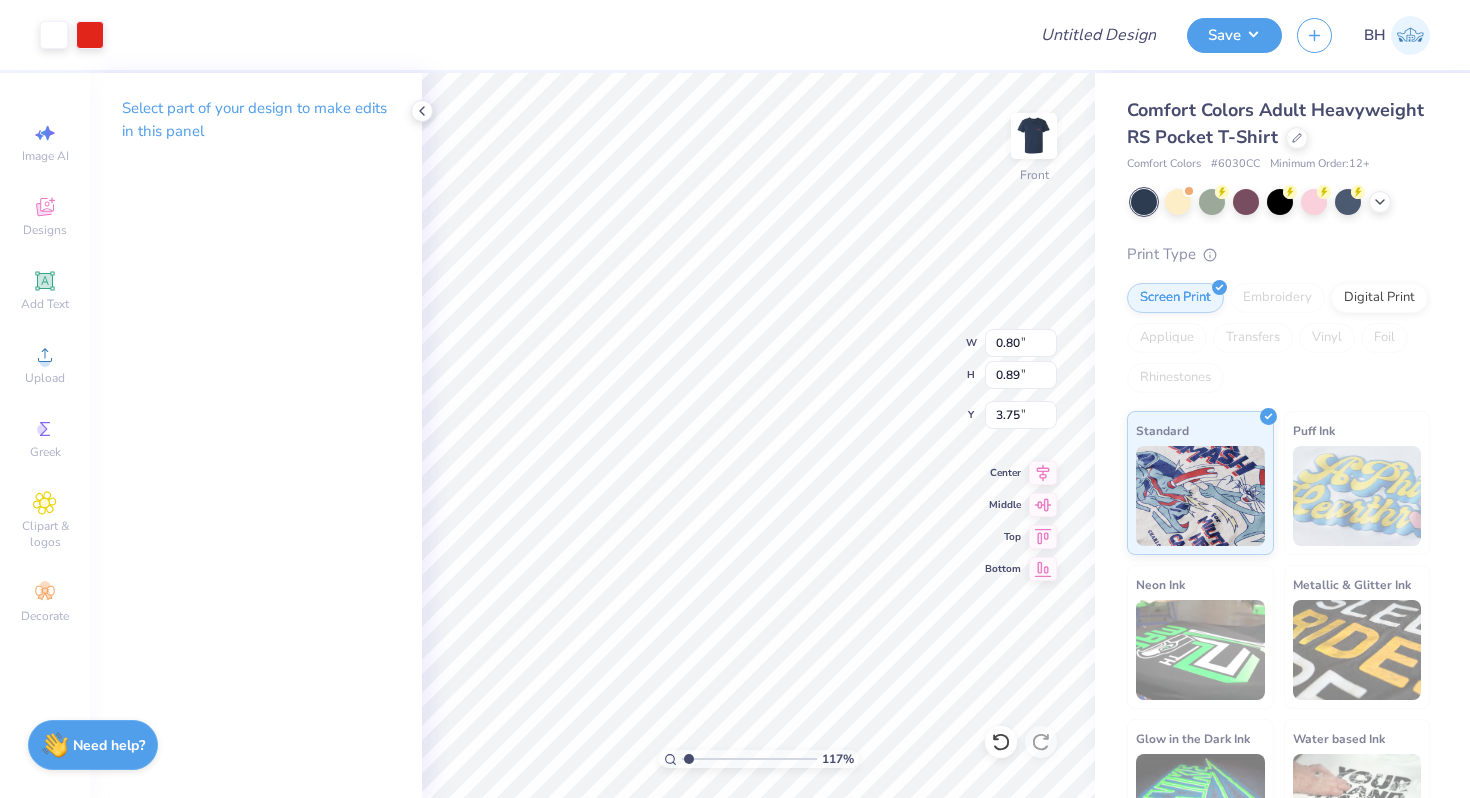 type on "0.73" 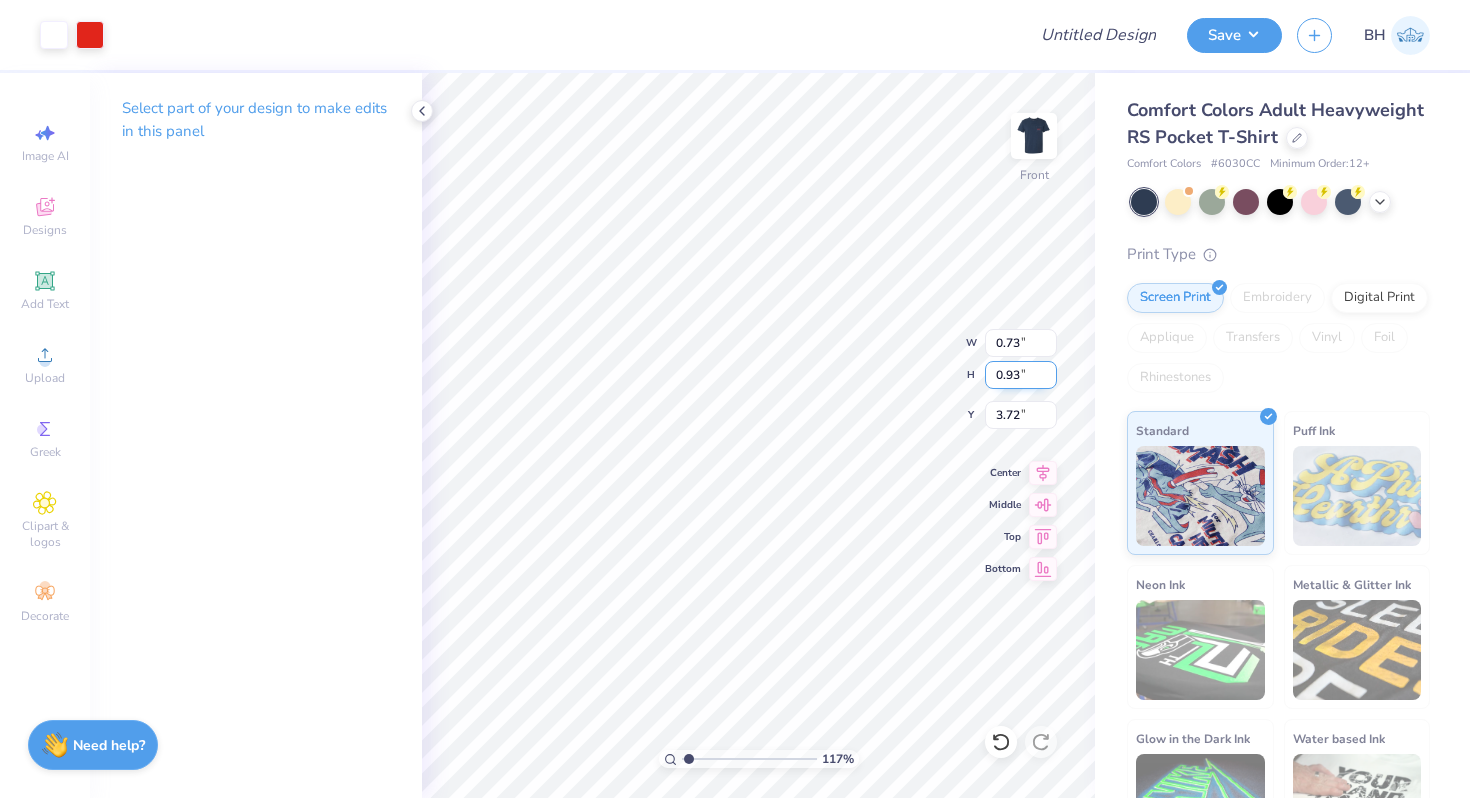 type on "0.80" 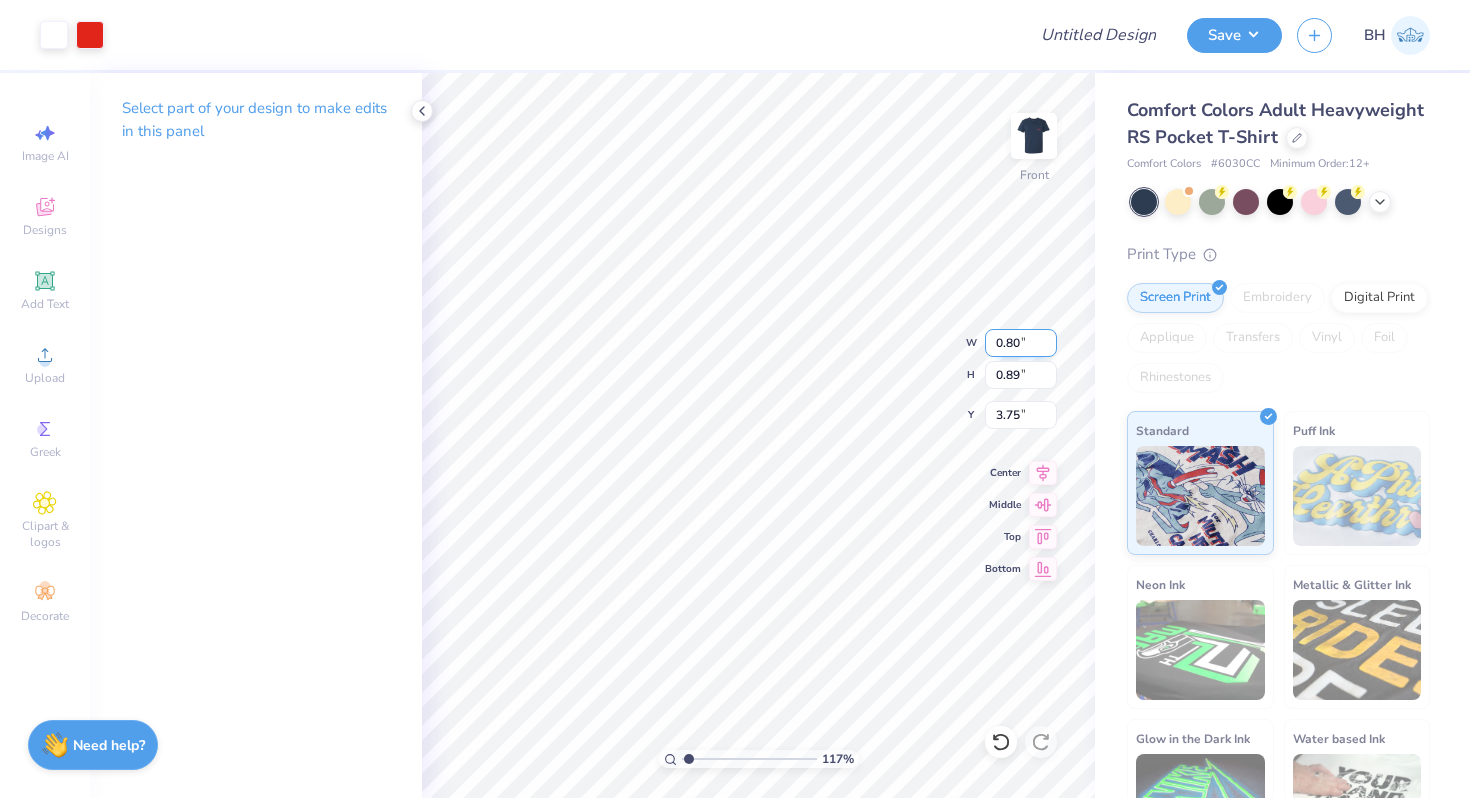 click on "0.80" at bounding box center [1021, 343] 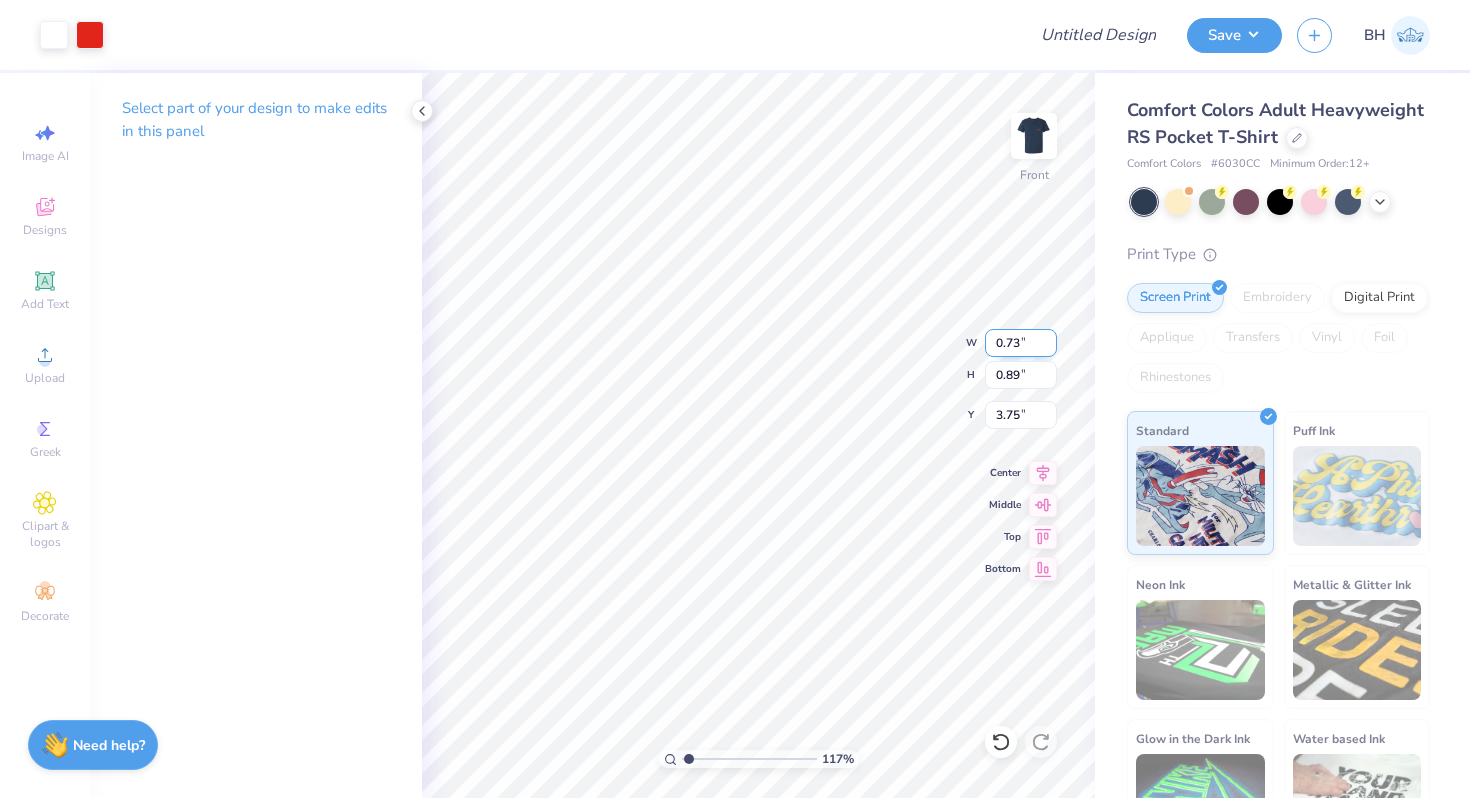 type on "0.73" 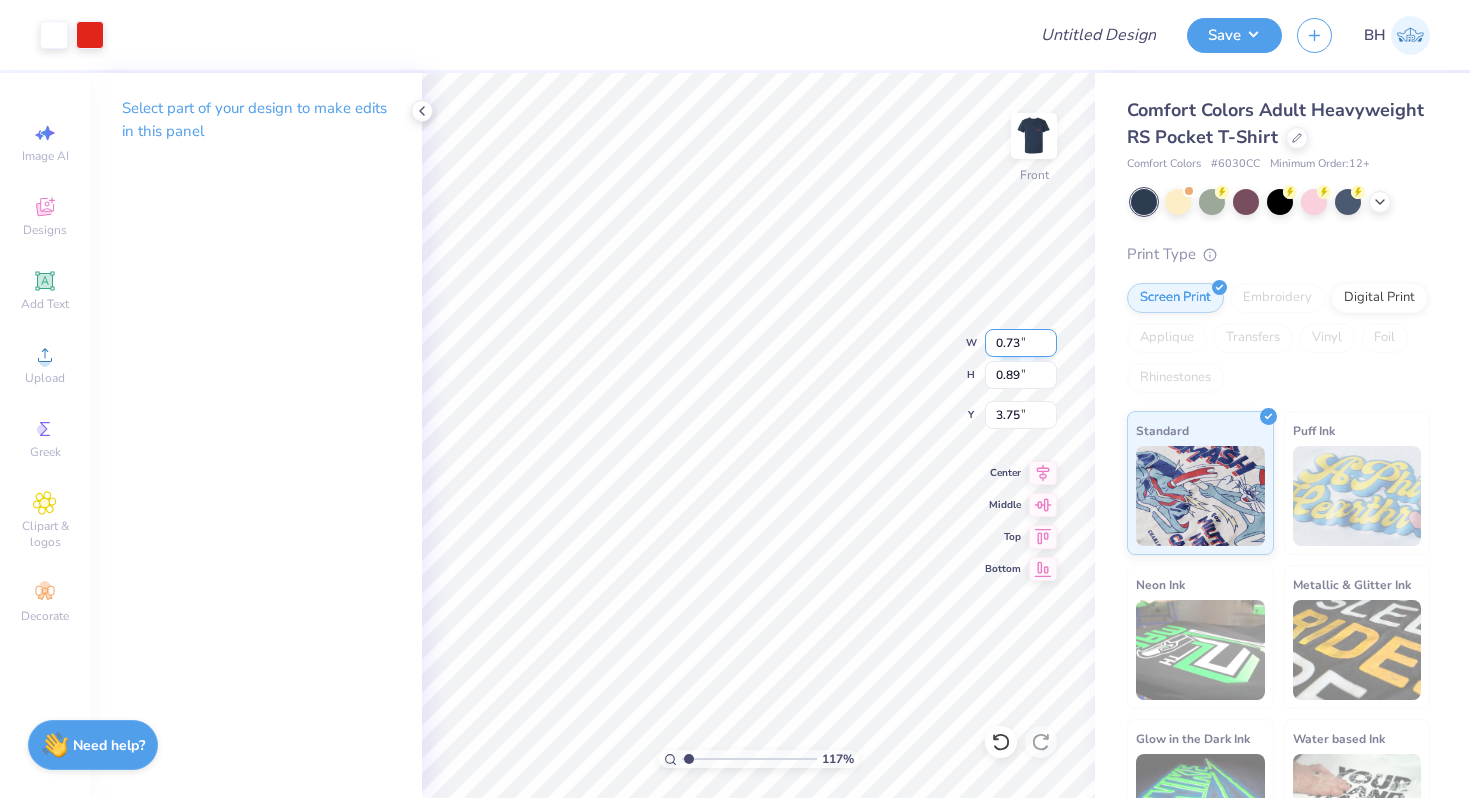type on "0.82" 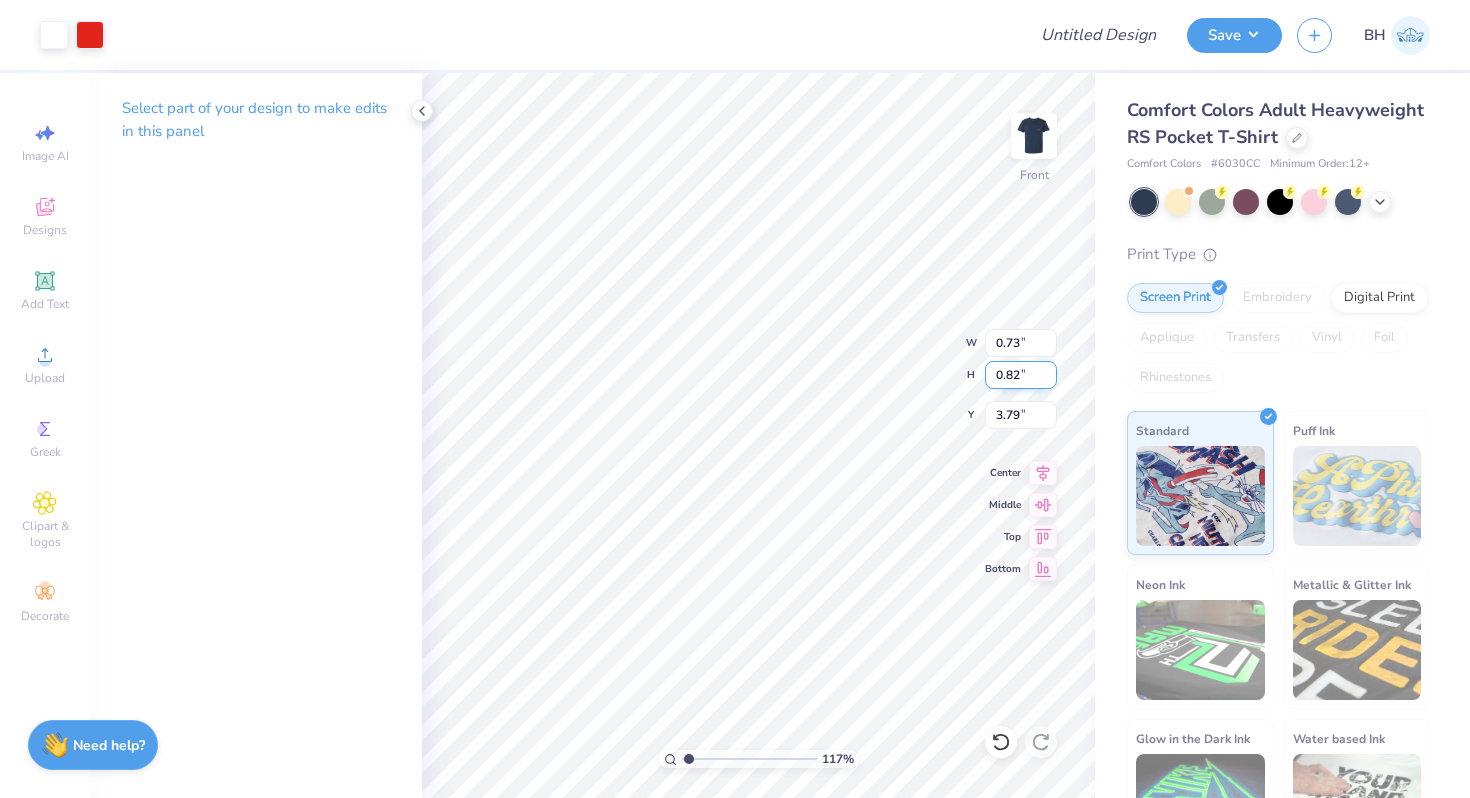 click on "0.82" at bounding box center (1021, 375) 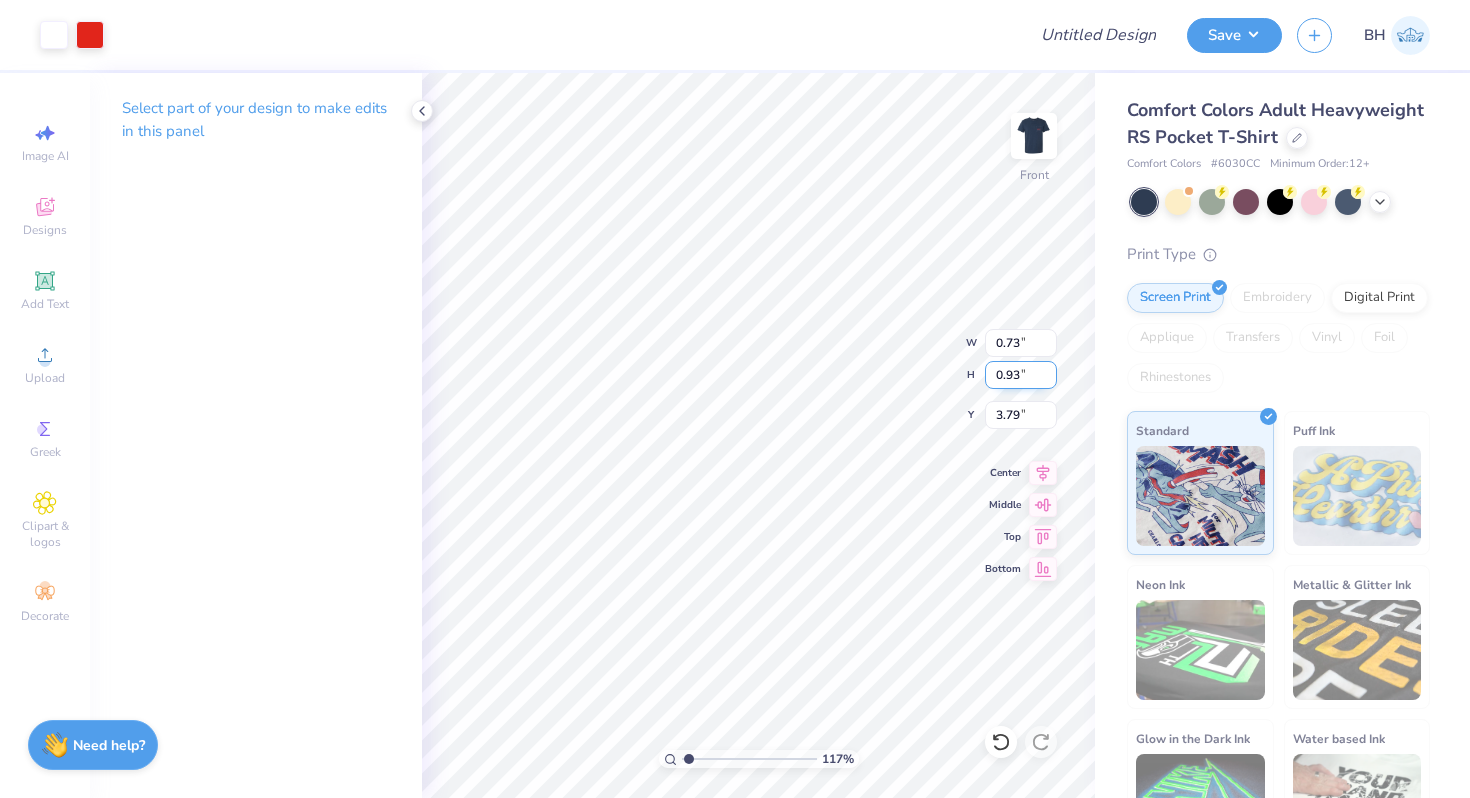 type on "0.93" 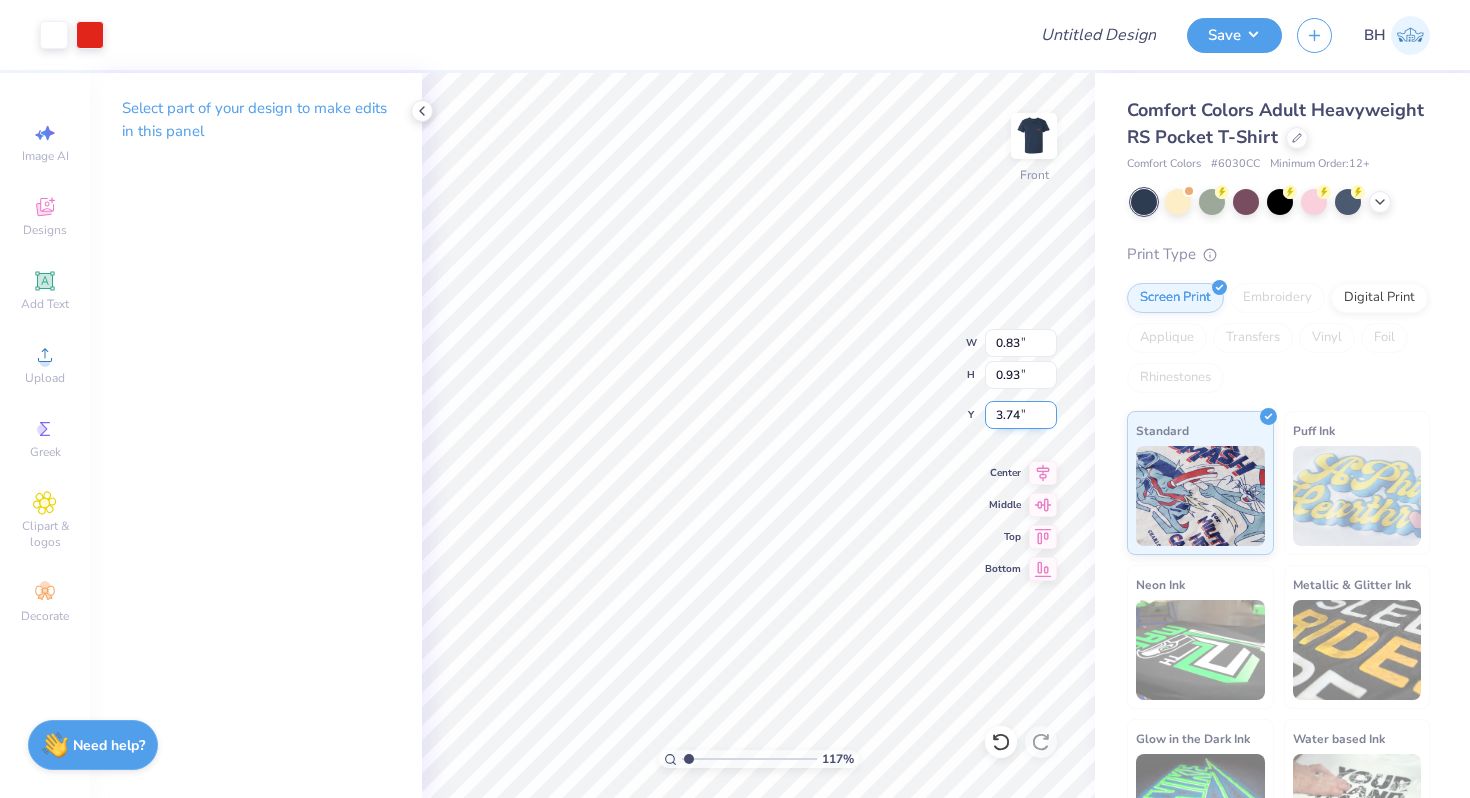 click on "3.74" at bounding box center [1021, 415] 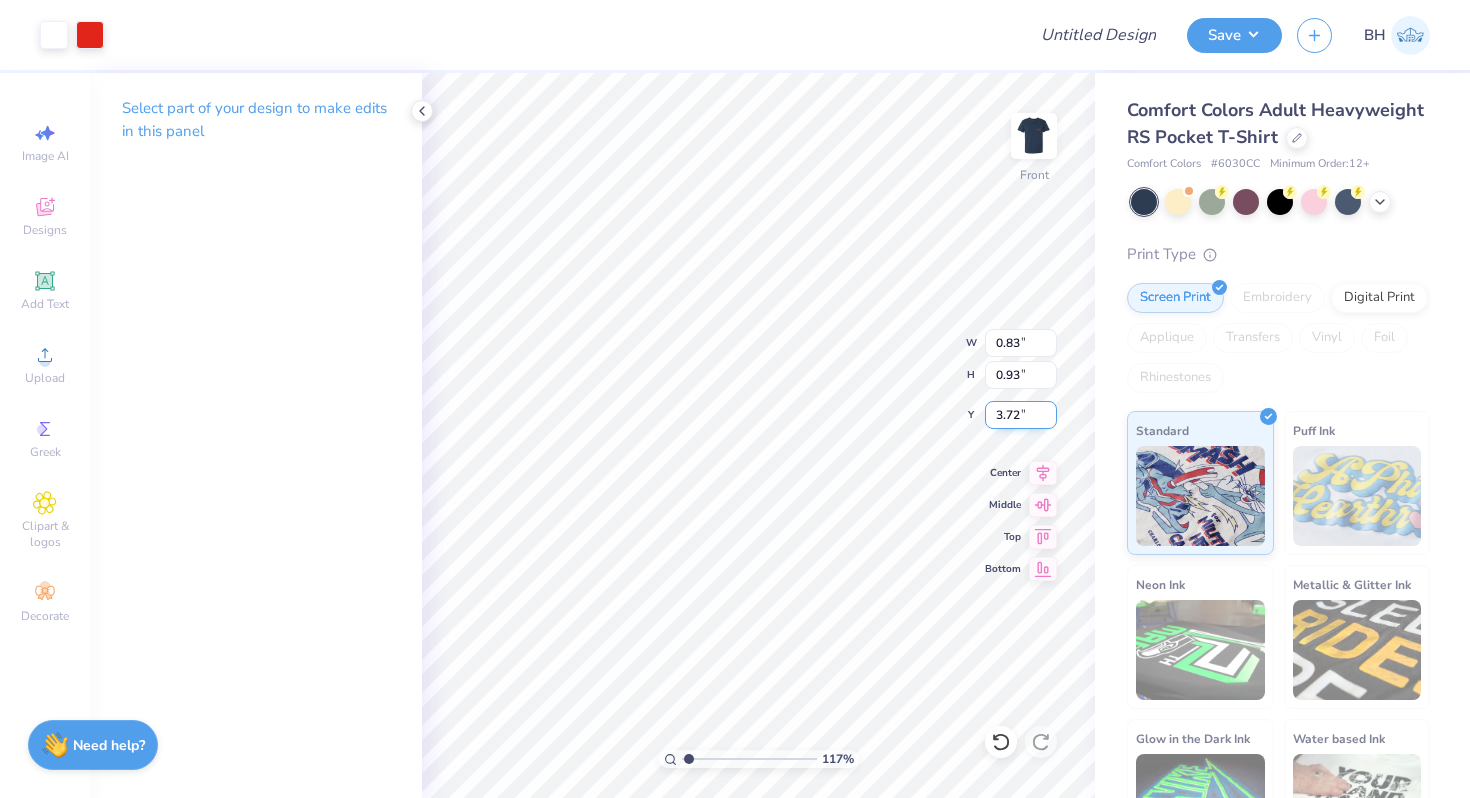 type on "3.72" 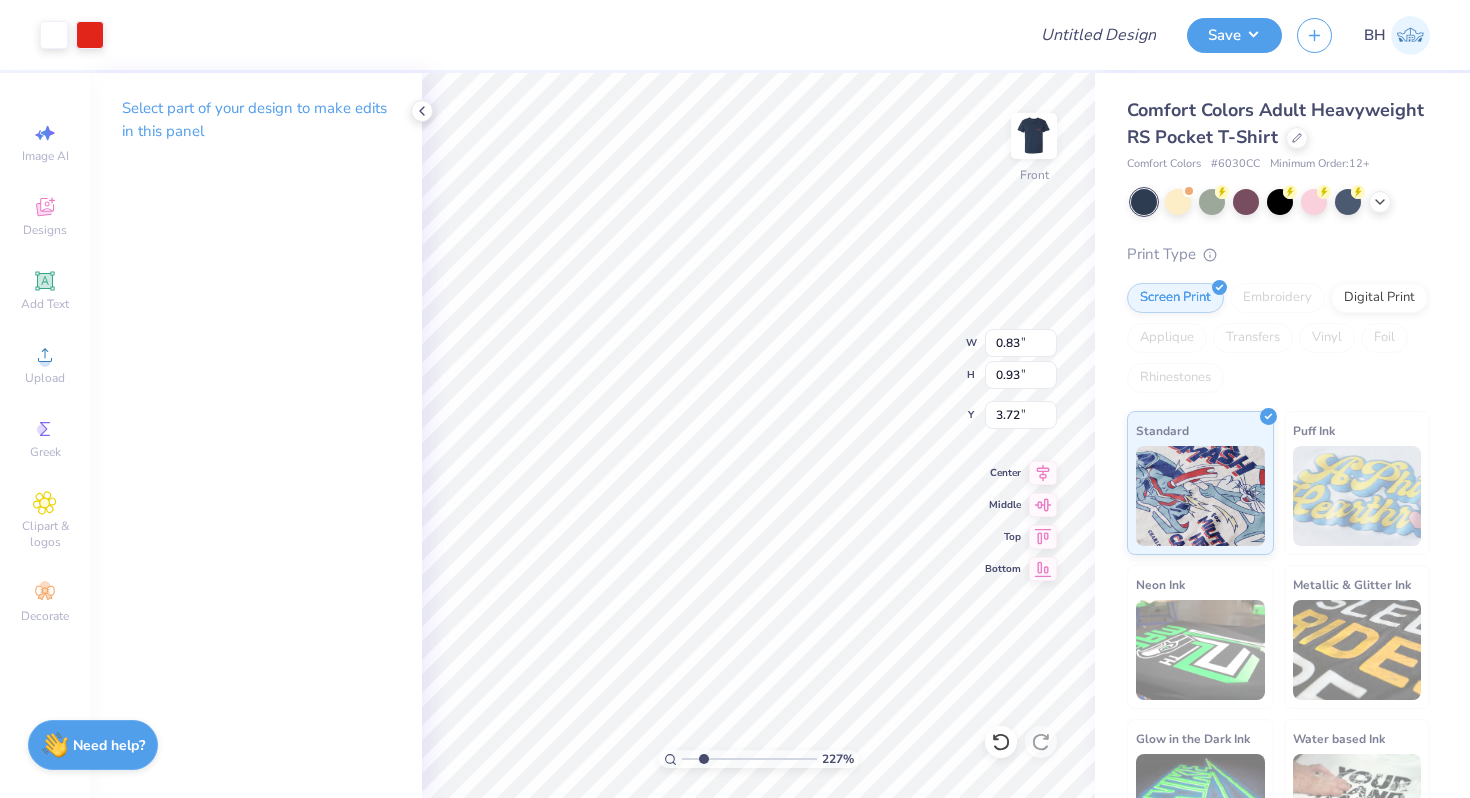 drag, startPoint x: 689, startPoint y: 756, endPoint x: 703, endPoint y: 755, distance: 14.035668 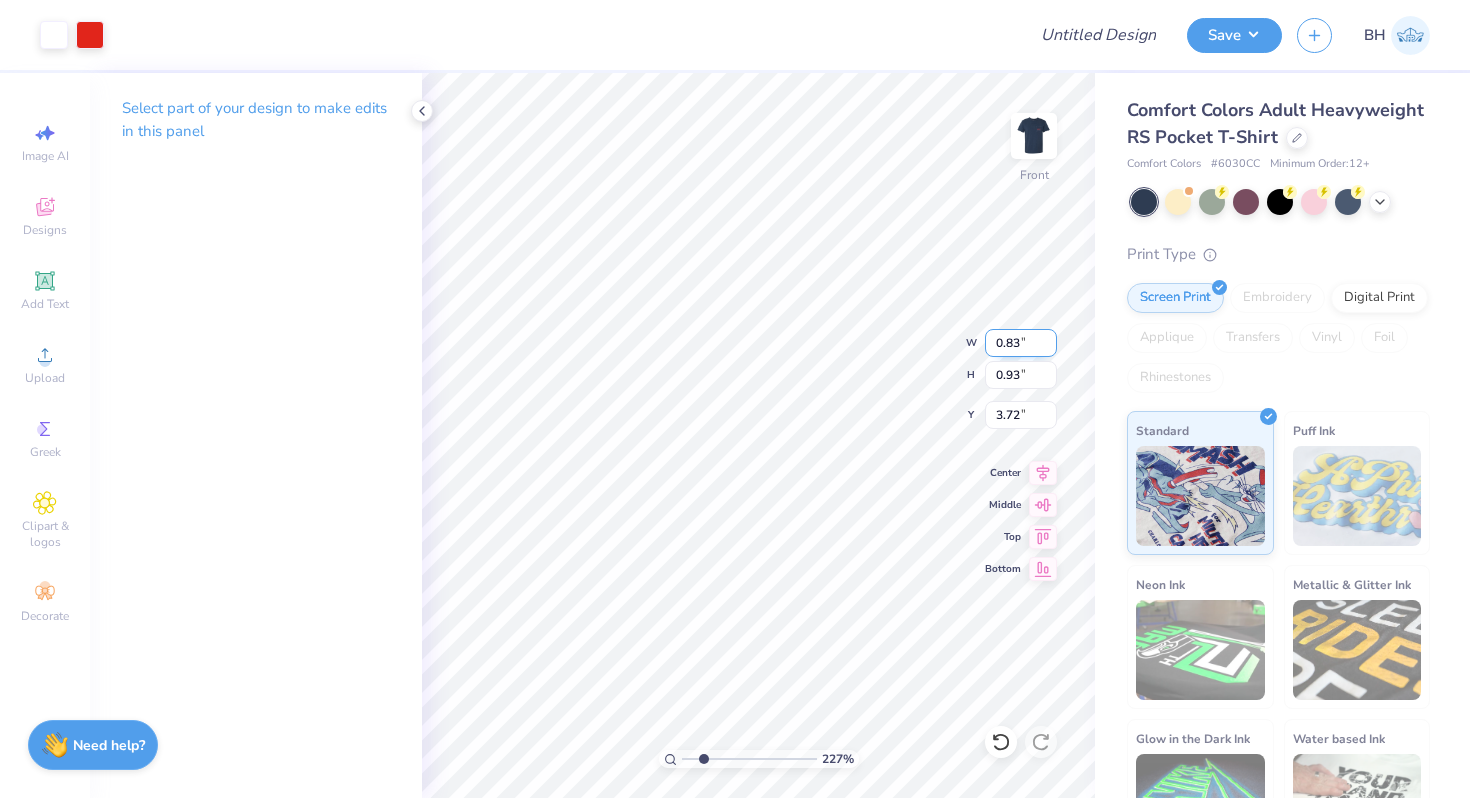 click on "0.83" at bounding box center [1021, 343] 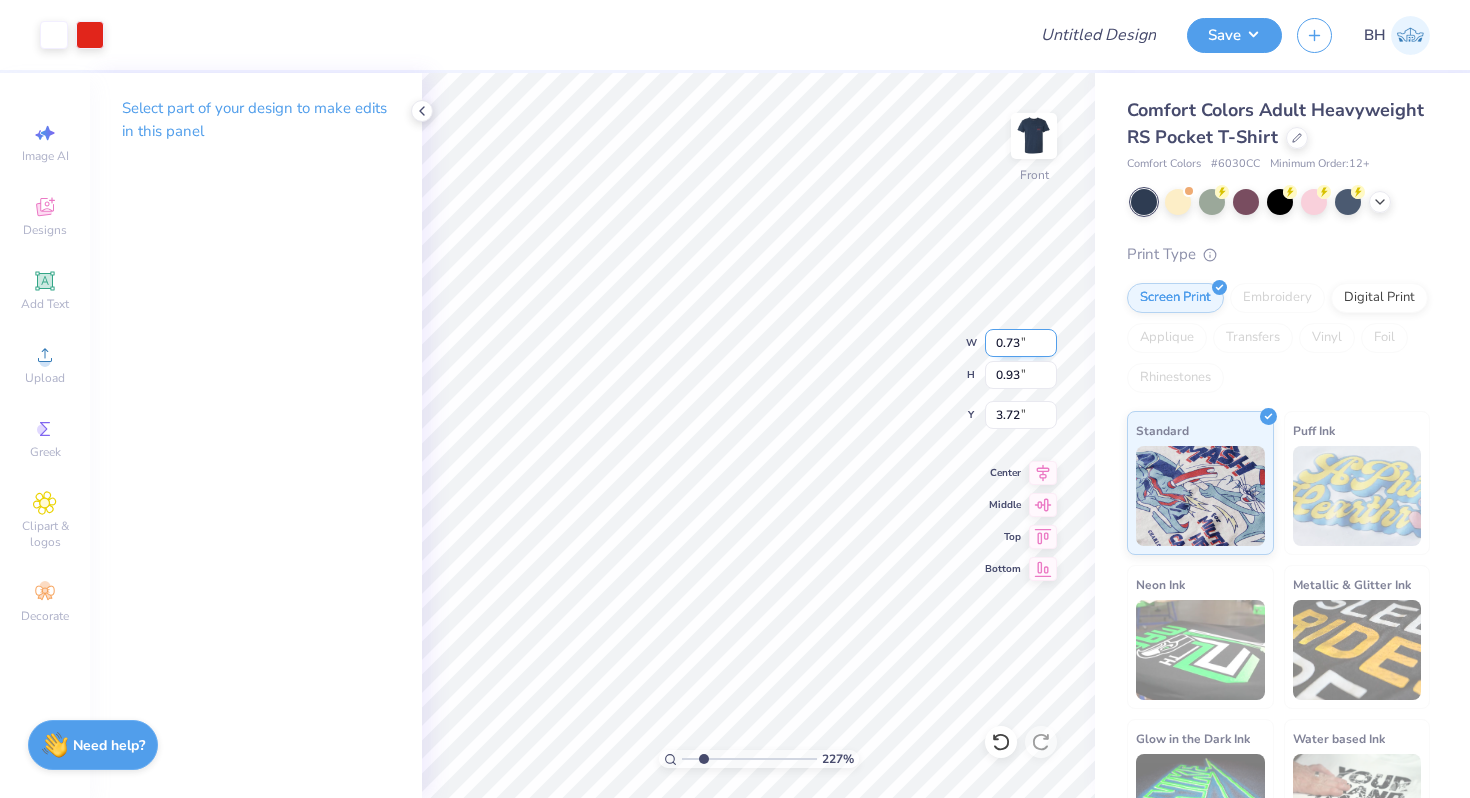 type on "0.73" 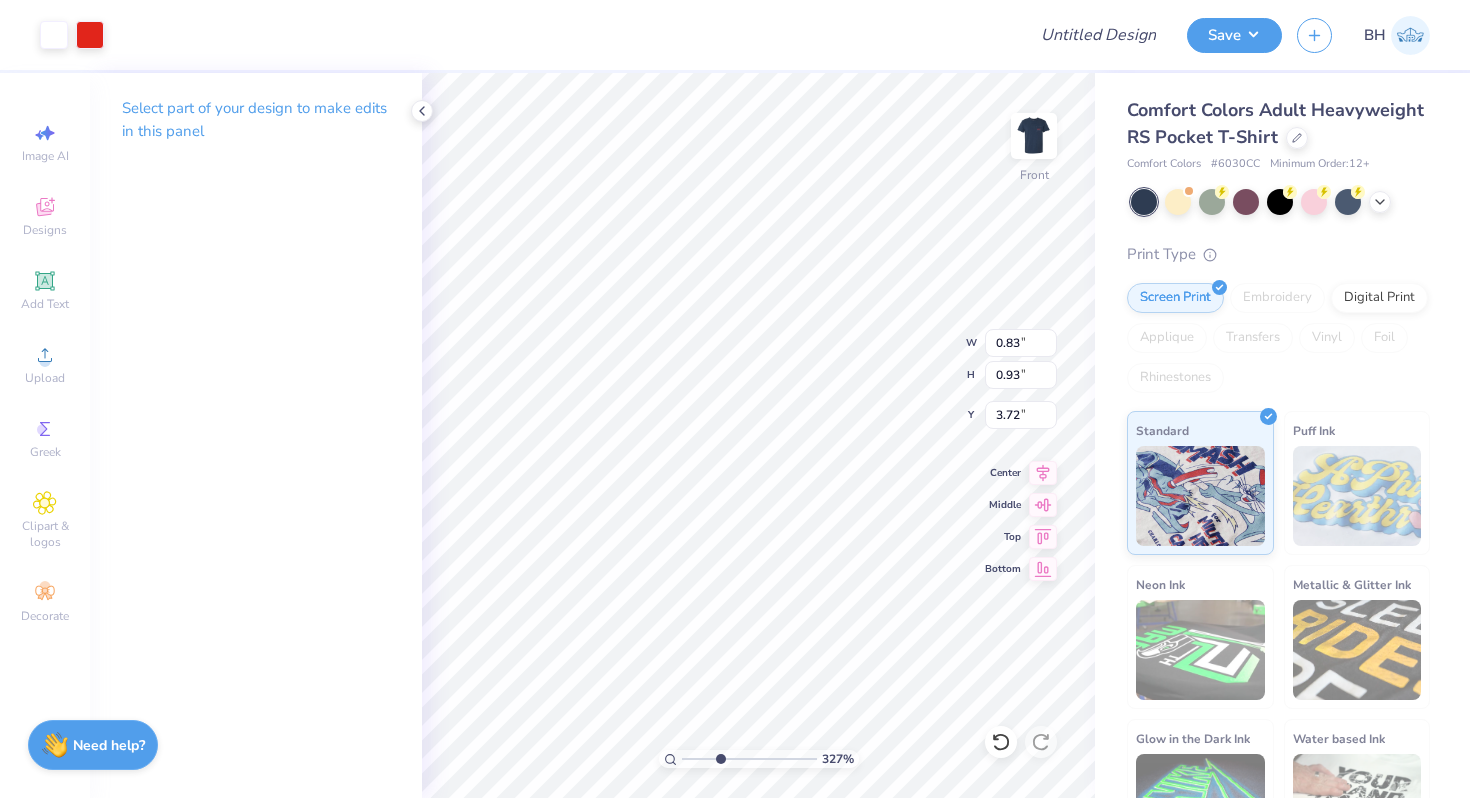 drag, startPoint x: 702, startPoint y: 753, endPoint x: 721, endPoint y: 752, distance: 19.026299 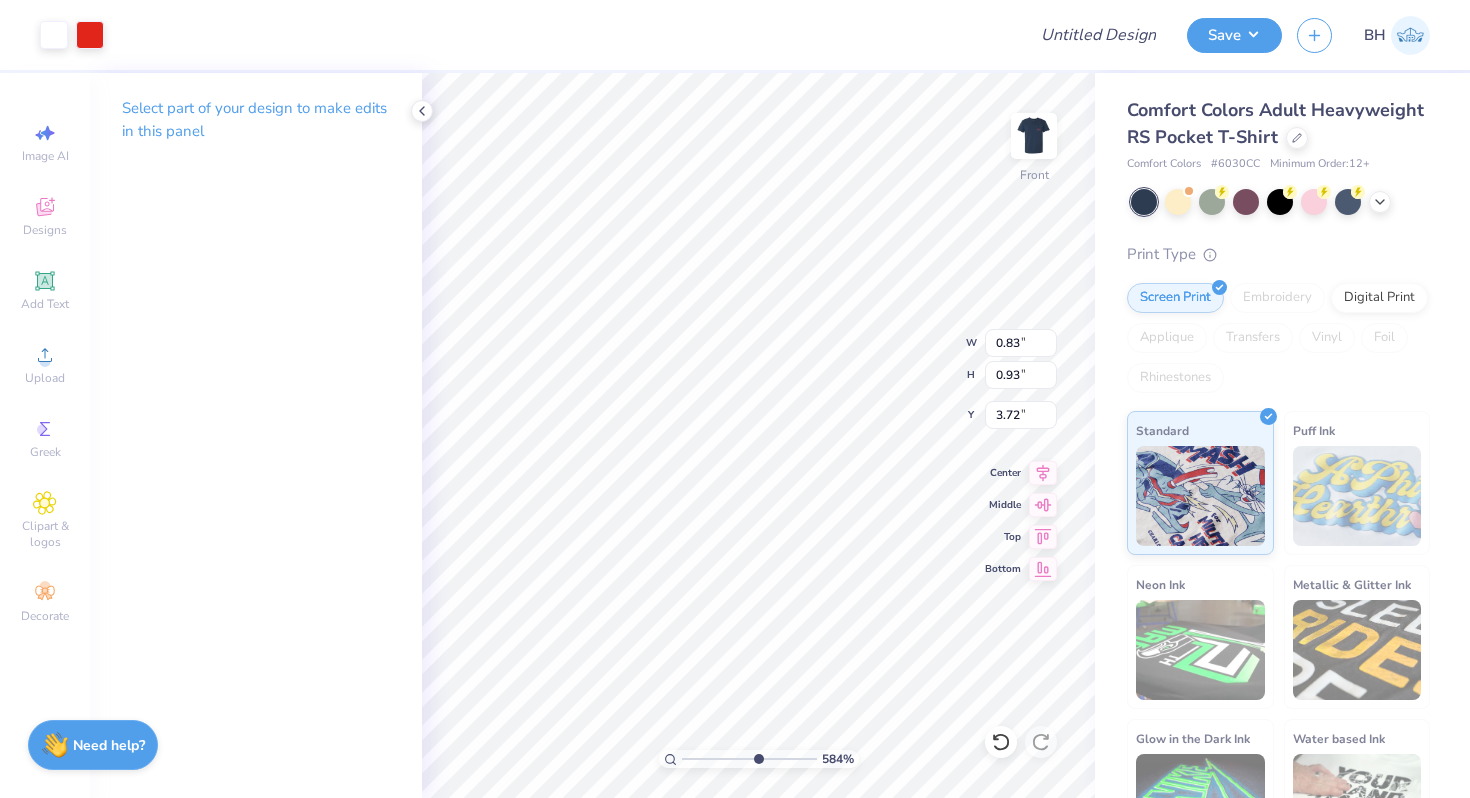 drag, startPoint x: 719, startPoint y: 760, endPoint x: 756, endPoint y: 757, distance: 37.12142 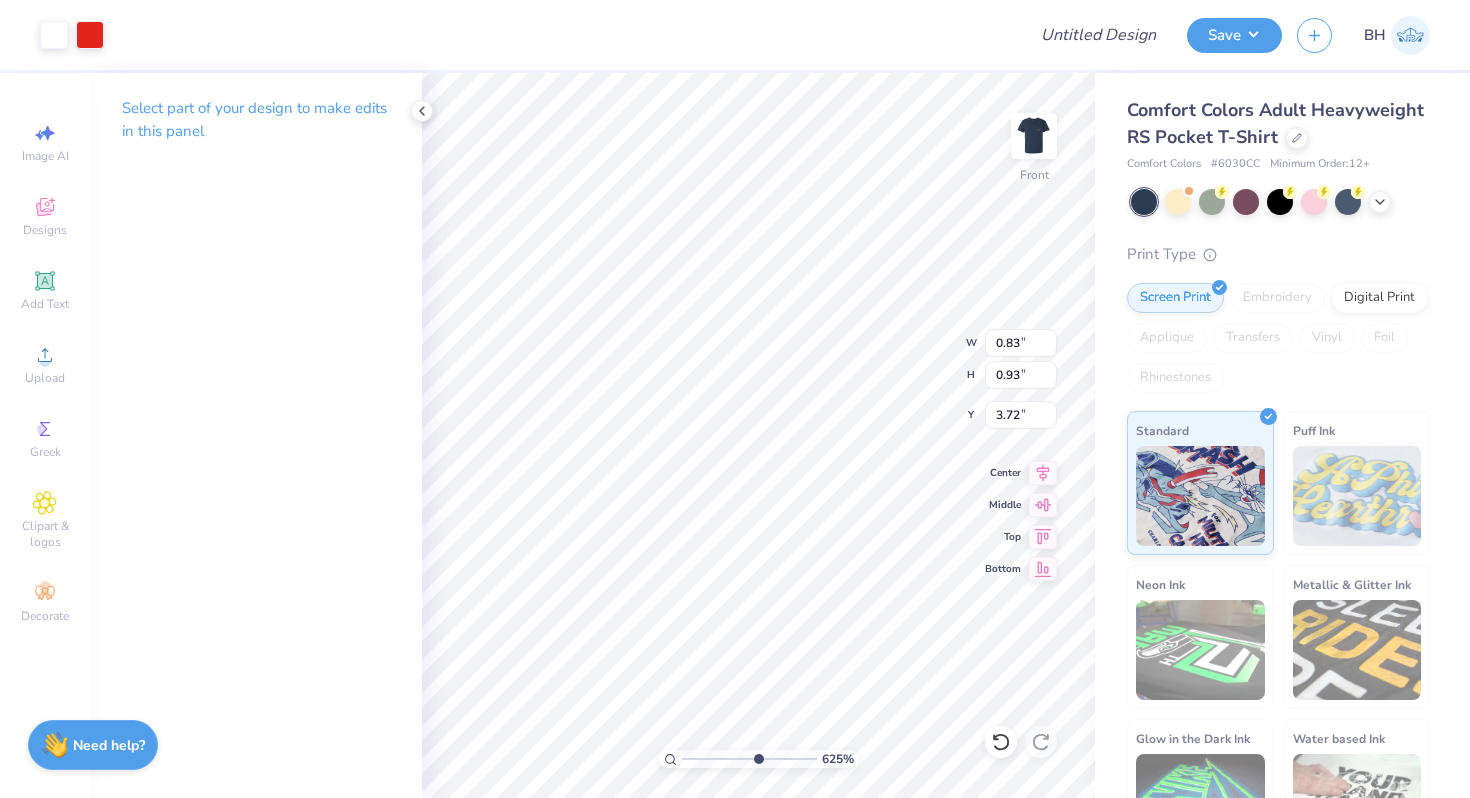 type on "9.33" 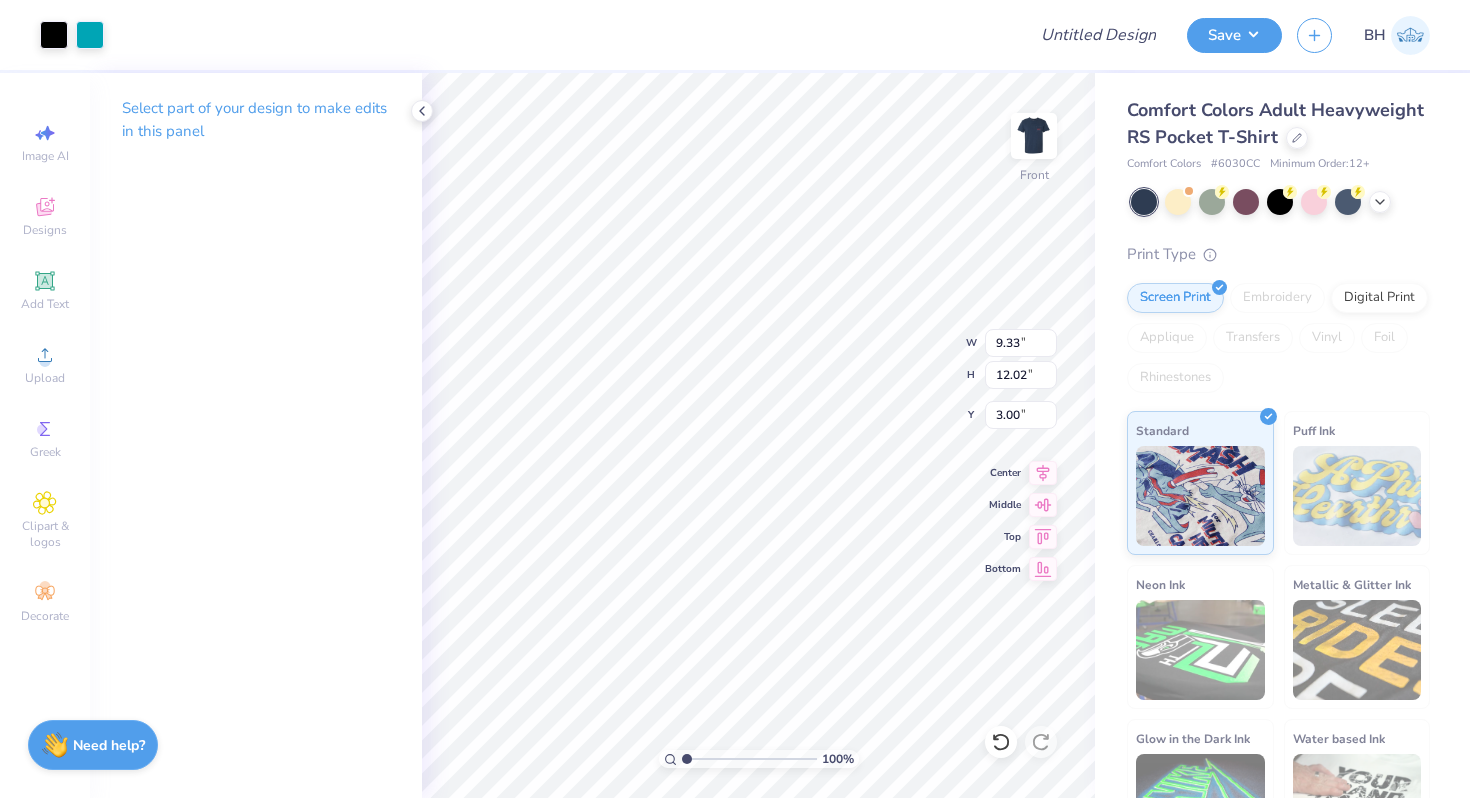 drag, startPoint x: 759, startPoint y: 756, endPoint x: 656, endPoint y: 759, distance: 103.04368 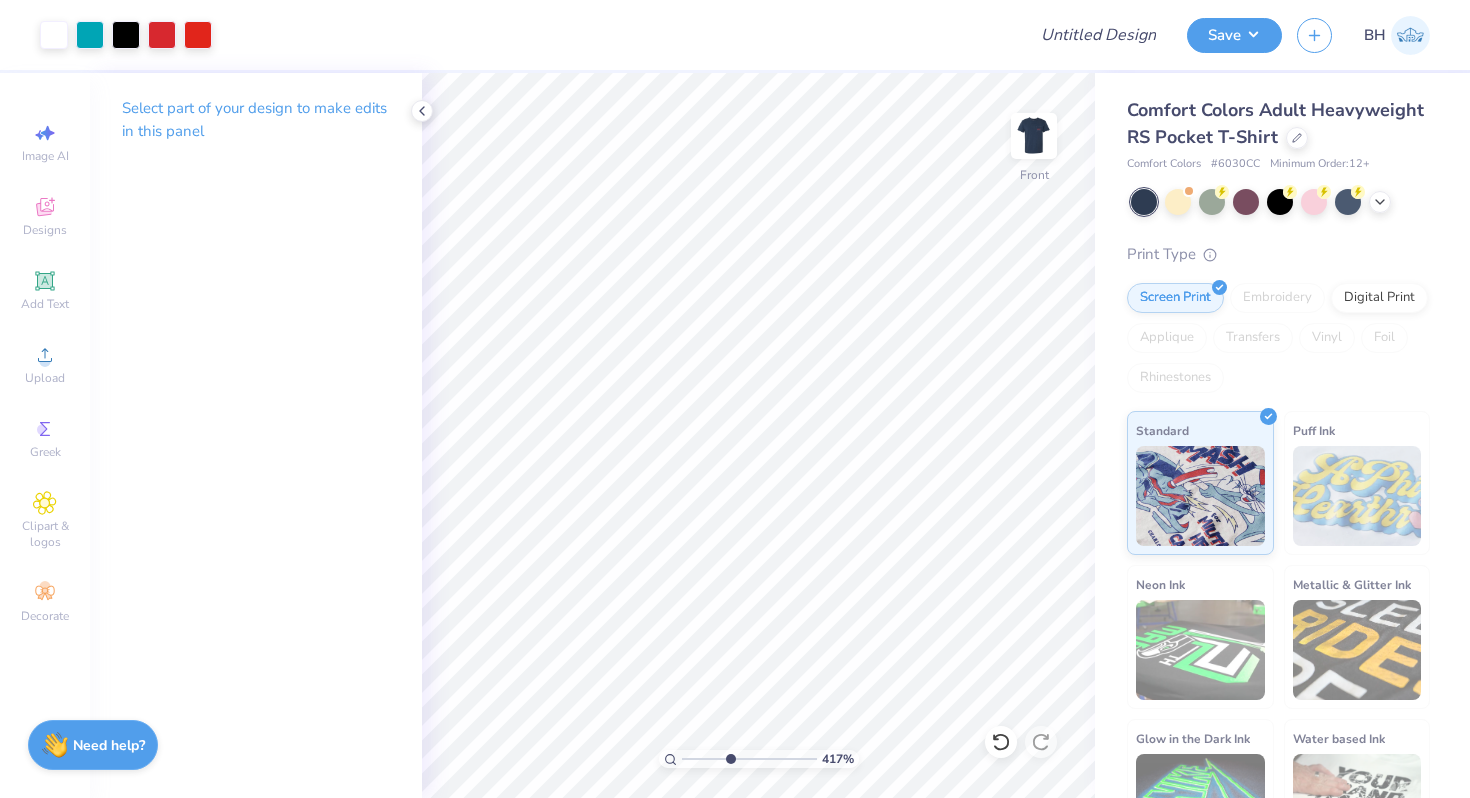 drag, startPoint x: 688, startPoint y: 758, endPoint x: 729, endPoint y: 757, distance: 41.01219 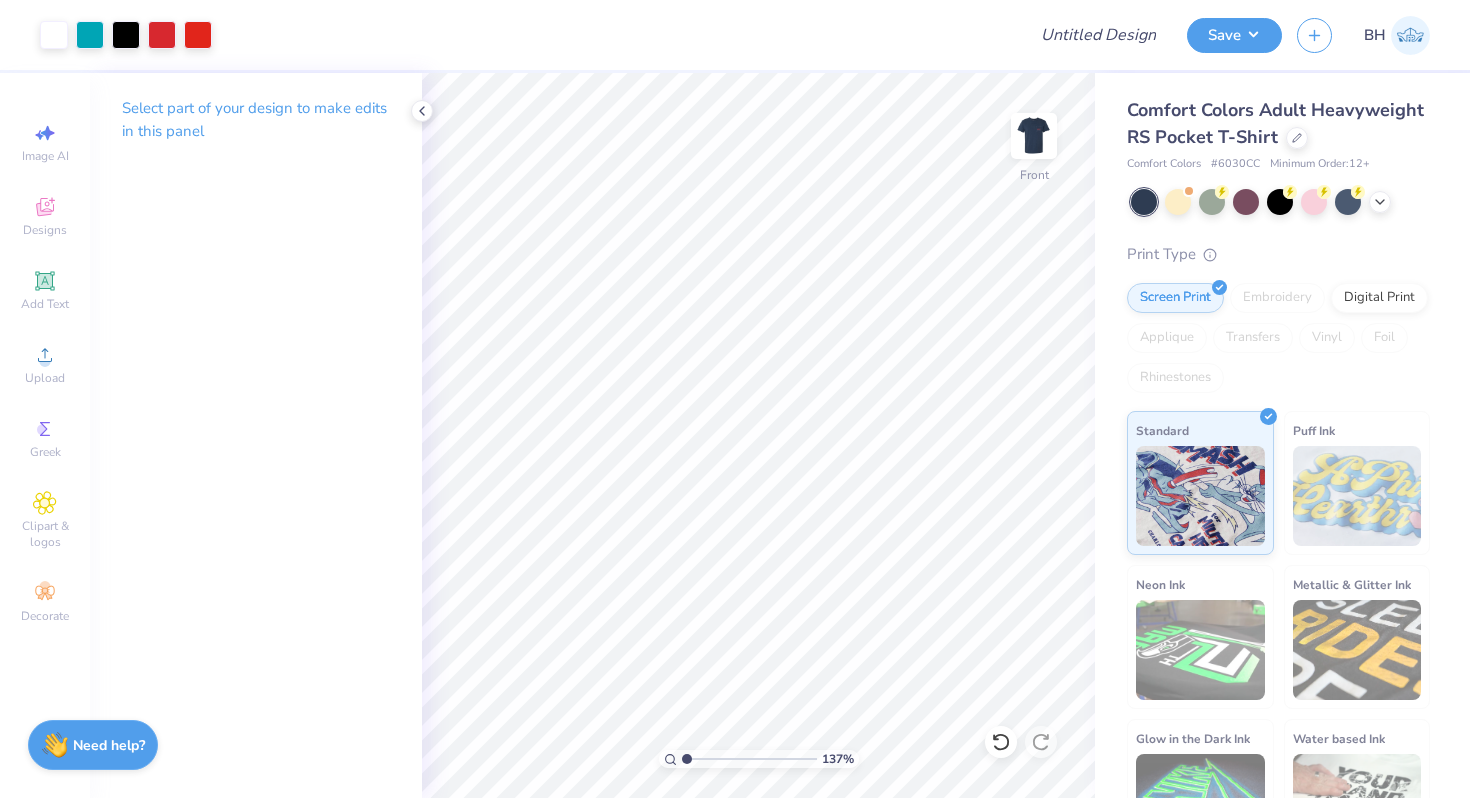 drag, startPoint x: 727, startPoint y: 754, endPoint x: 674, endPoint y: 754, distance: 53 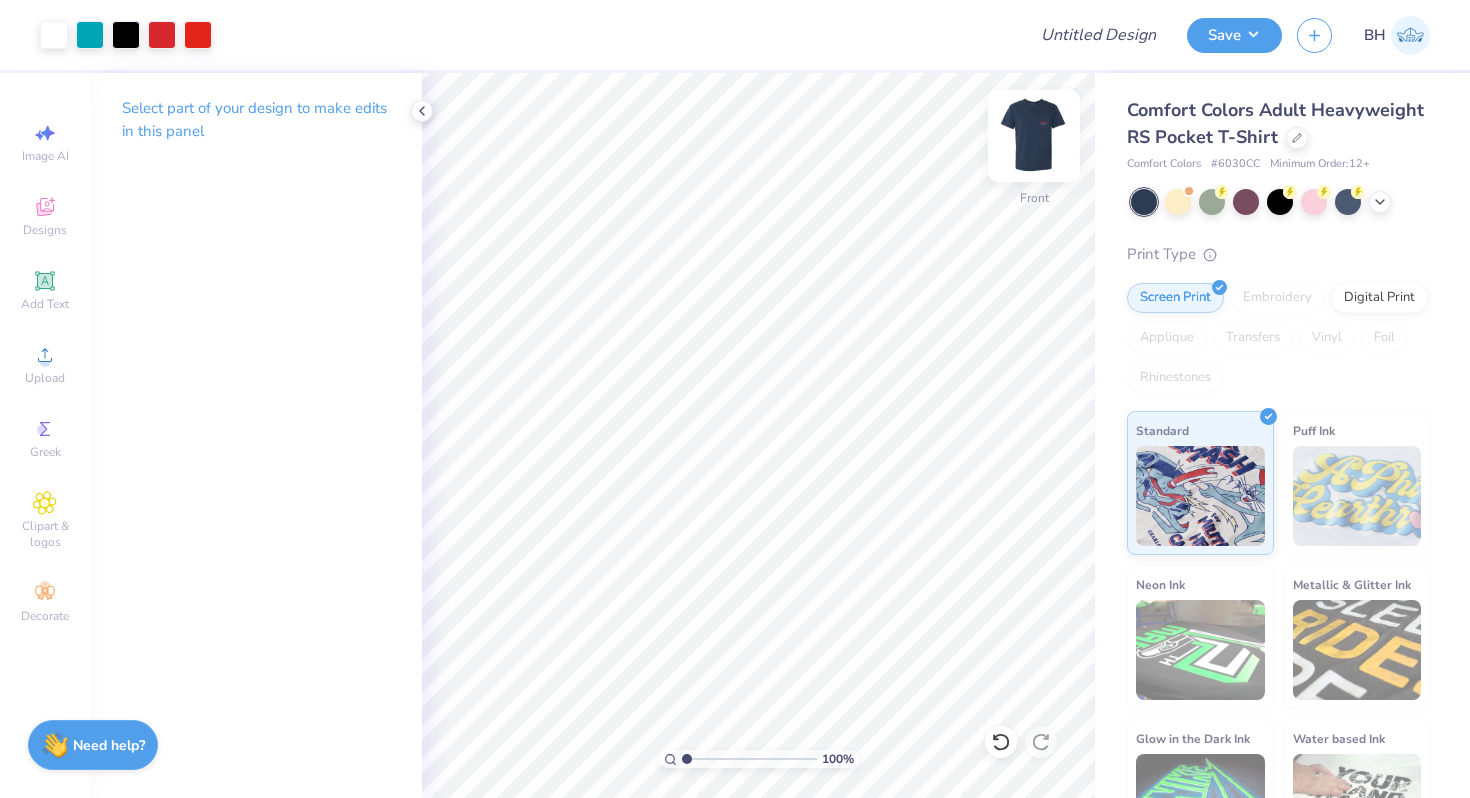 click at bounding box center [1034, 136] 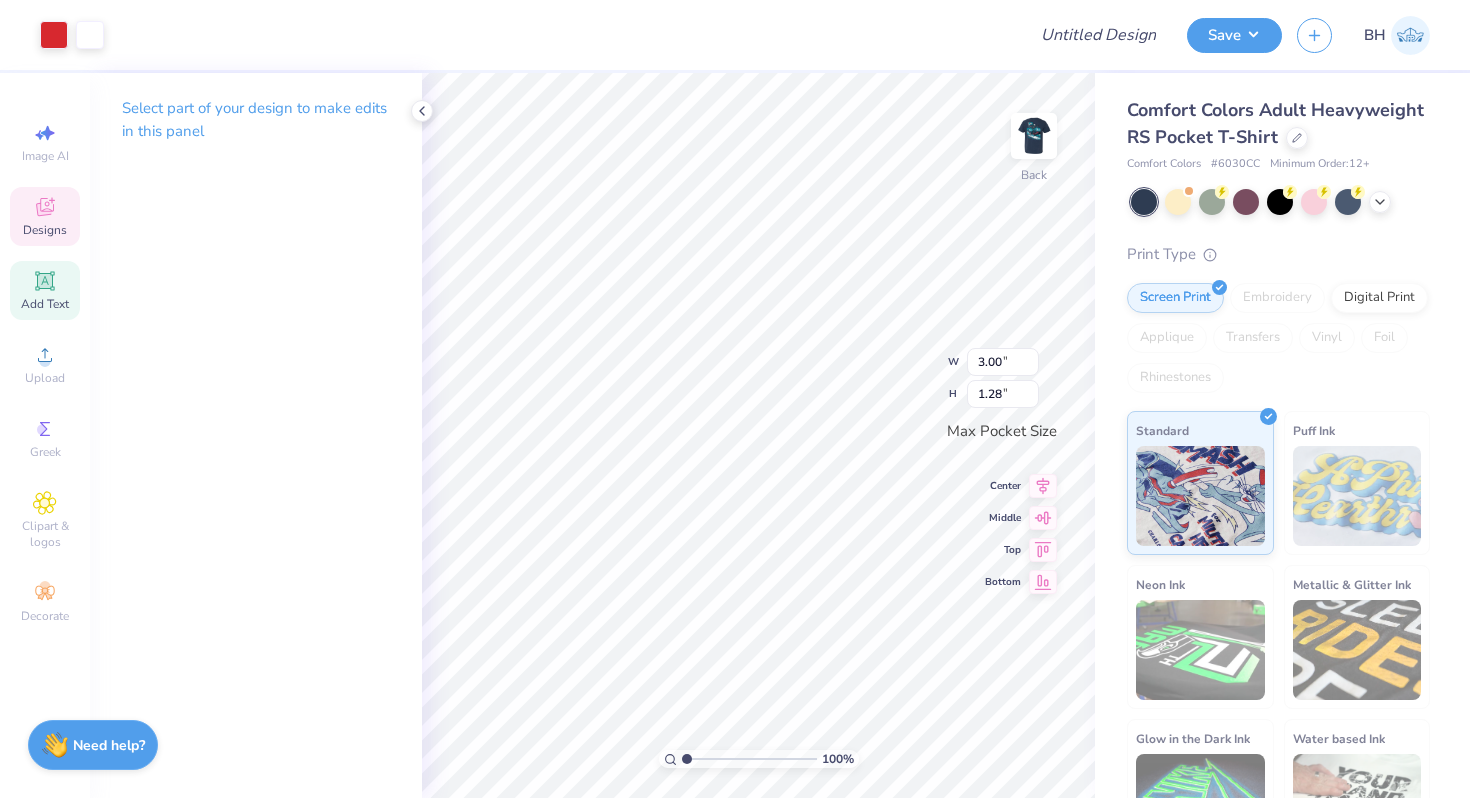 click on "Add Text" at bounding box center [45, 304] 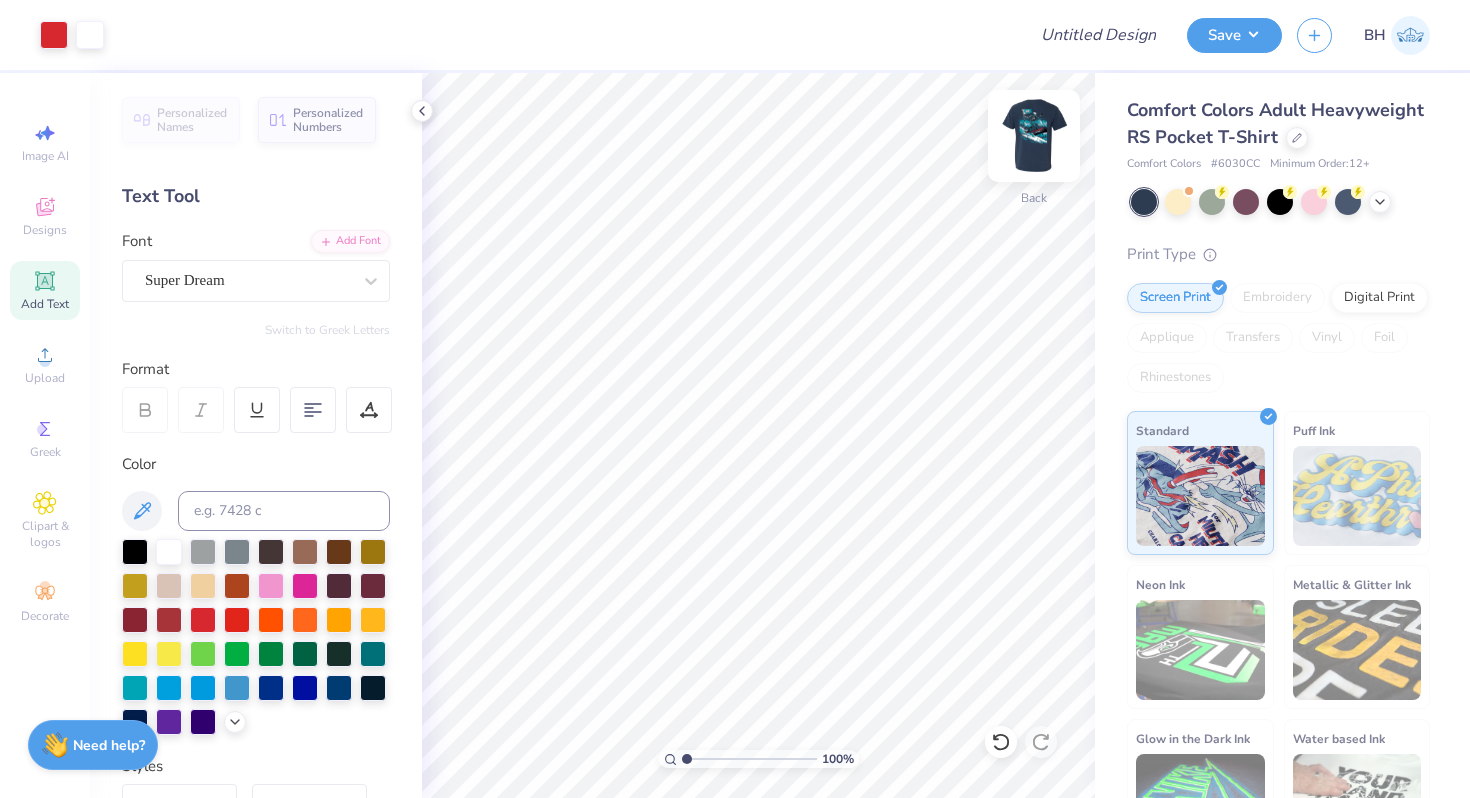 click at bounding box center [1034, 136] 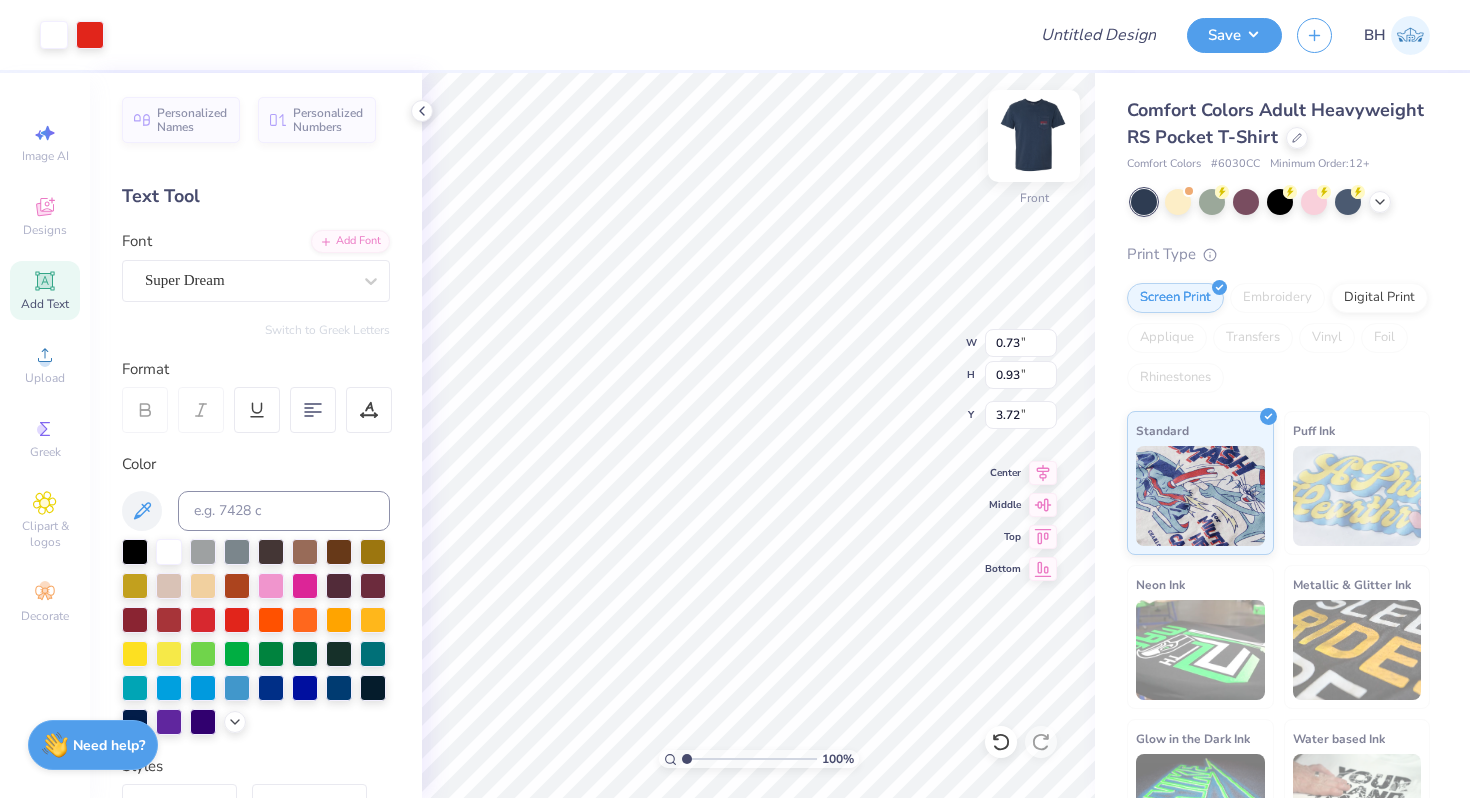 click at bounding box center [1034, 136] 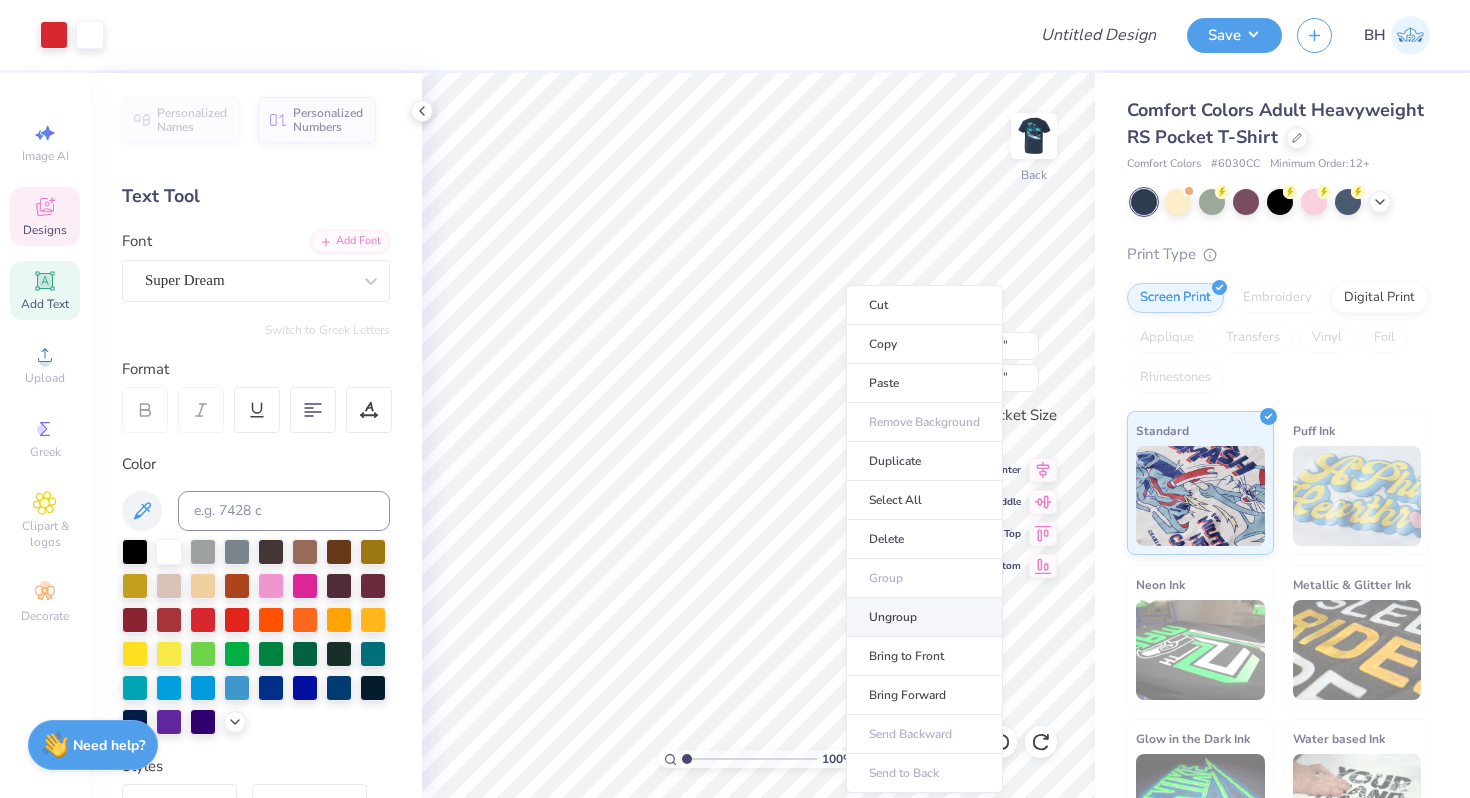 click on "Ungroup" at bounding box center [924, 617] 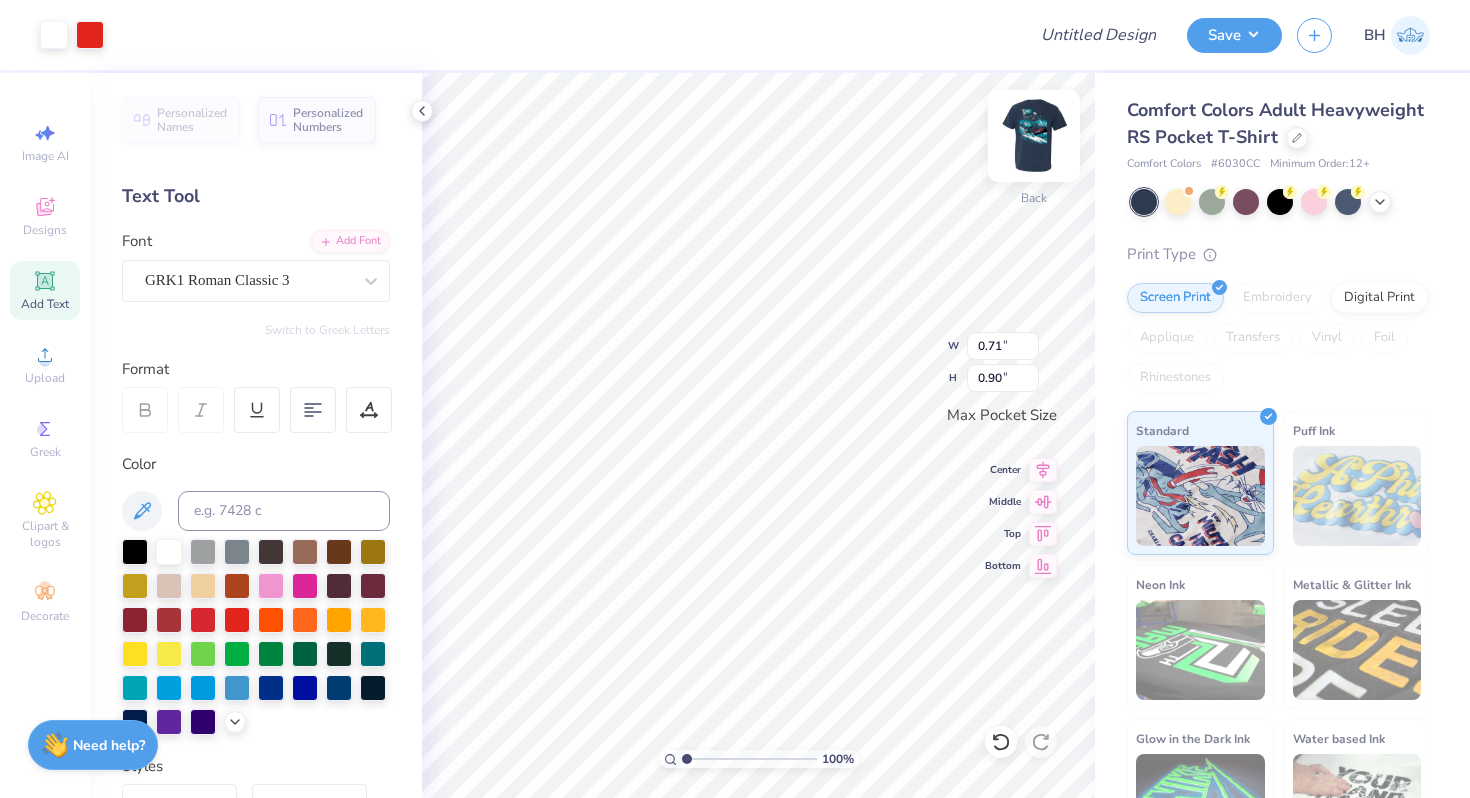 click at bounding box center [1034, 136] 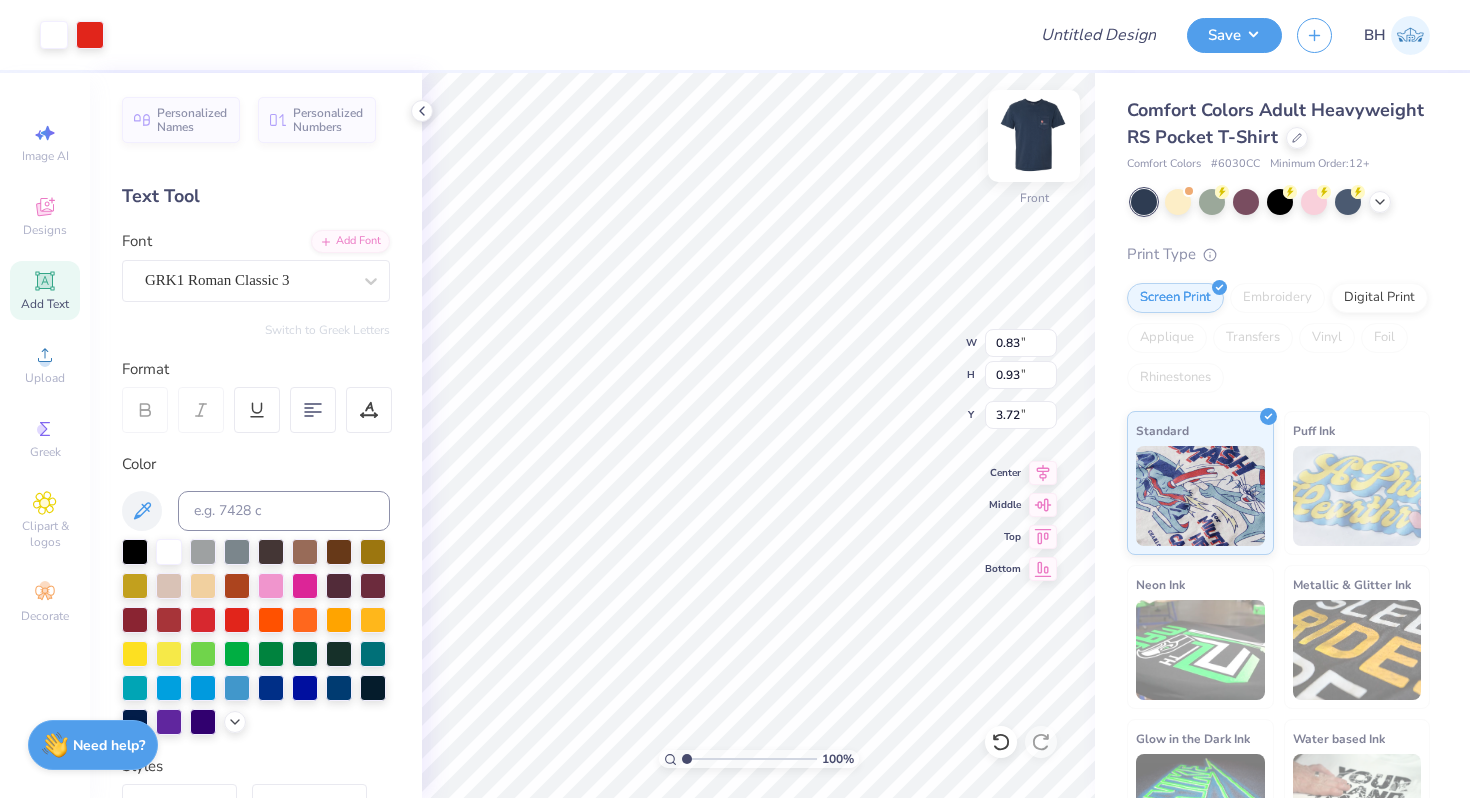 click at bounding box center [1034, 136] 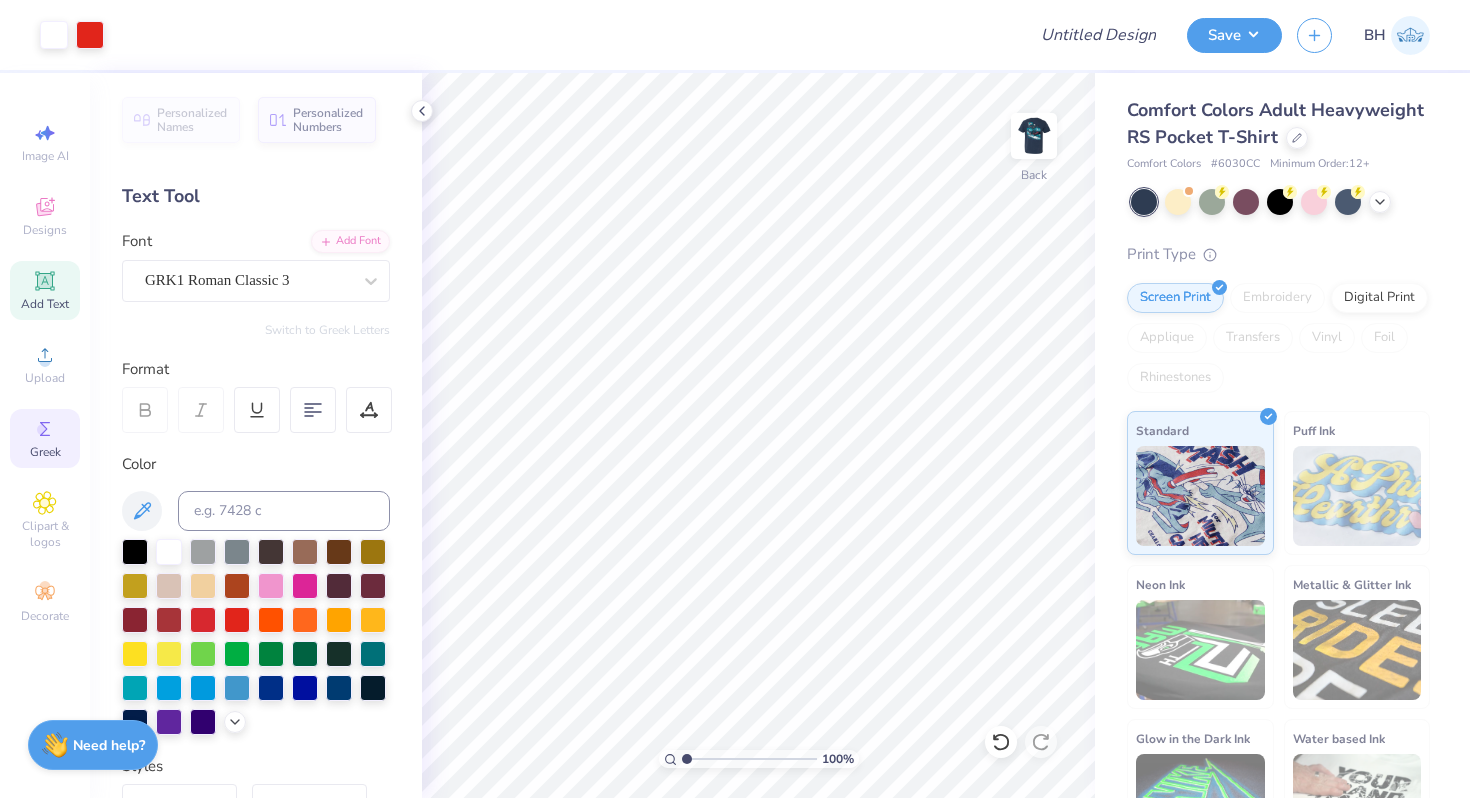 click 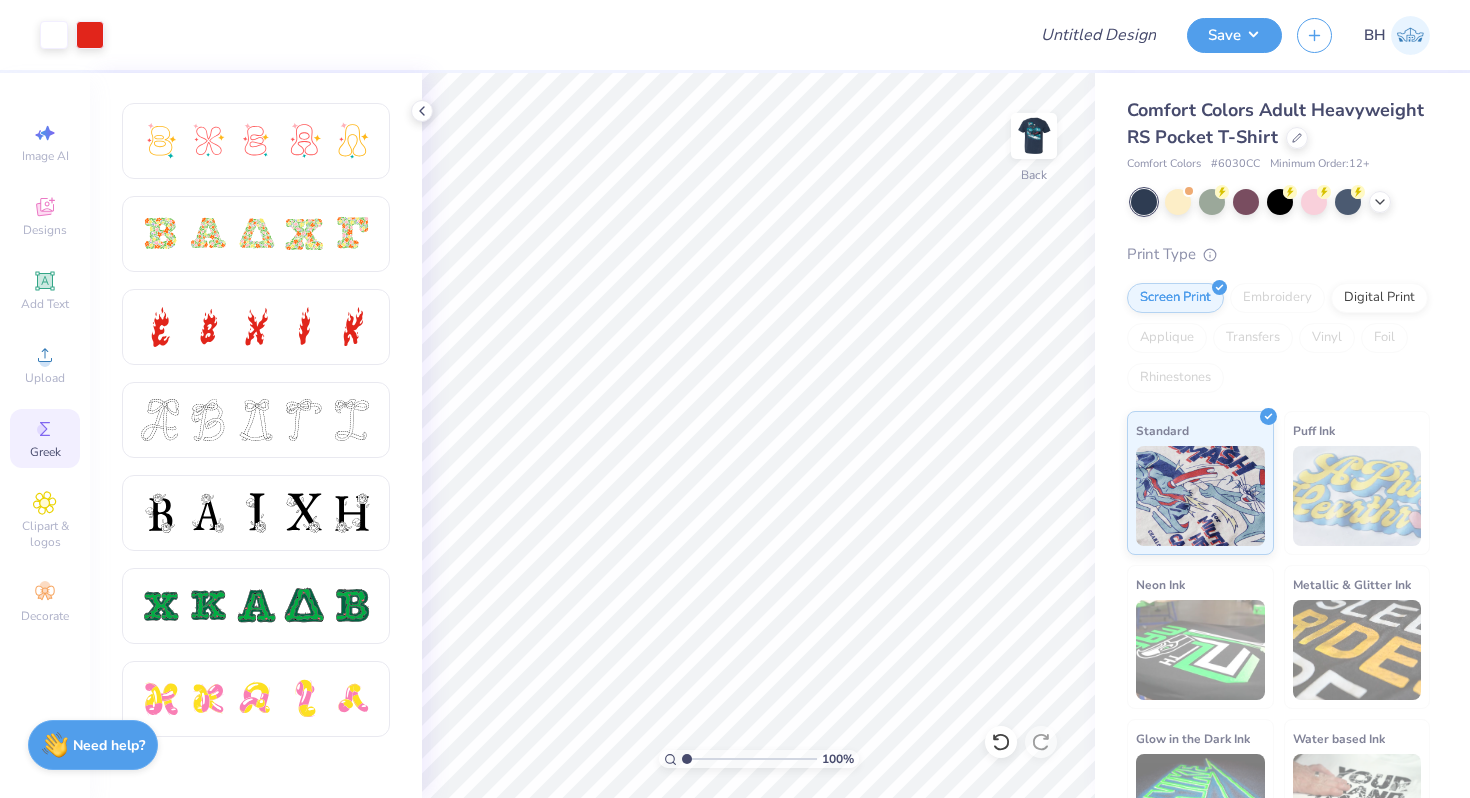 scroll, scrollTop: 564, scrollLeft: 0, axis: vertical 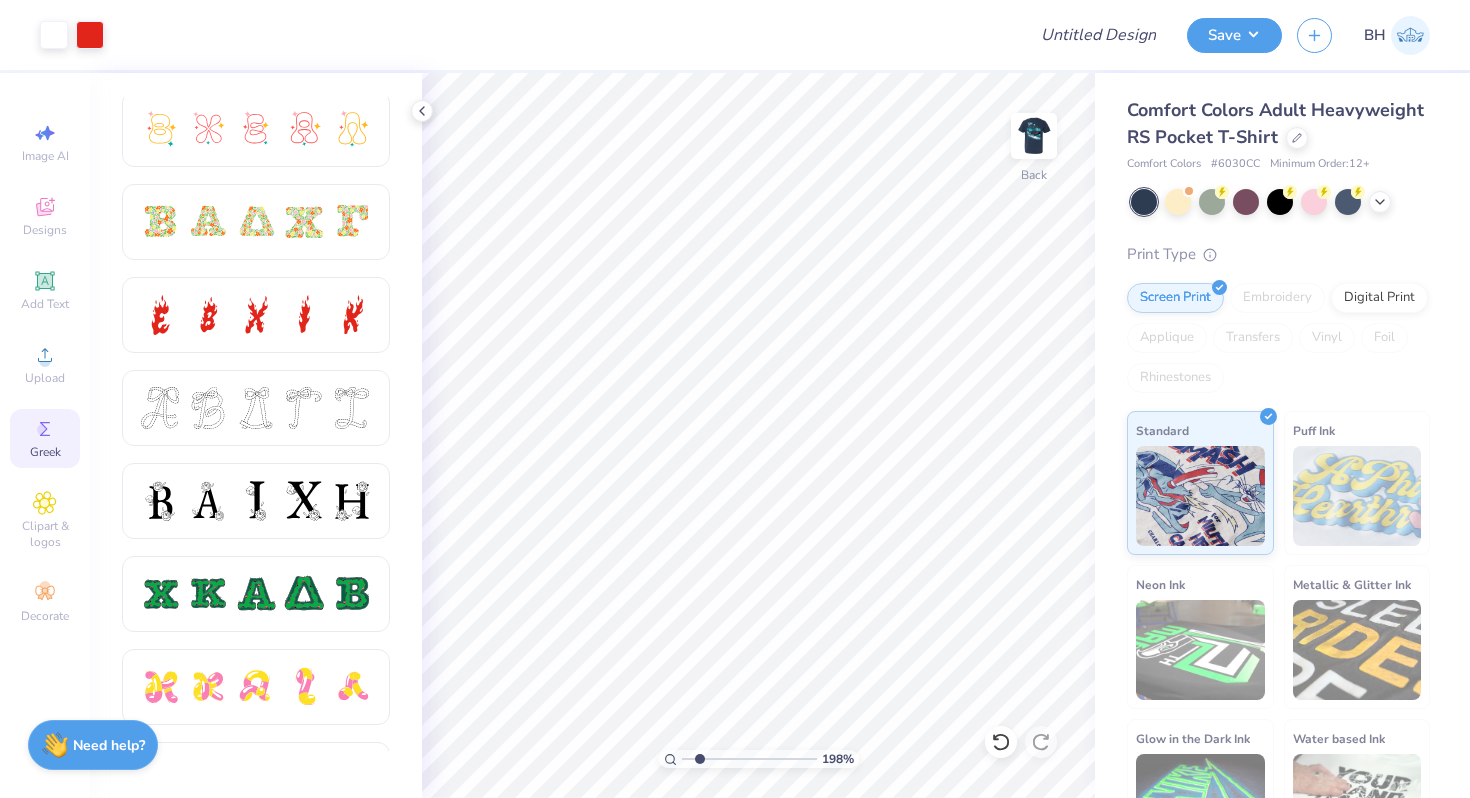 drag, startPoint x: 686, startPoint y: 761, endPoint x: 699, endPoint y: 760, distance: 13.038404 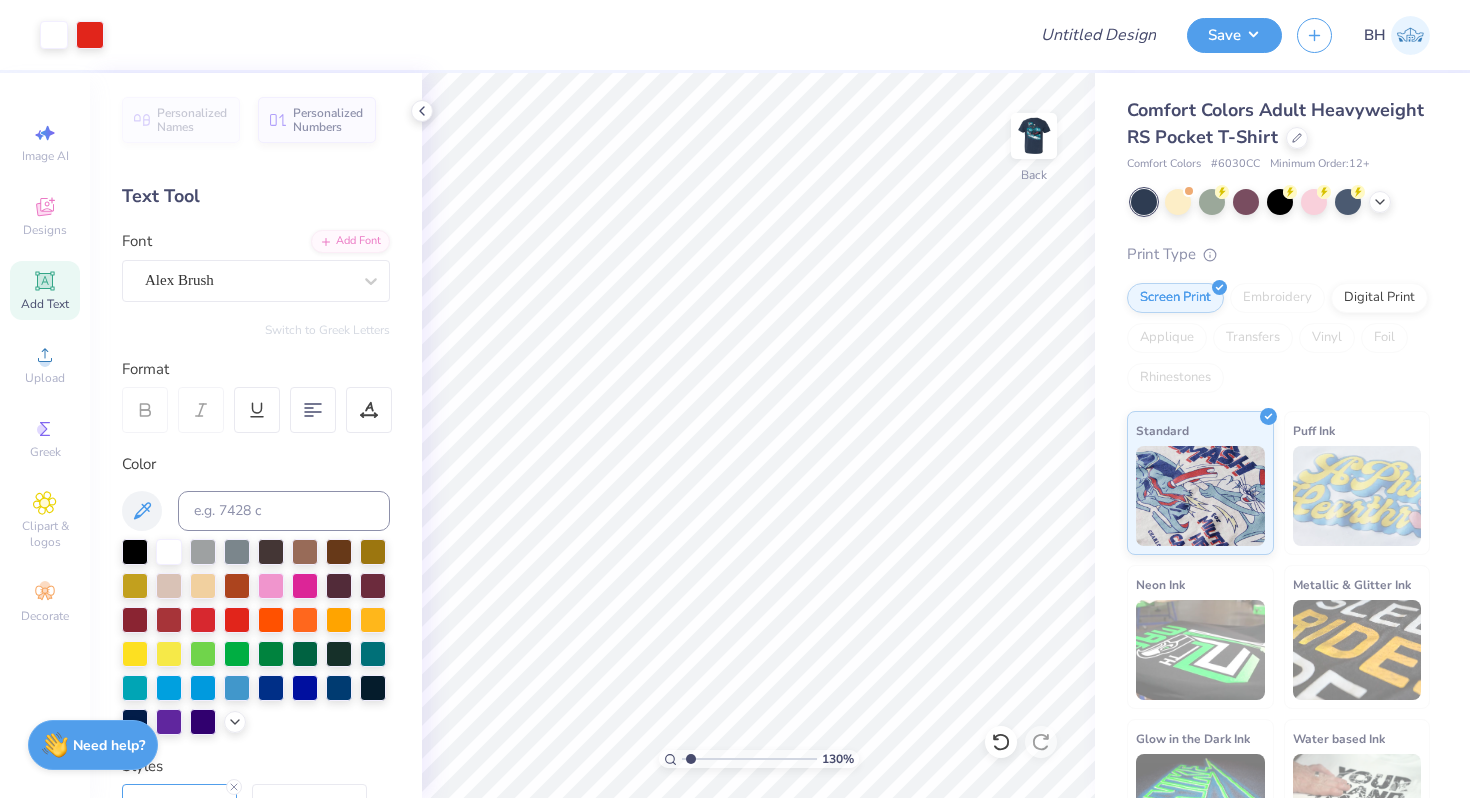 drag, startPoint x: 703, startPoint y: 758, endPoint x: 687, endPoint y: 758, distance: 16 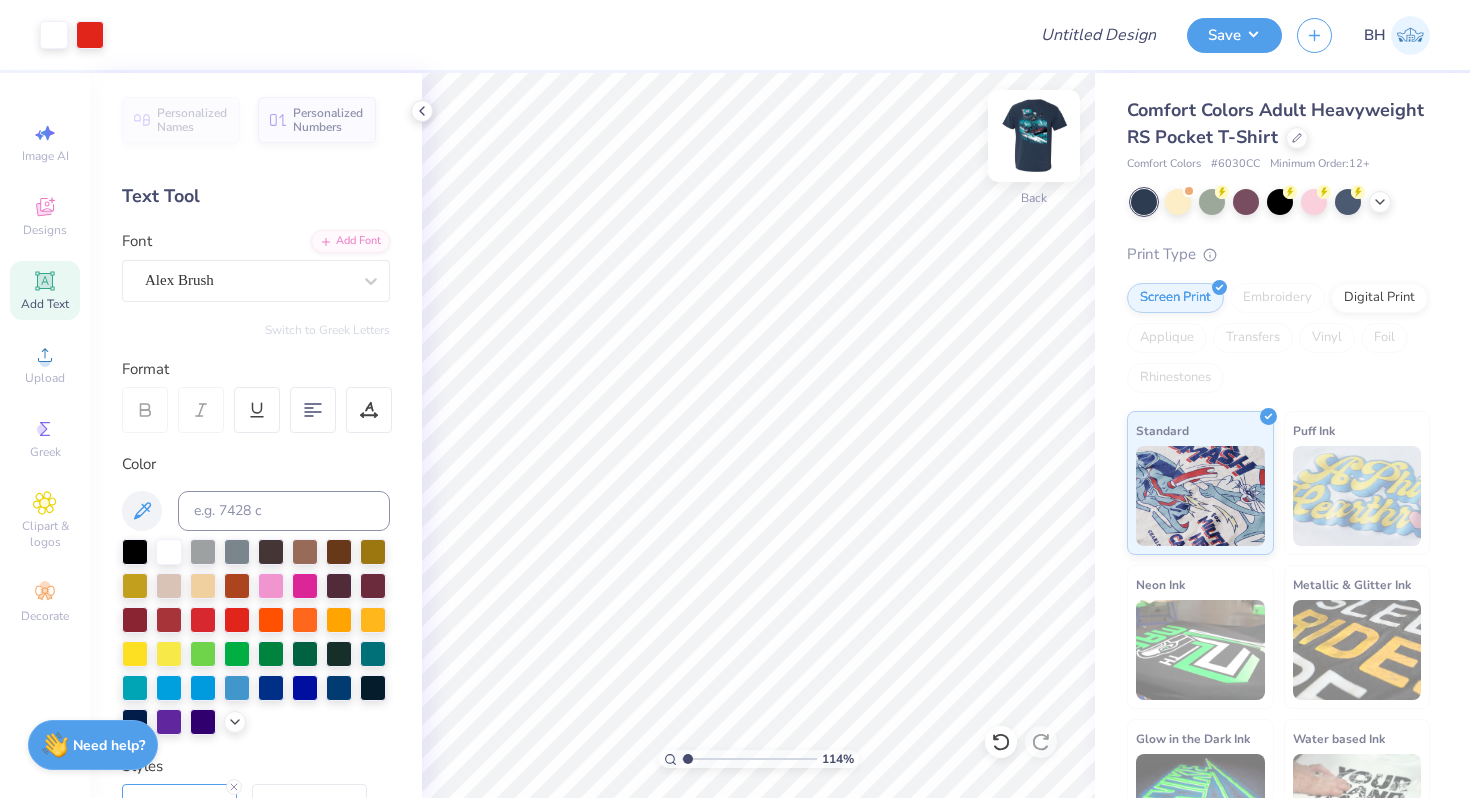 click at bounding box center (1034, 136) 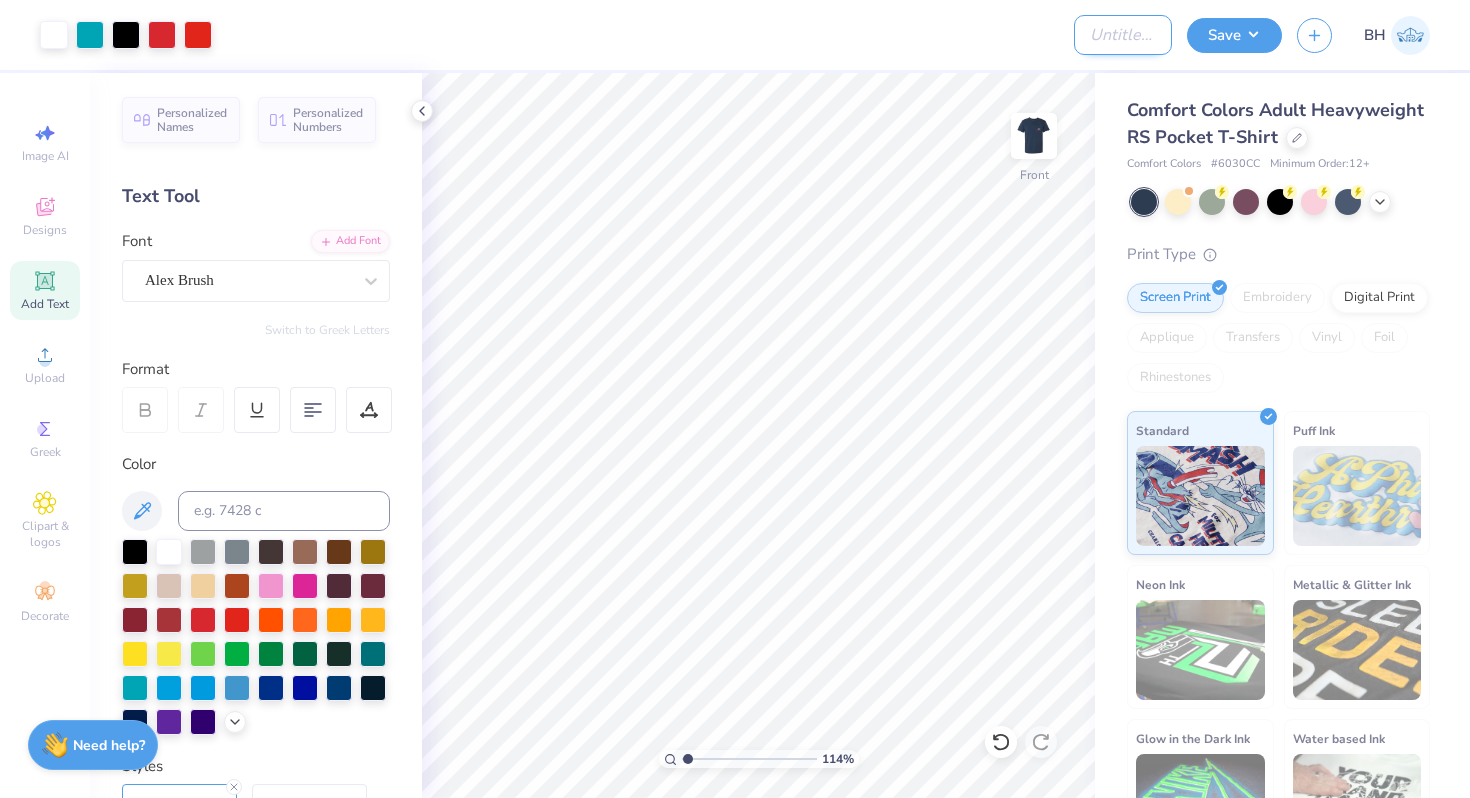 click on "Design Title" at bounding box center (1123, 35) 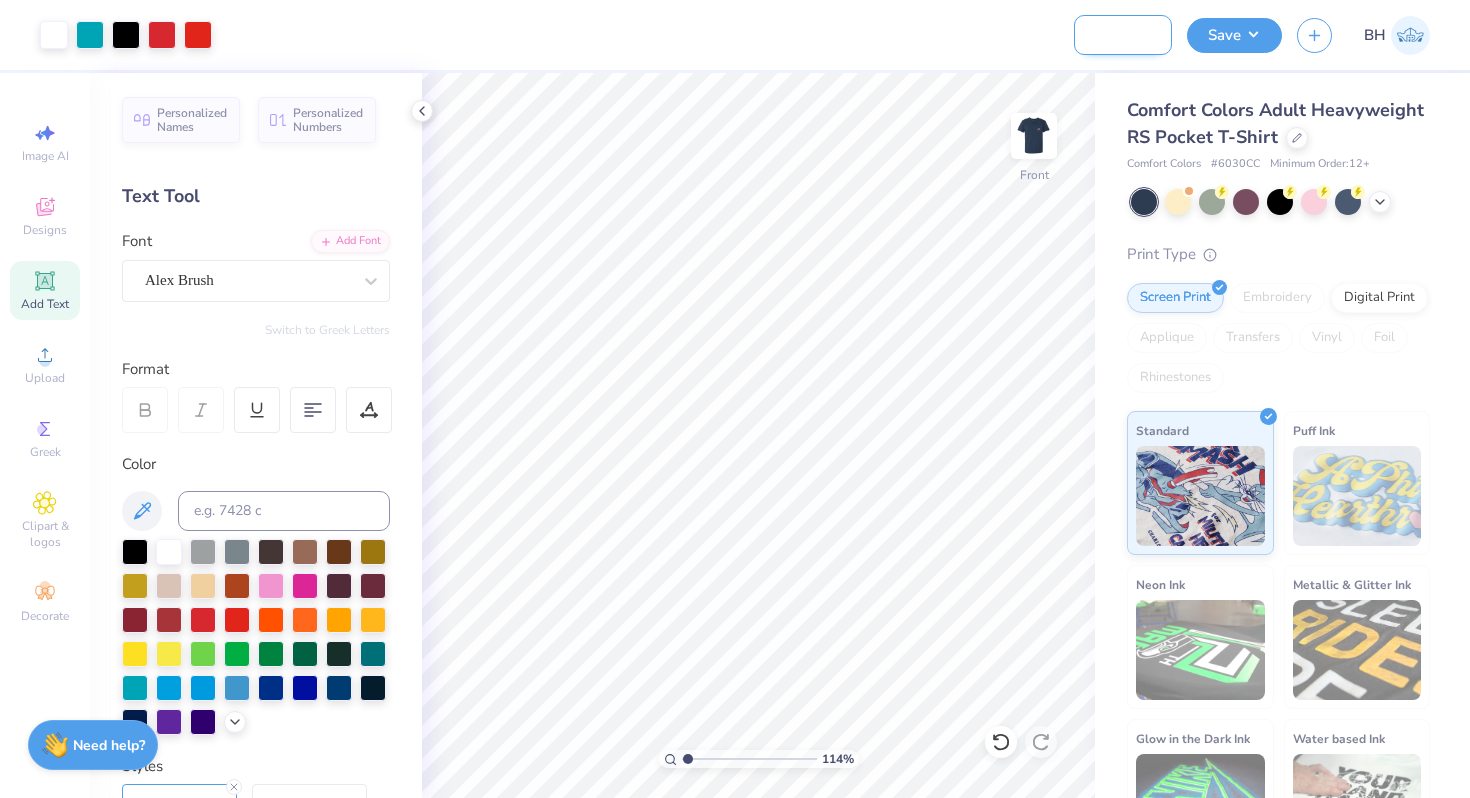 scroll, scrollTop: 0, scrollLeft: 136, axis: horizontal 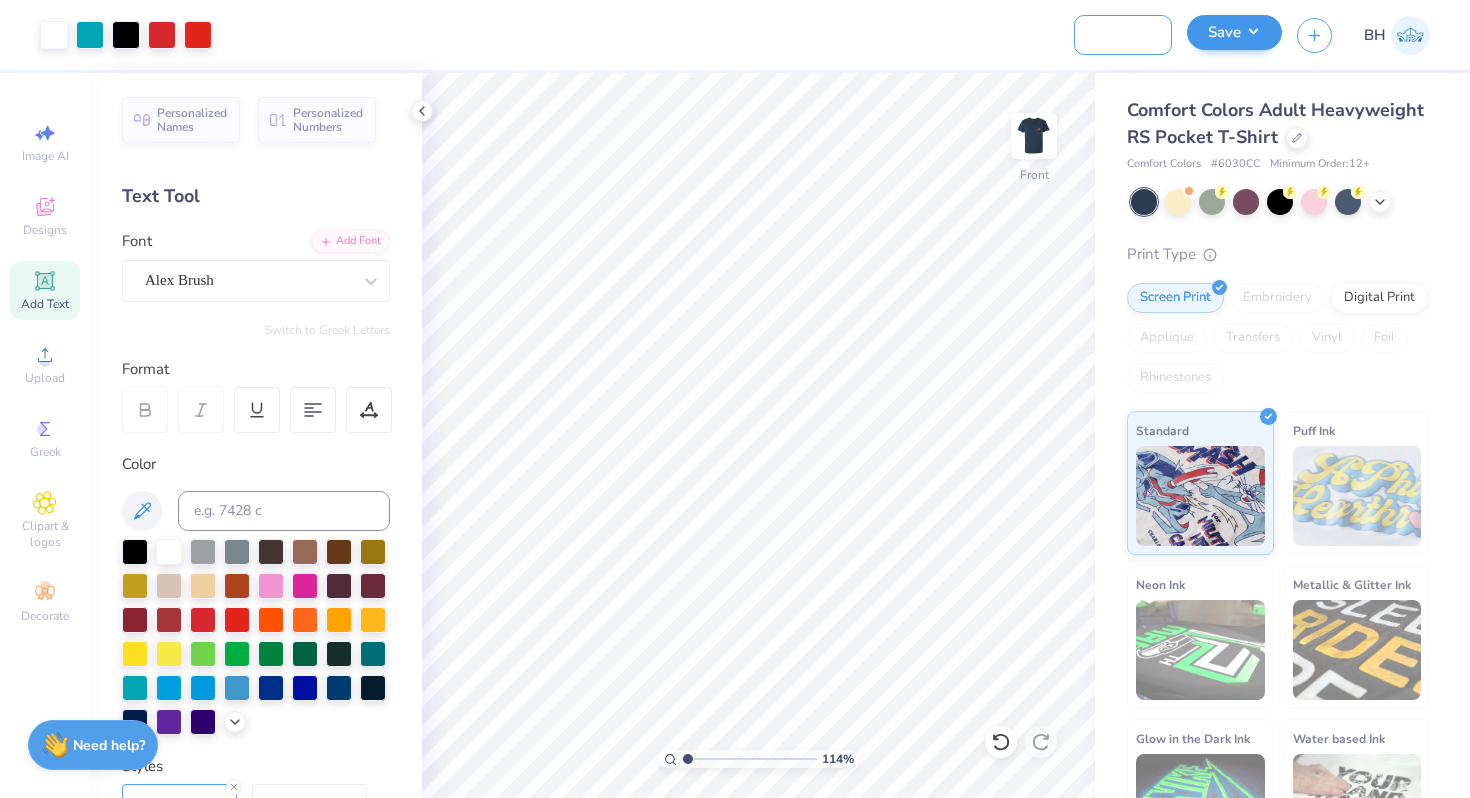 type on "Theta Chi Snowboard Shirt" 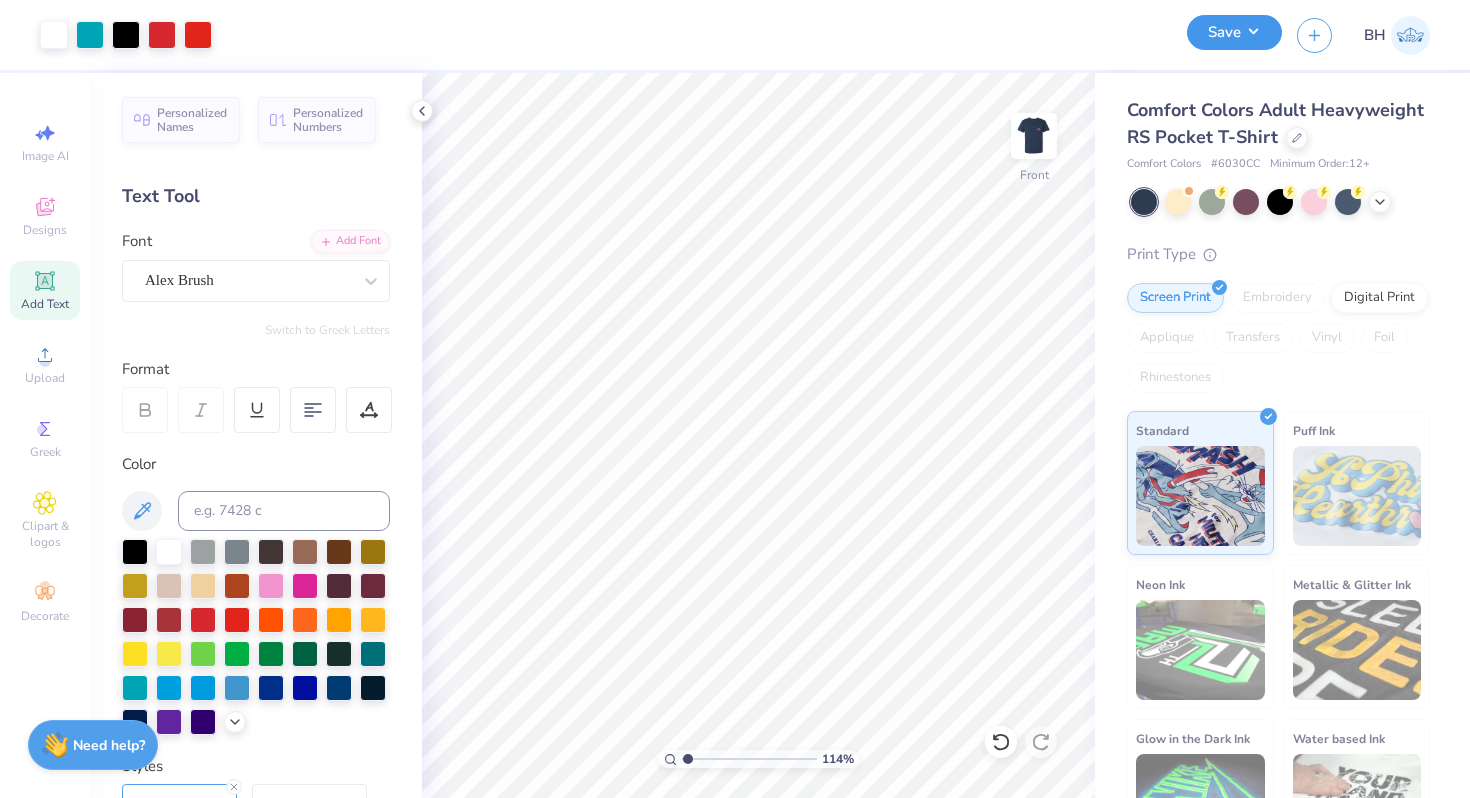 click on "Save" at bounding box center (1234, 32) 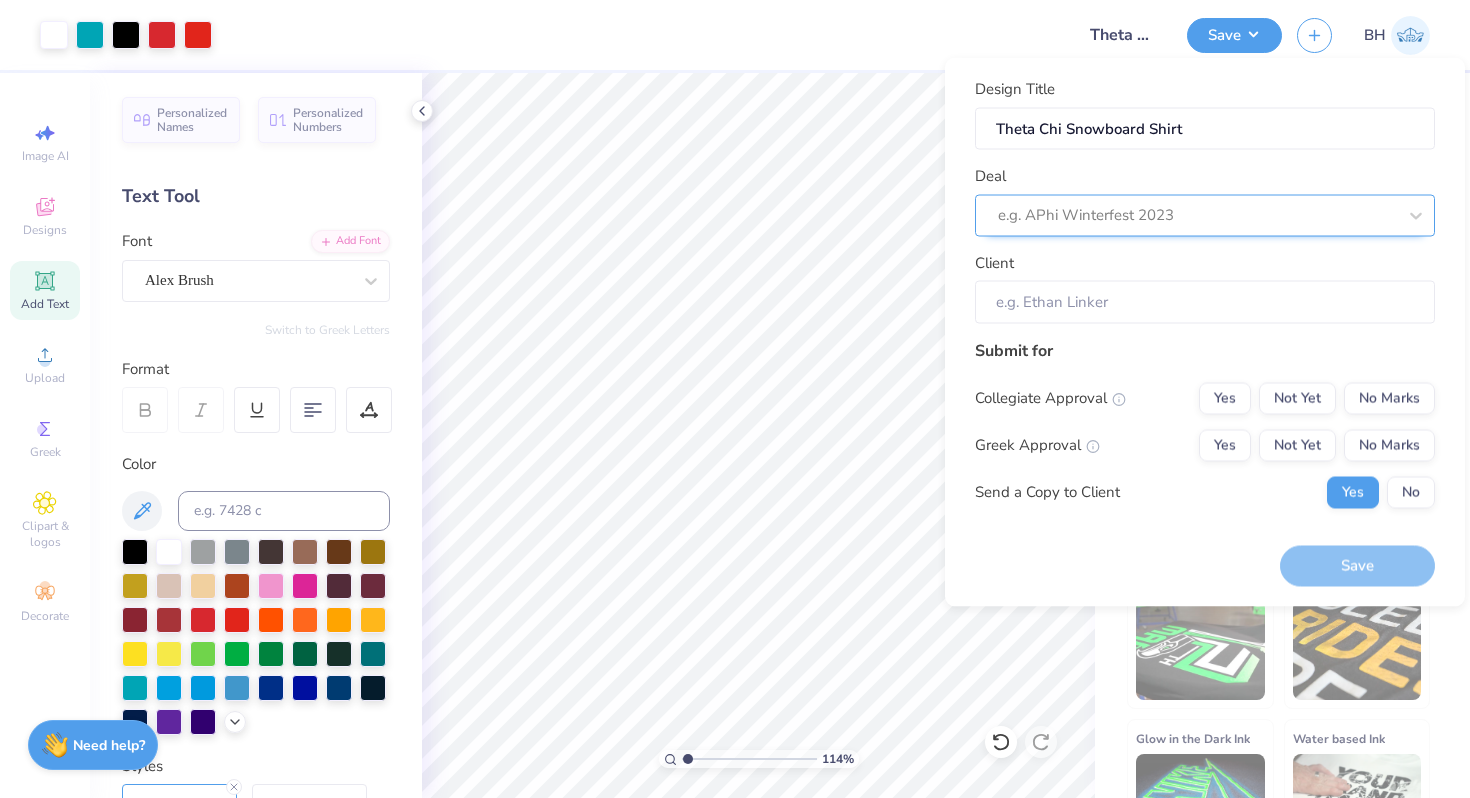 click at bounding box center (1197, 215) 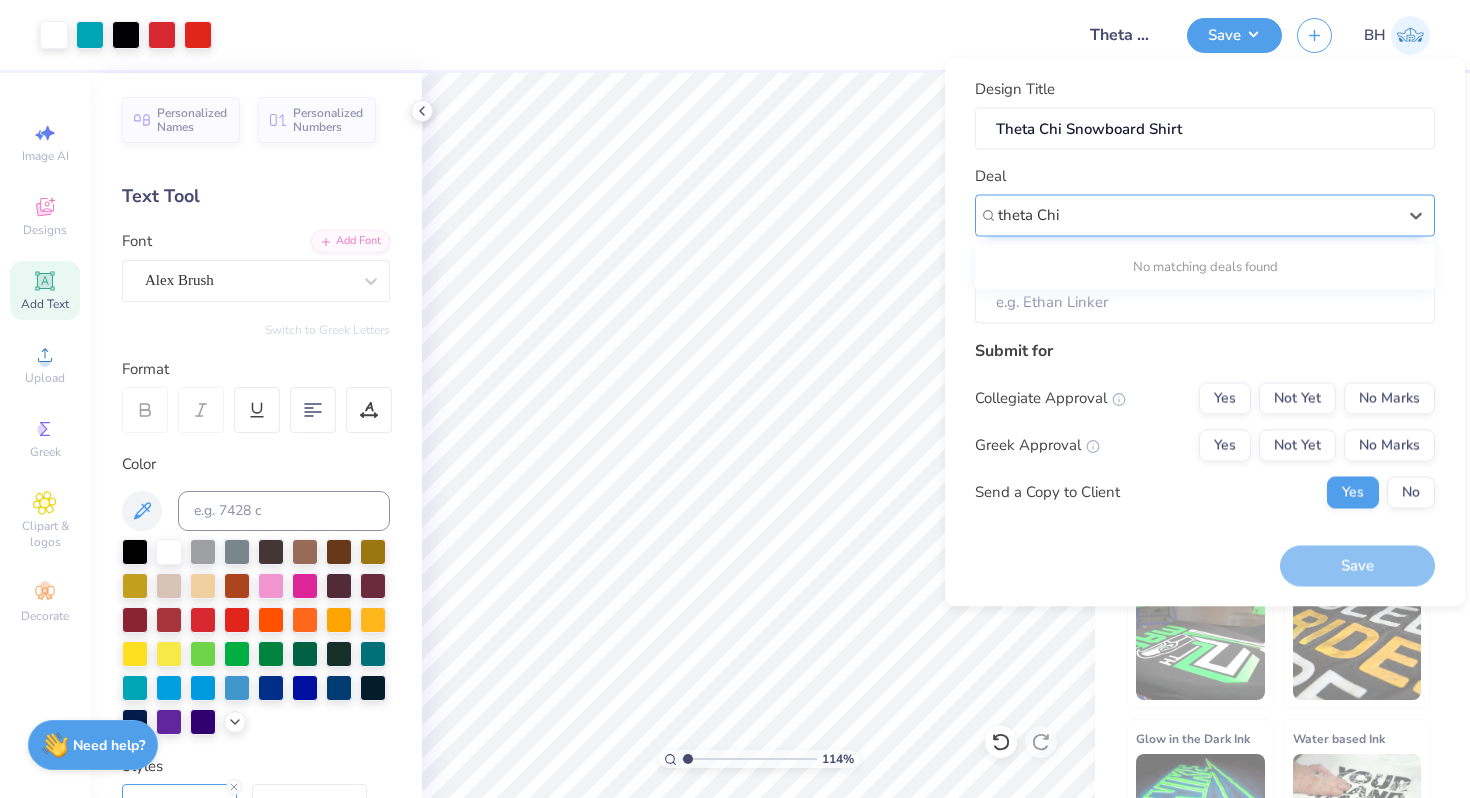 click on "theta Chi" at bounding box center [1030, 215] 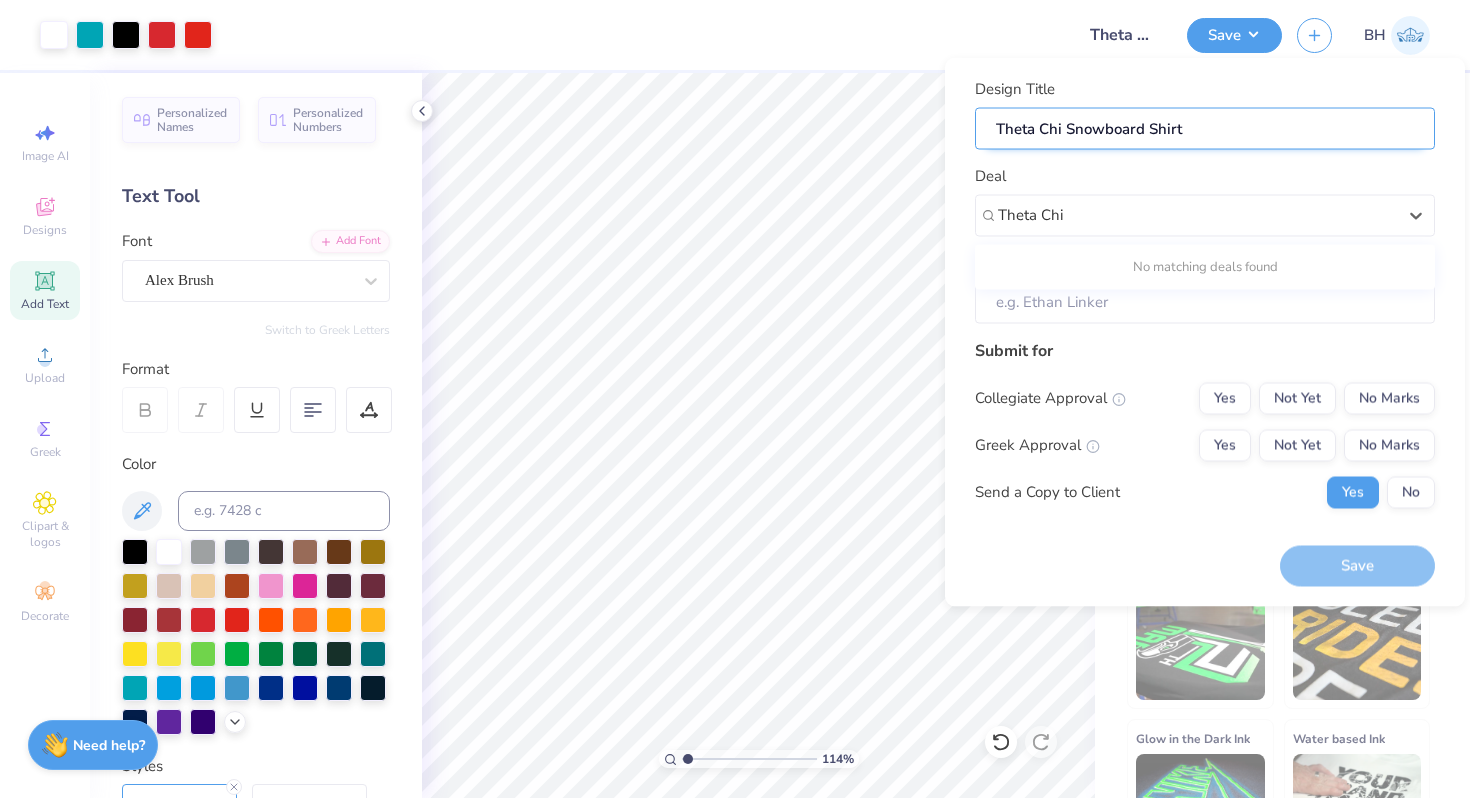 type on "Theta Chi" 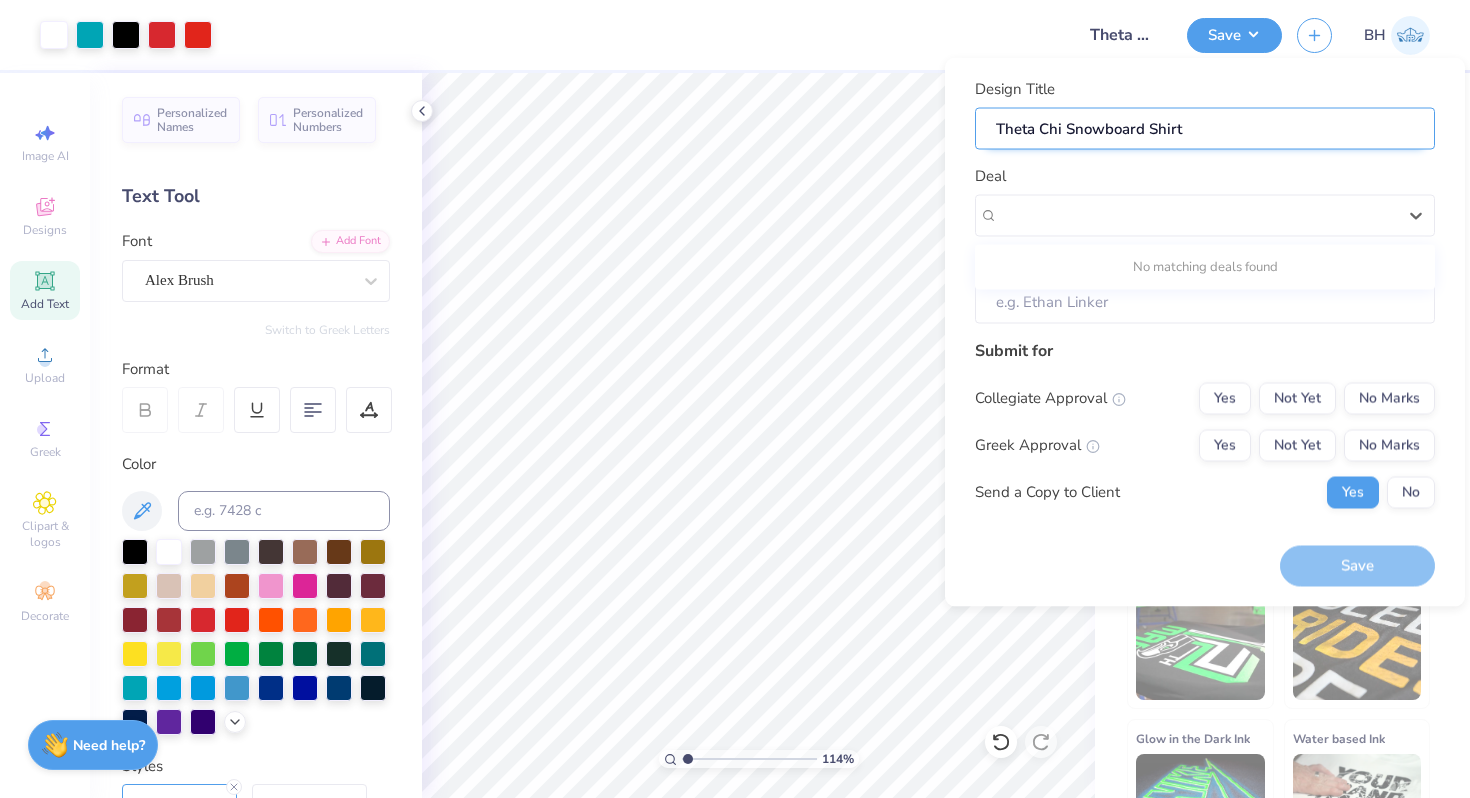 click on "Theta Chi Snowboard Shirt" at bounding box center [1205, 128] 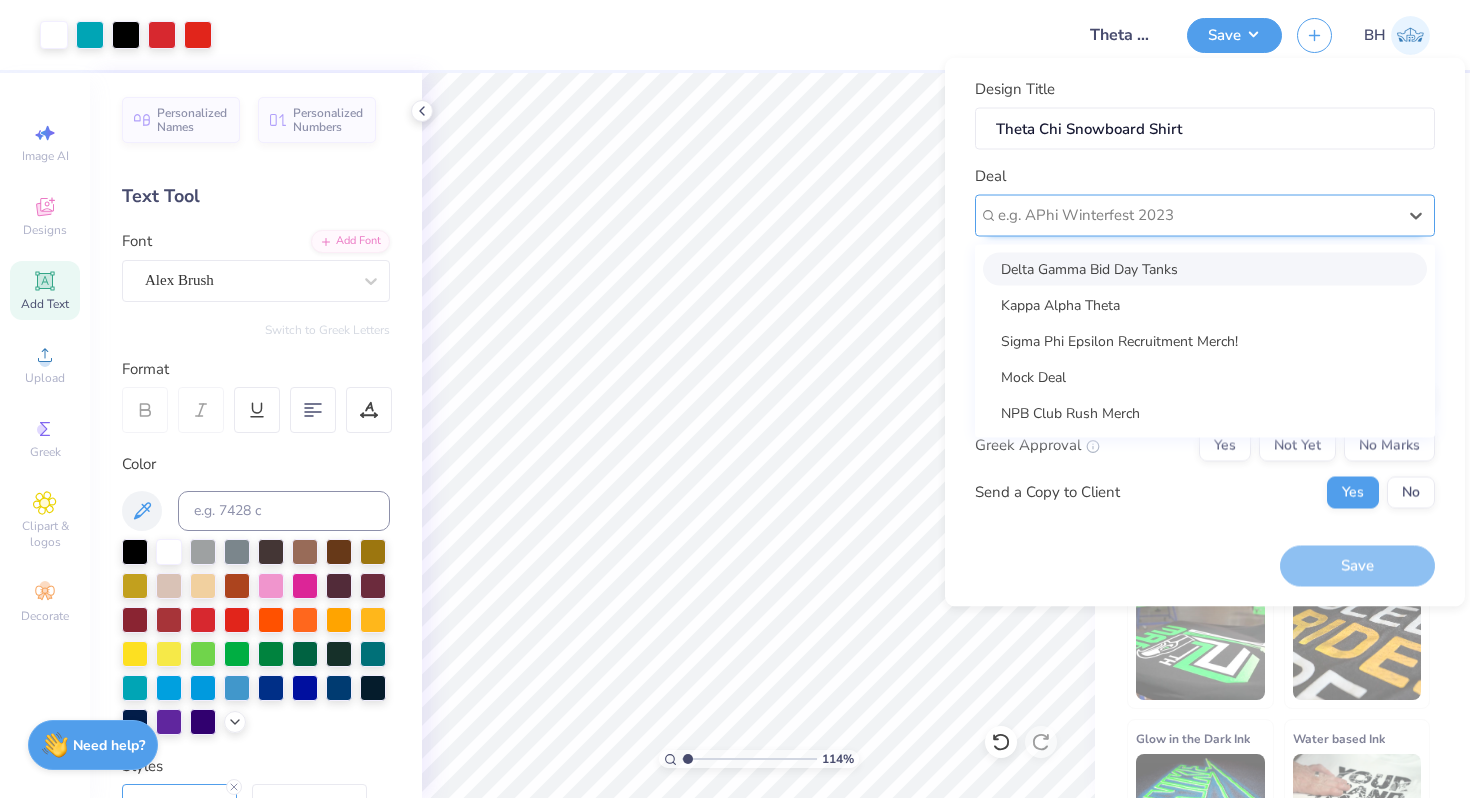 click at bounding box center (1197, 215) 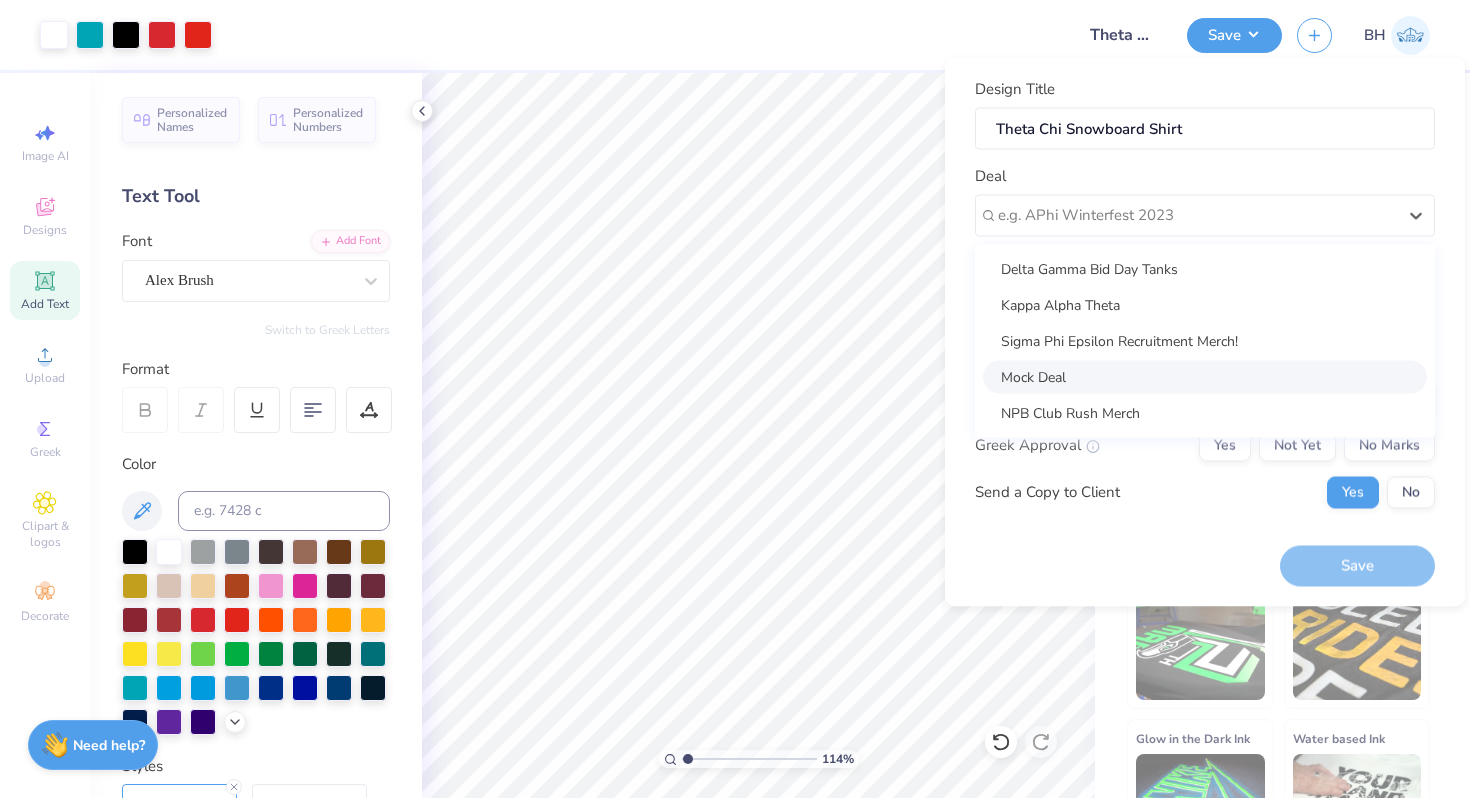 click on "Mock Deal" at bounding box center (1205, 376) 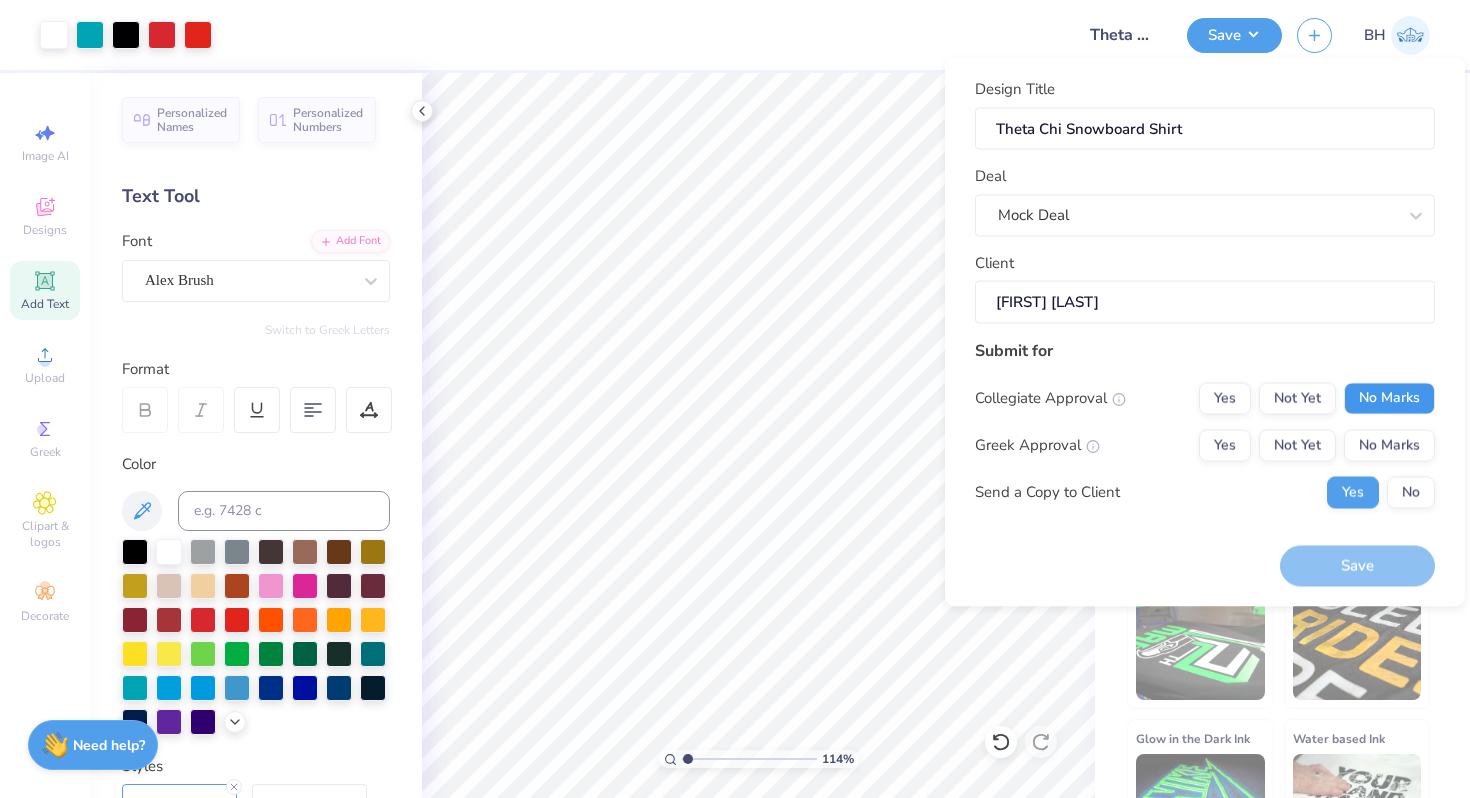 click on "No Marks" at bounding box center [1389, 398] 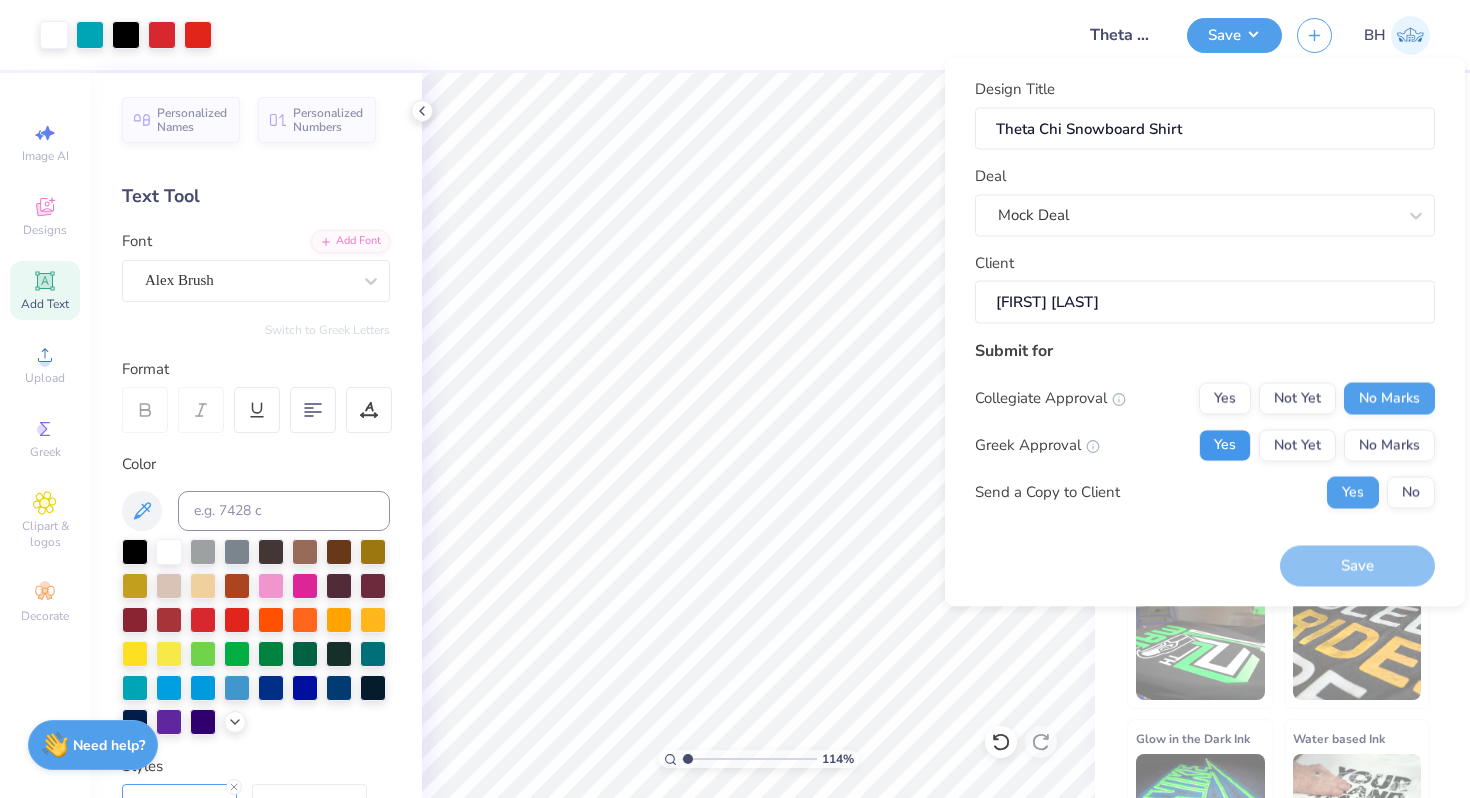 click on "Yes" at bounding box center [1225, 445] 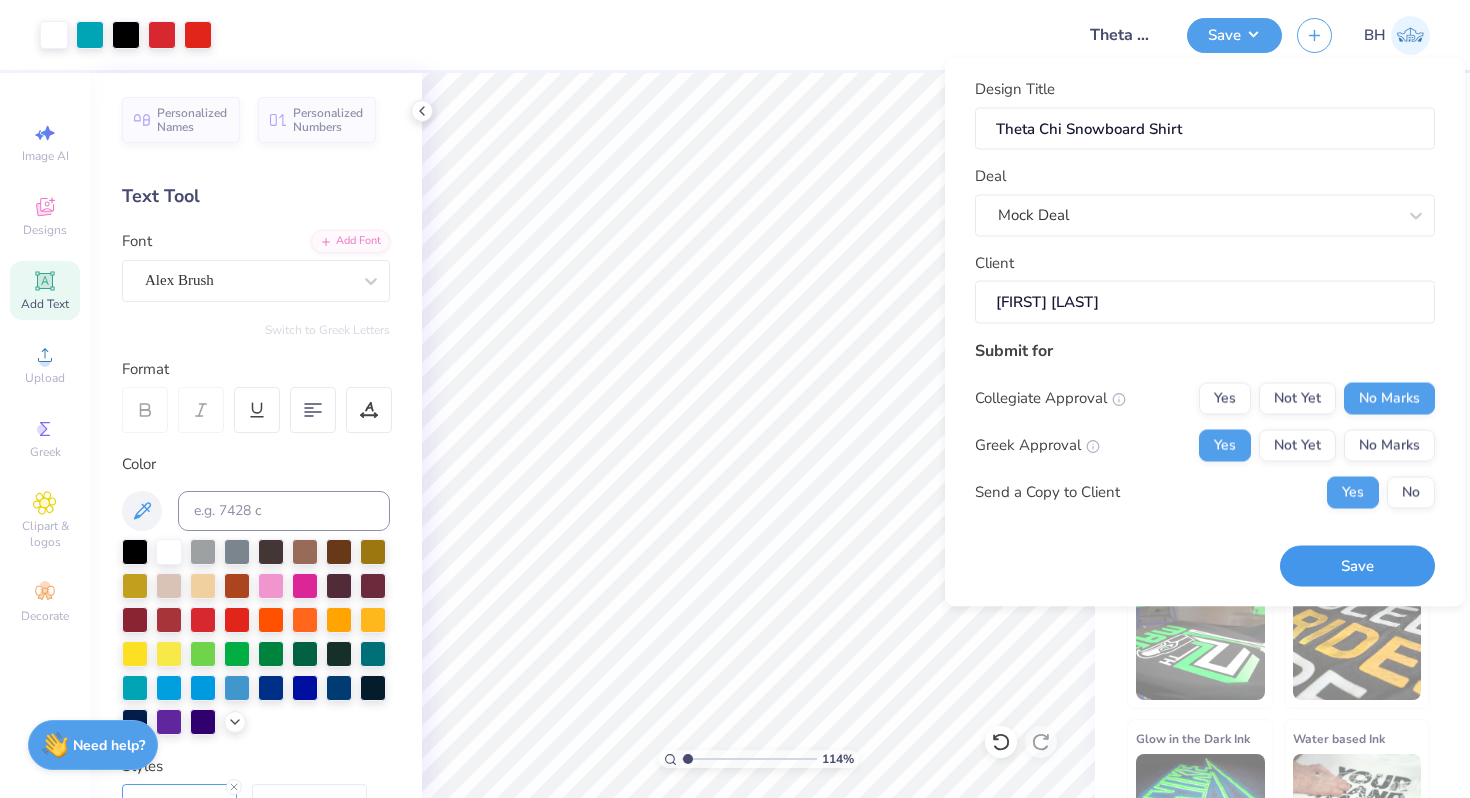click on "Save" at bounding box center [1357, 566] 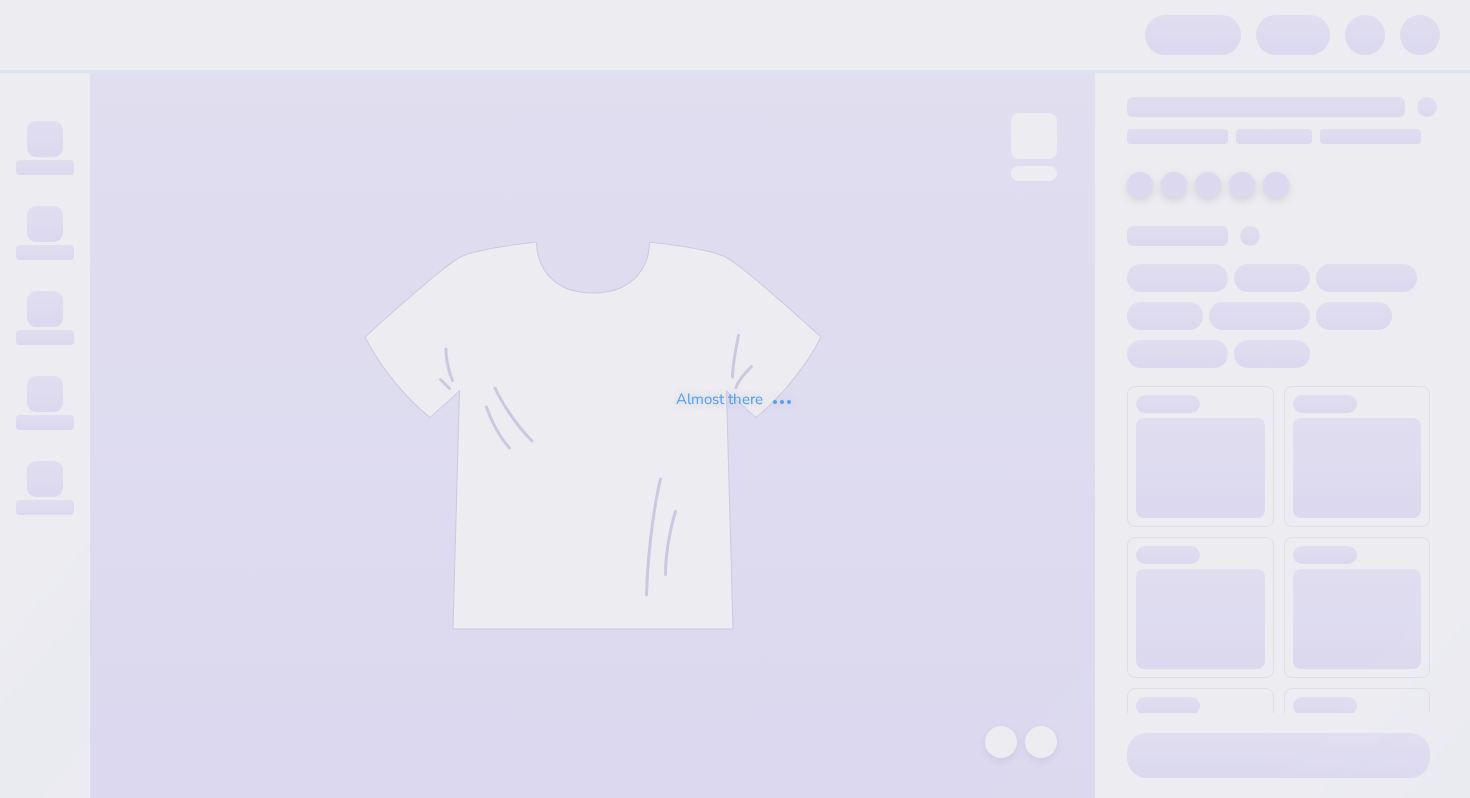 scroll, scrollTop: 0, scrollLeft: 0, axis: both 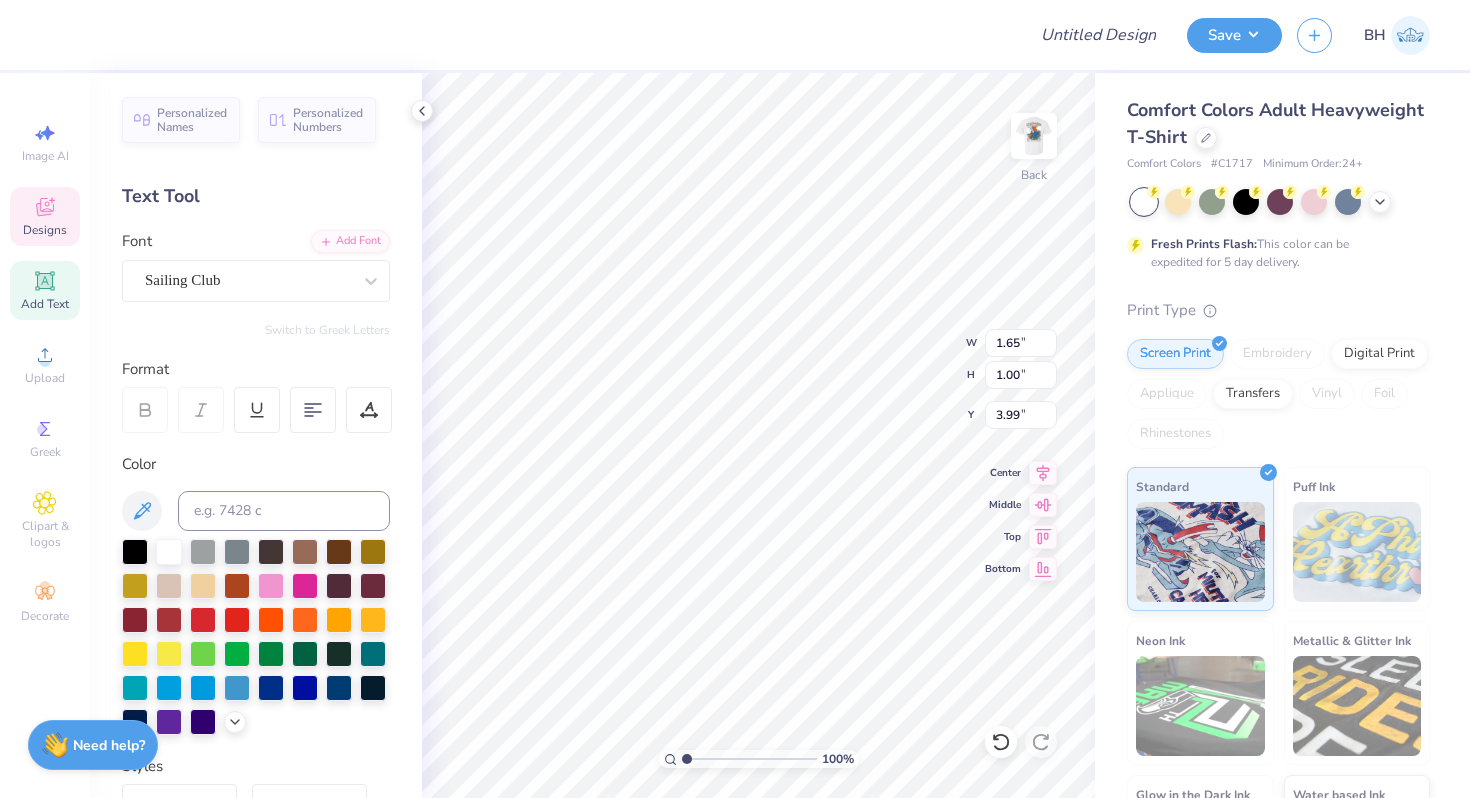 type on "T" 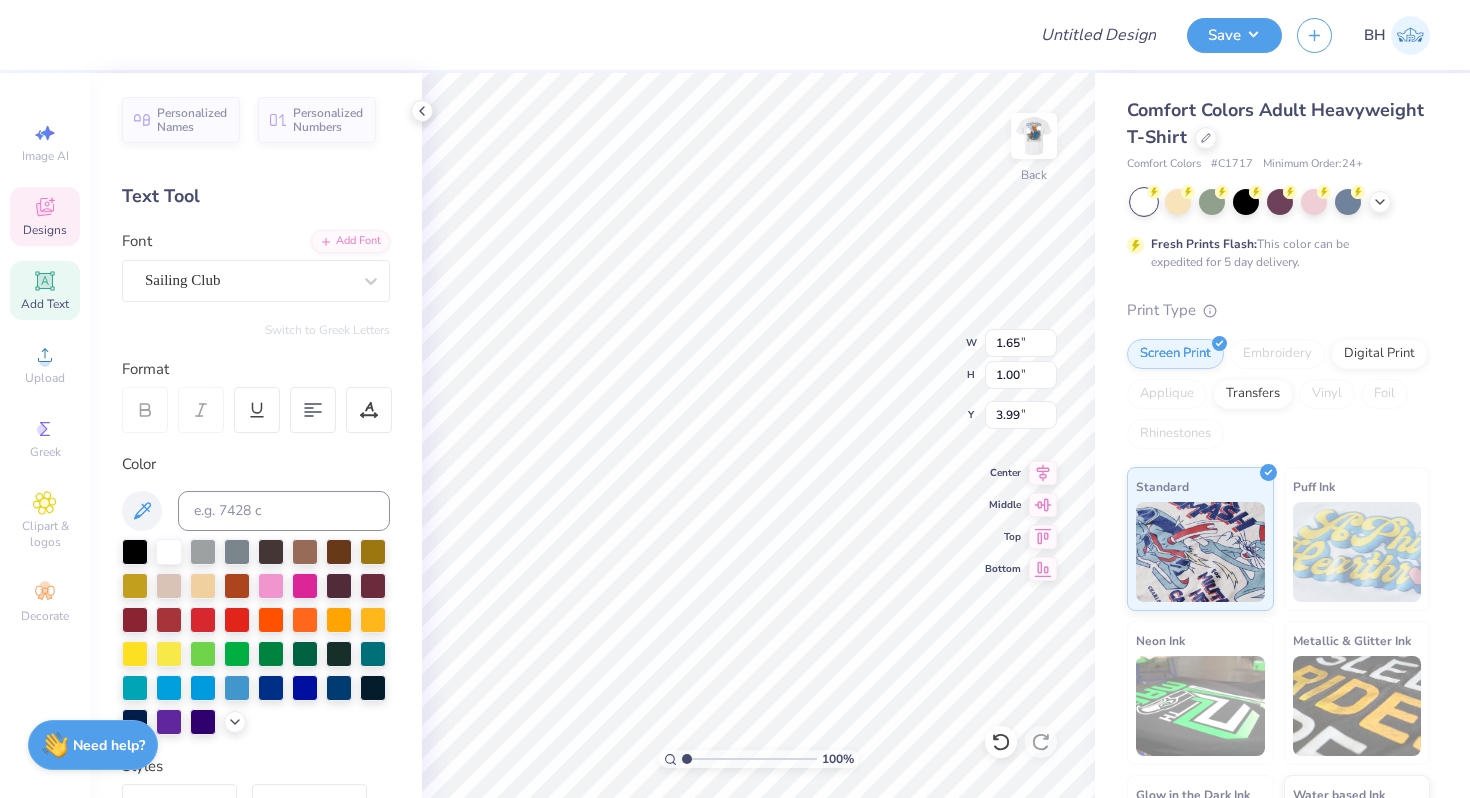 paste 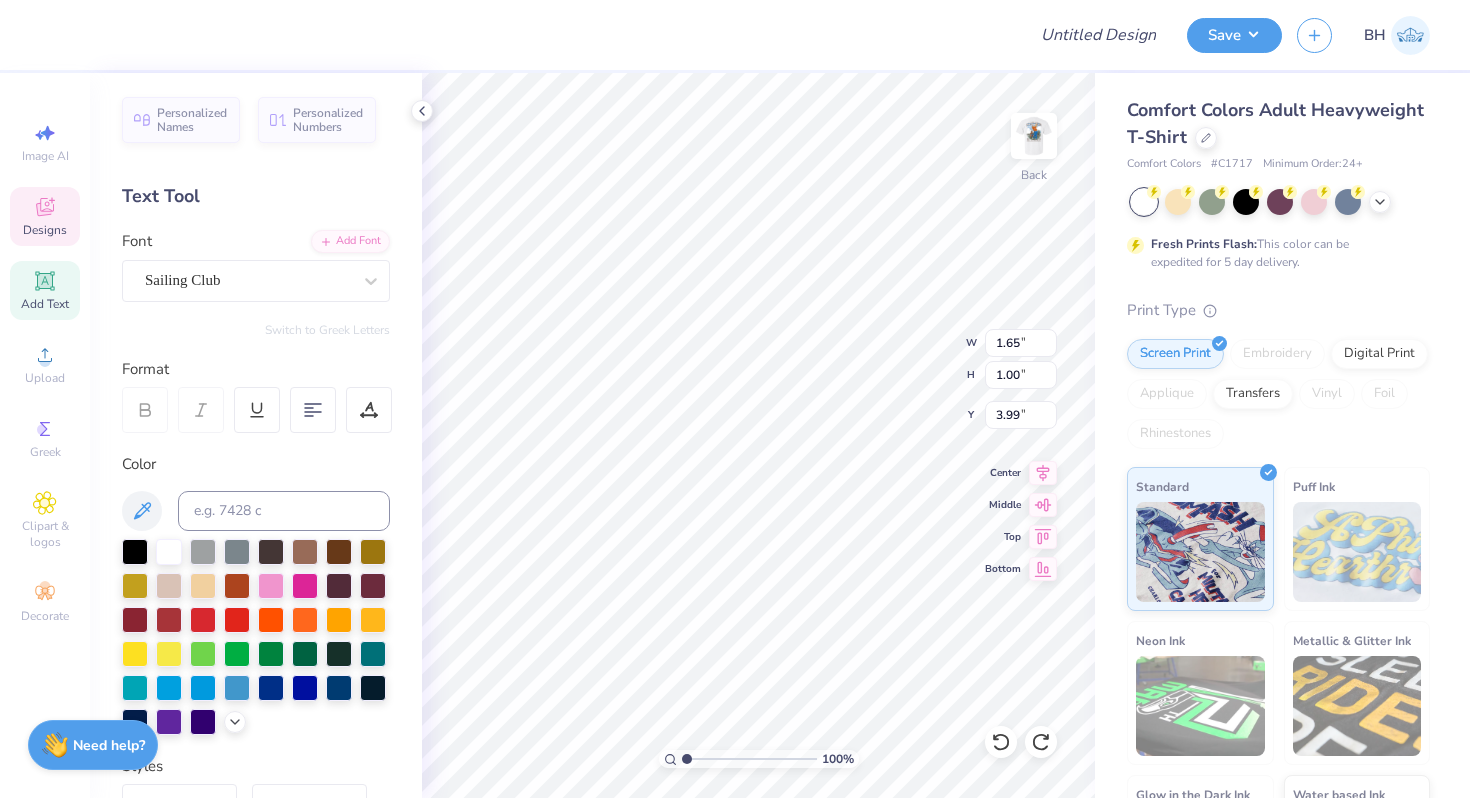 type on "r" 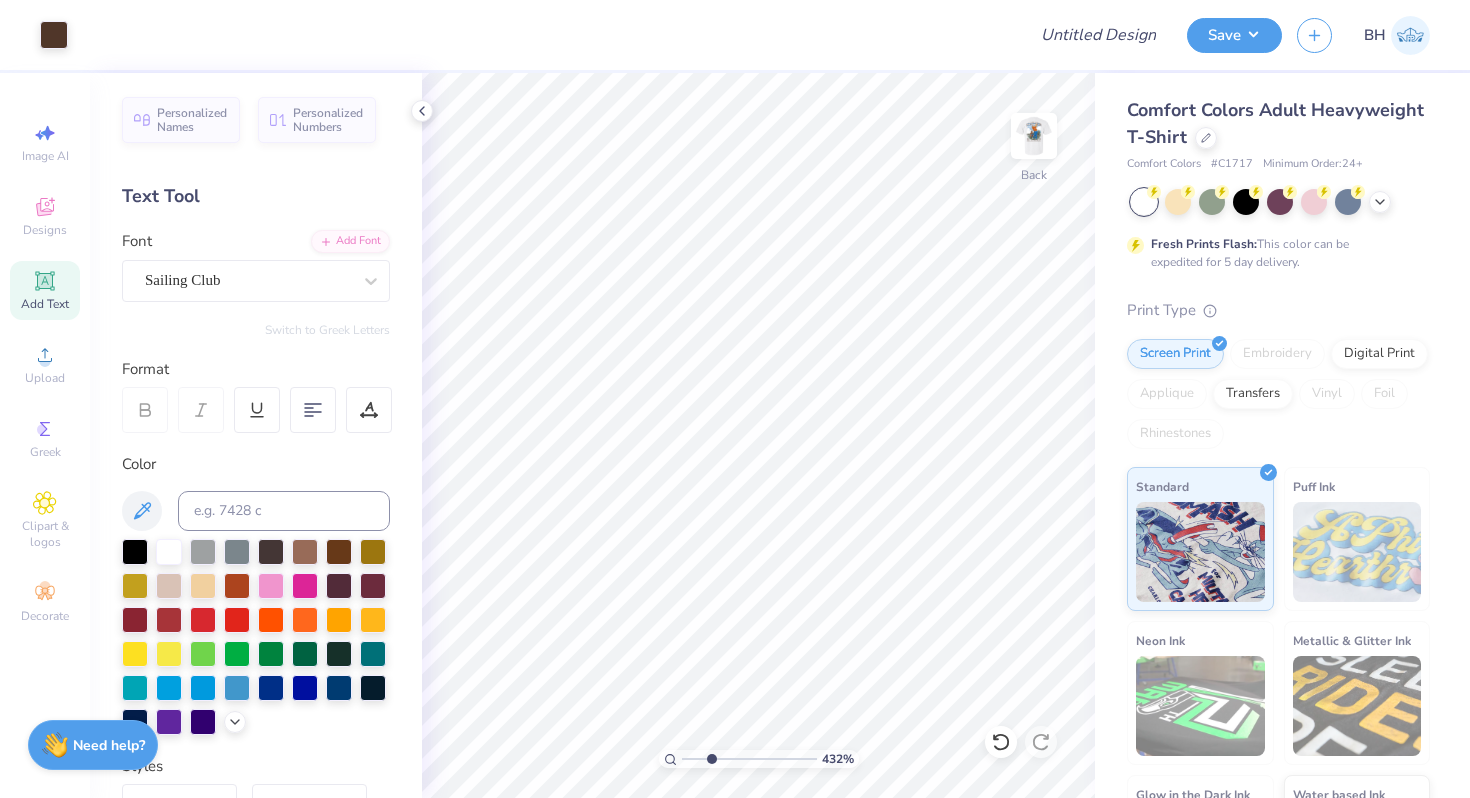 drag, startPoint x: 688, startPoint y: 754, endPoint x: 711, endPoint y: 751, distance: 23.194826 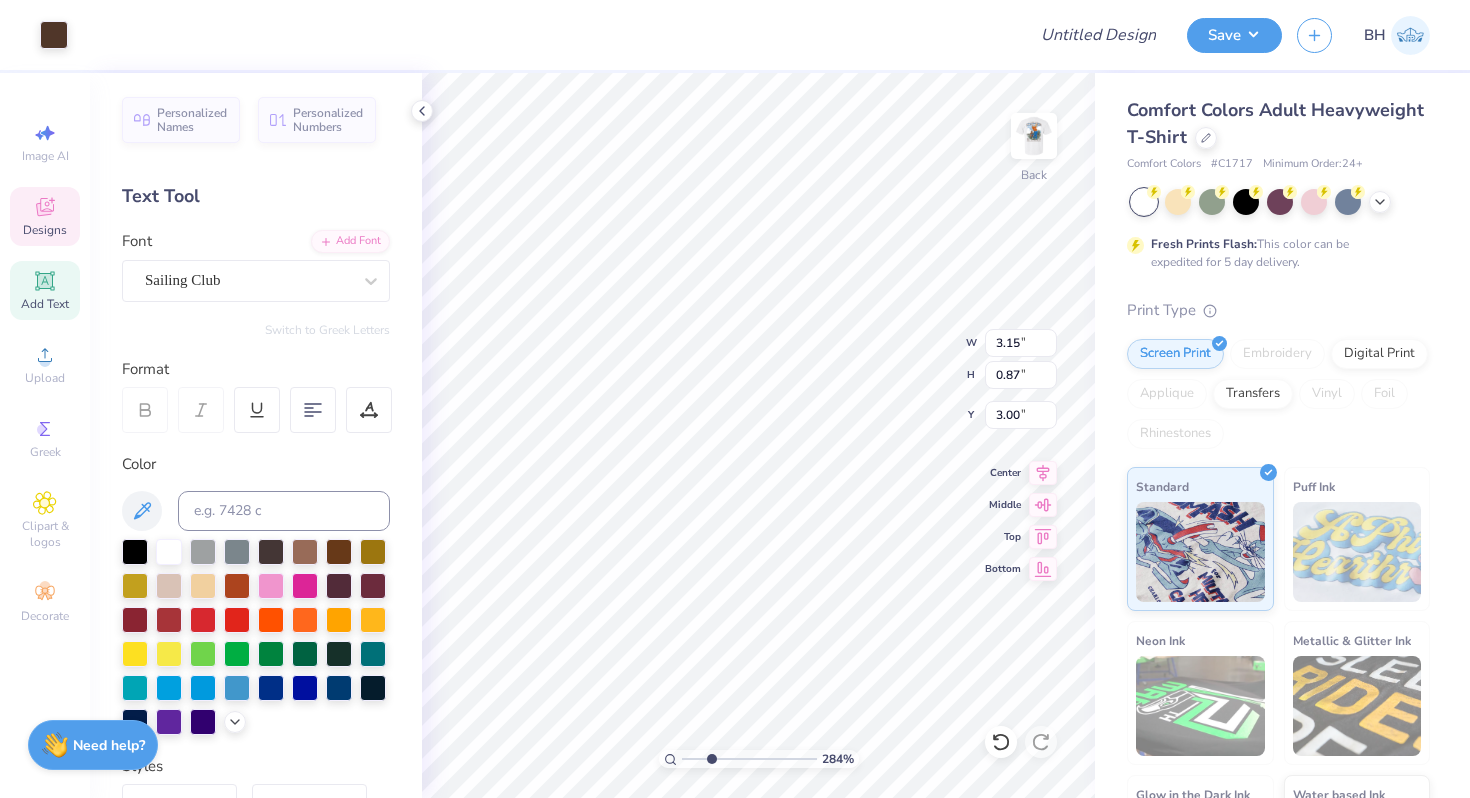 type on "4.08" 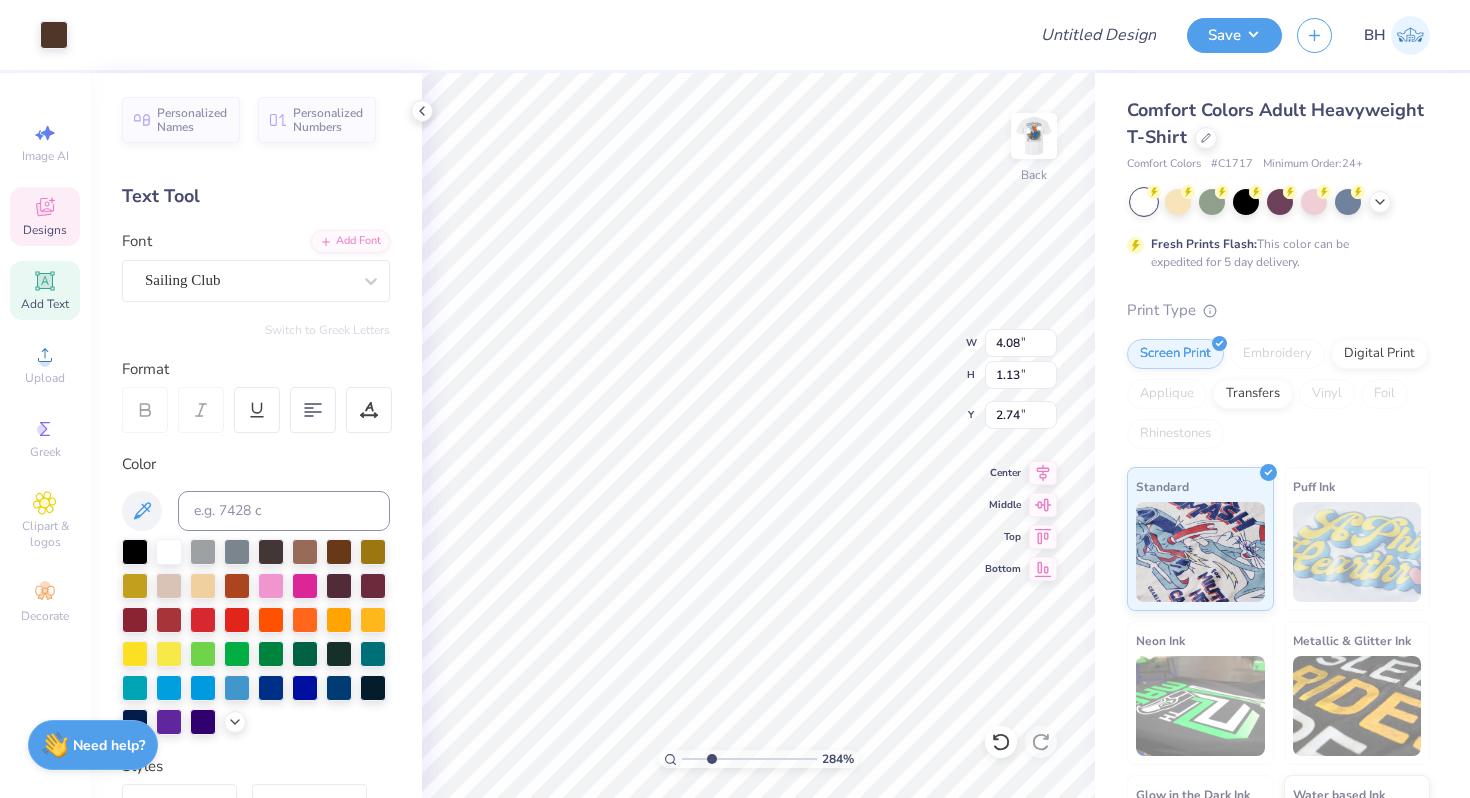 type on "4.98" 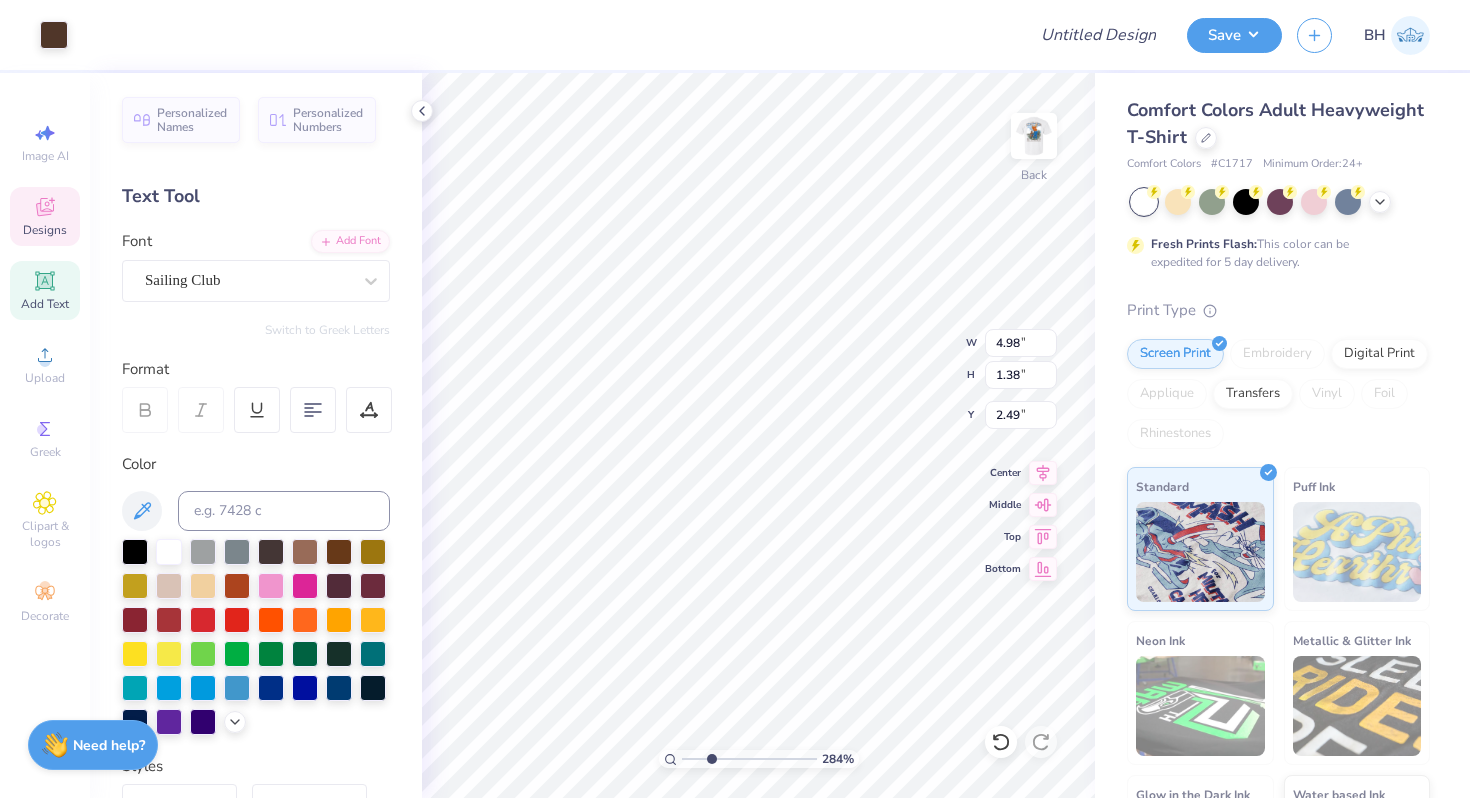type on "4.02" 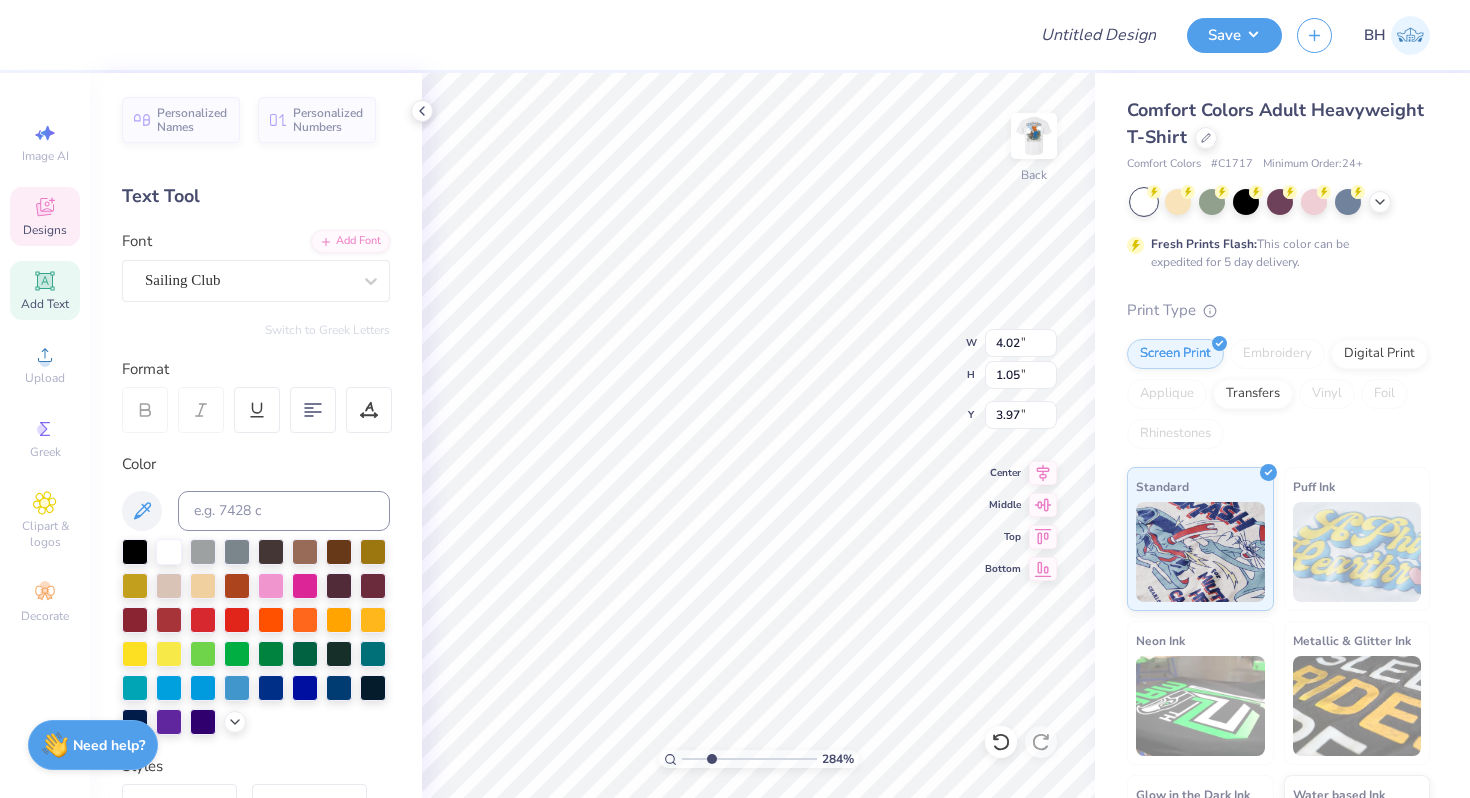 type on "3.87" 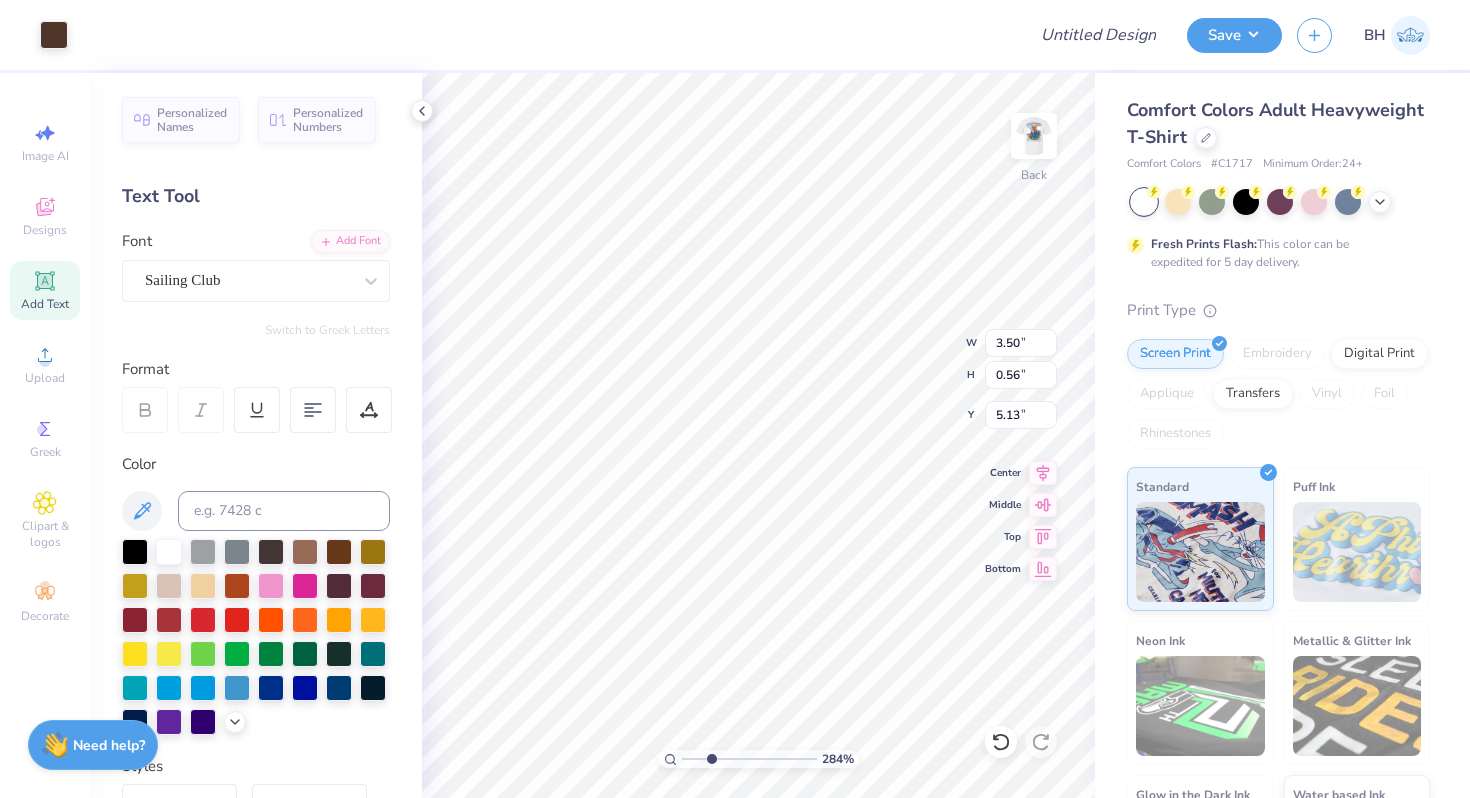 type on "4.34" 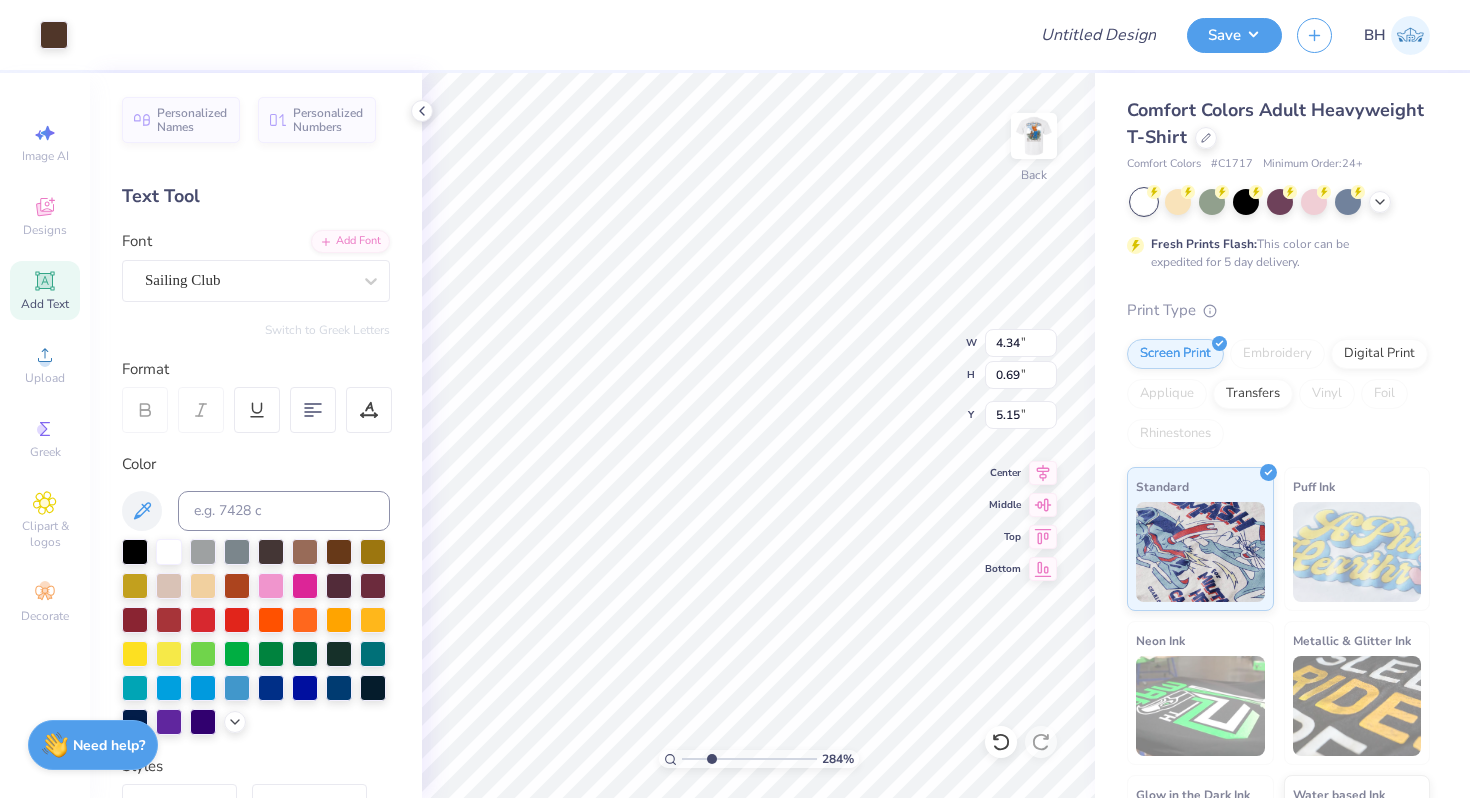 type on "5.14" 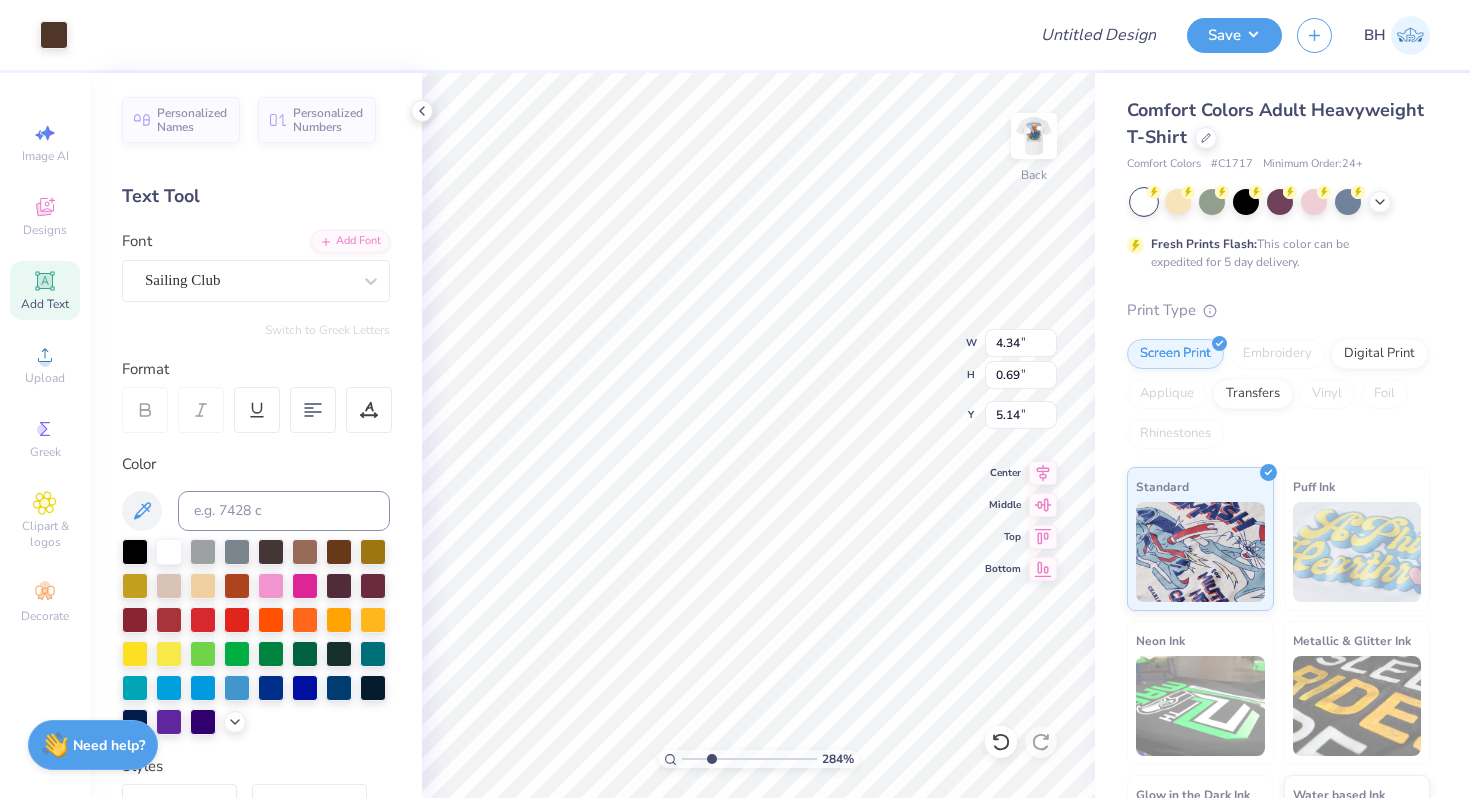 type on "5.28" 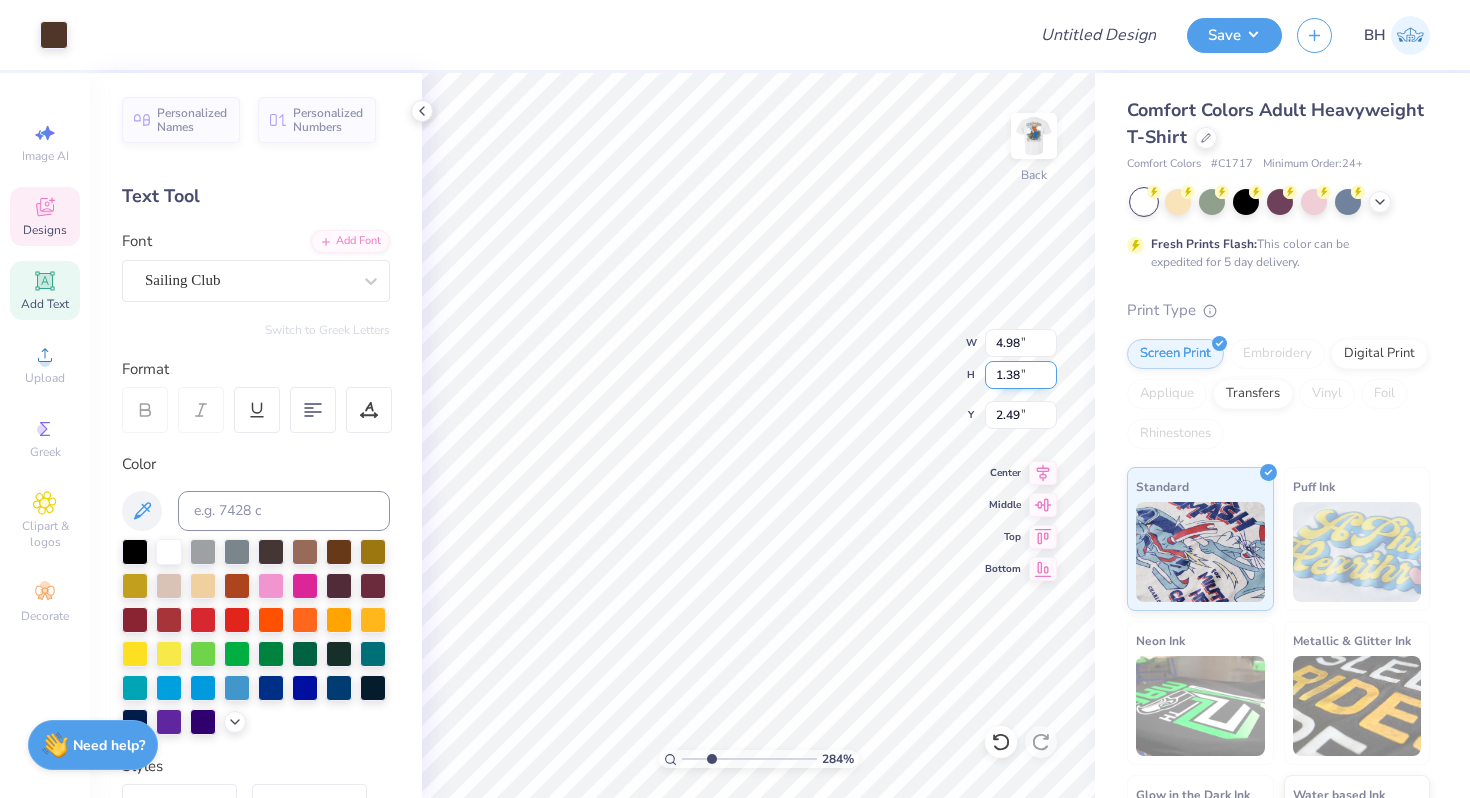 drag, startPoint x: 1033, startPoint y: 374, endPoint x: 992, endPoint y: 374, distance: 41 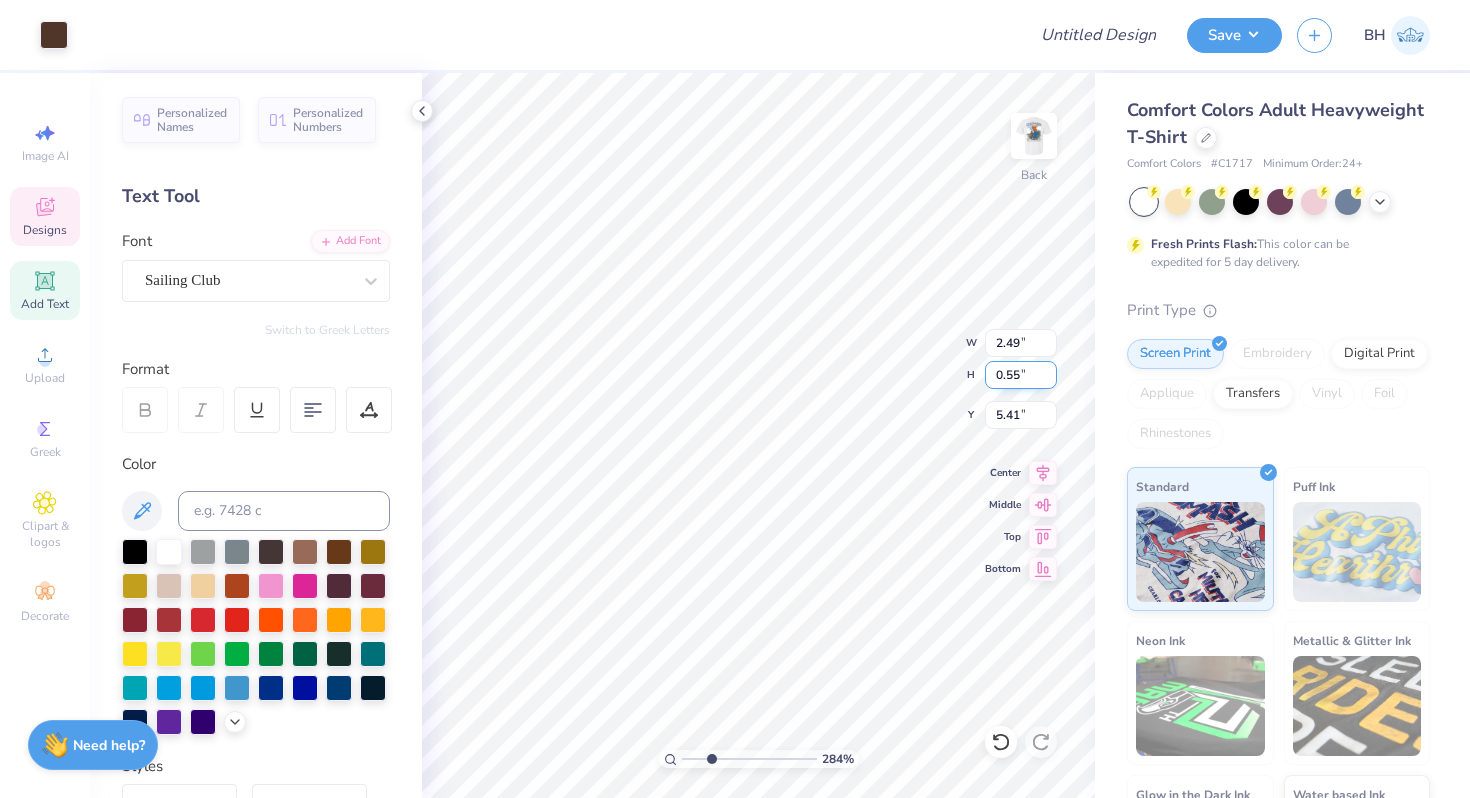 type on "5.43" 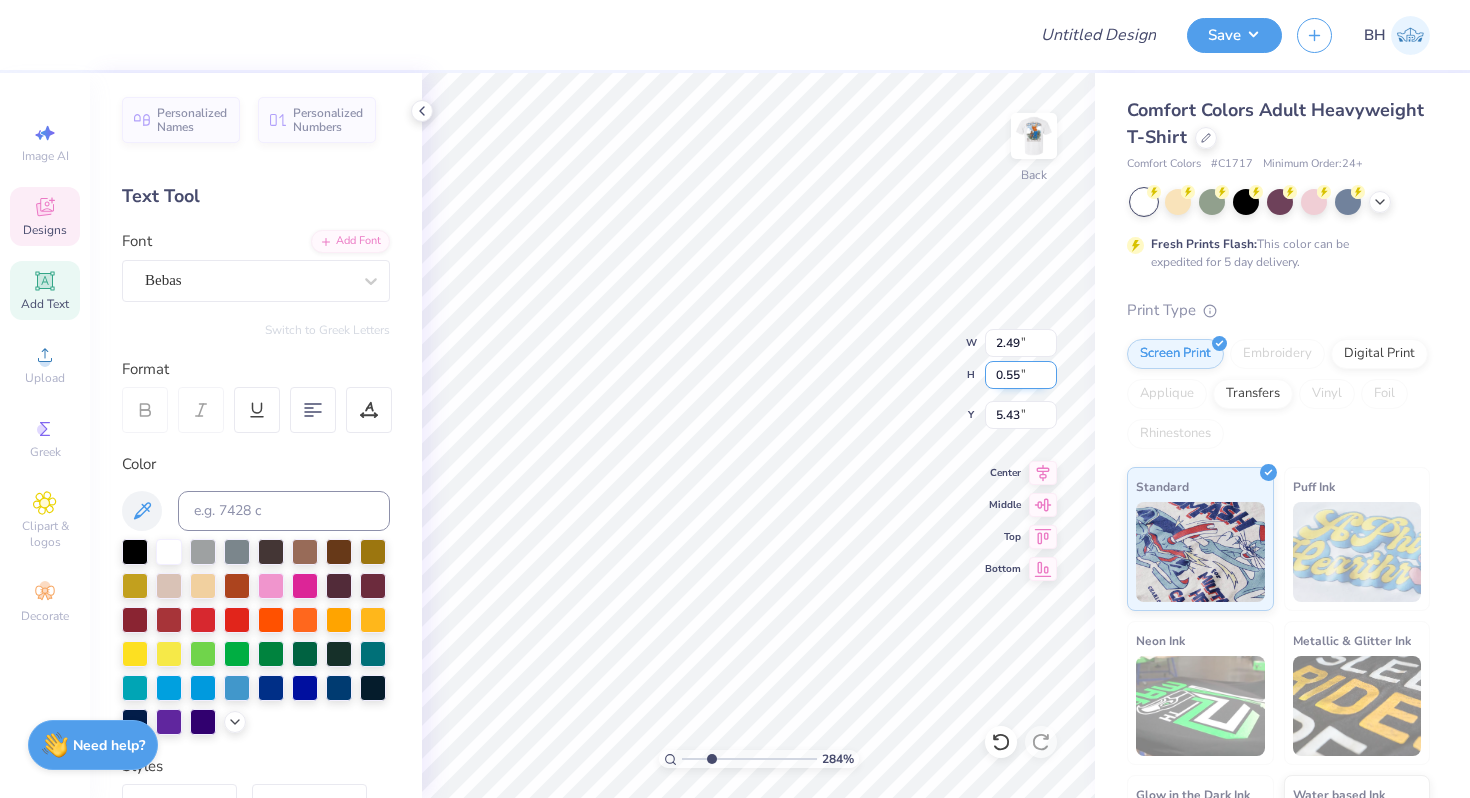 drag, startPoint x: 1022, startPoint y: 376, endPoint x: 993, endPoint y: 376, distance: 29 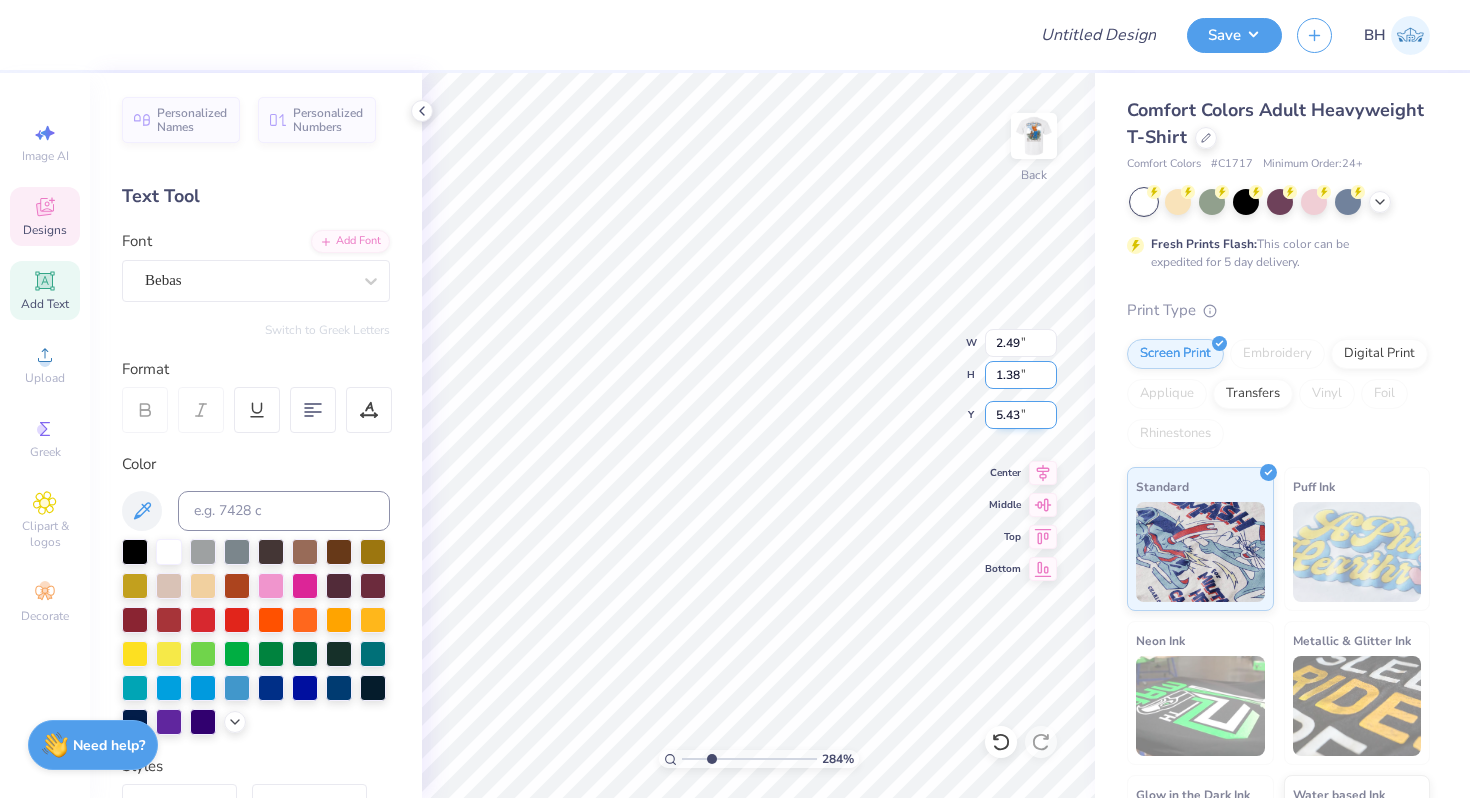 type on "1.38" 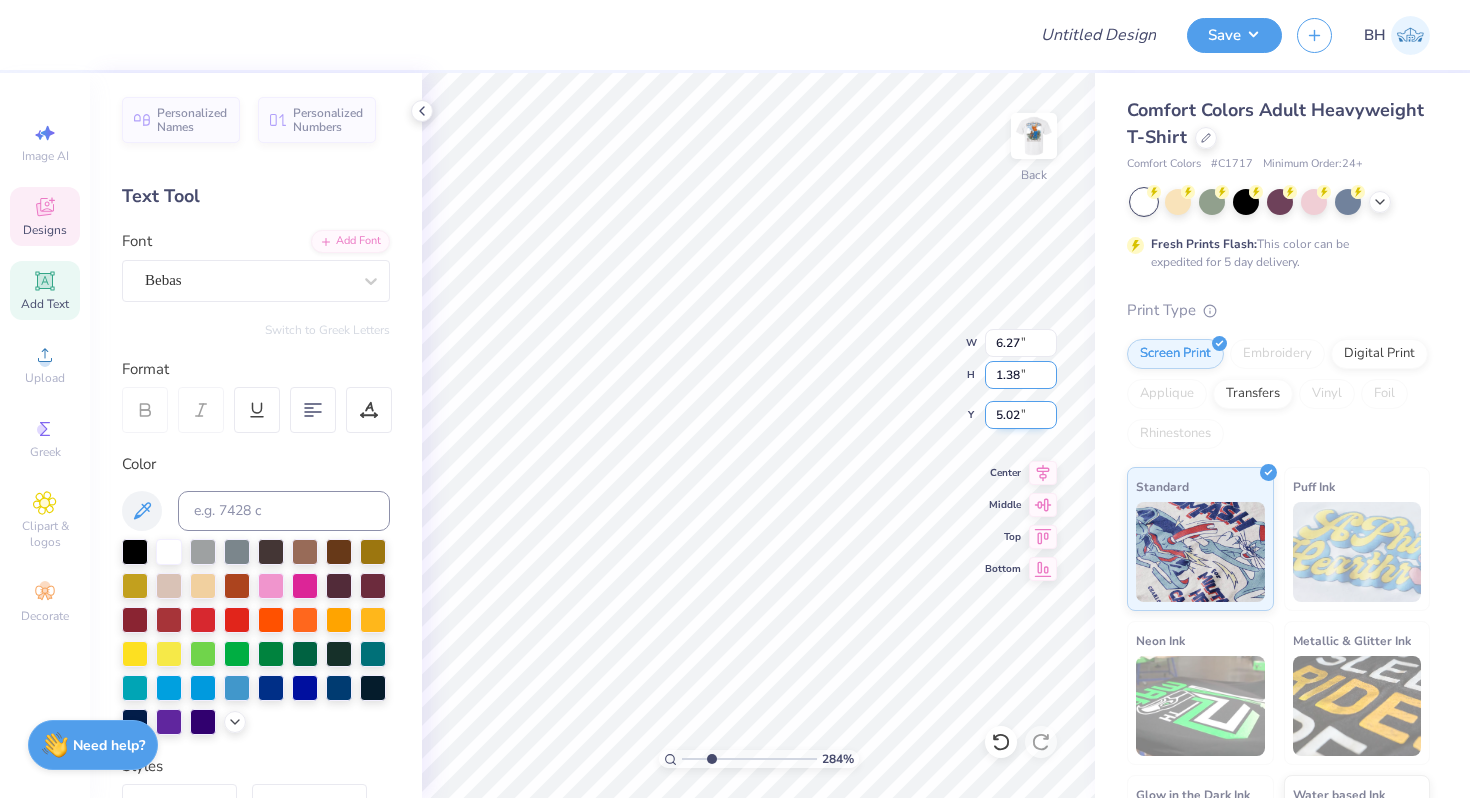 type on "0.55" 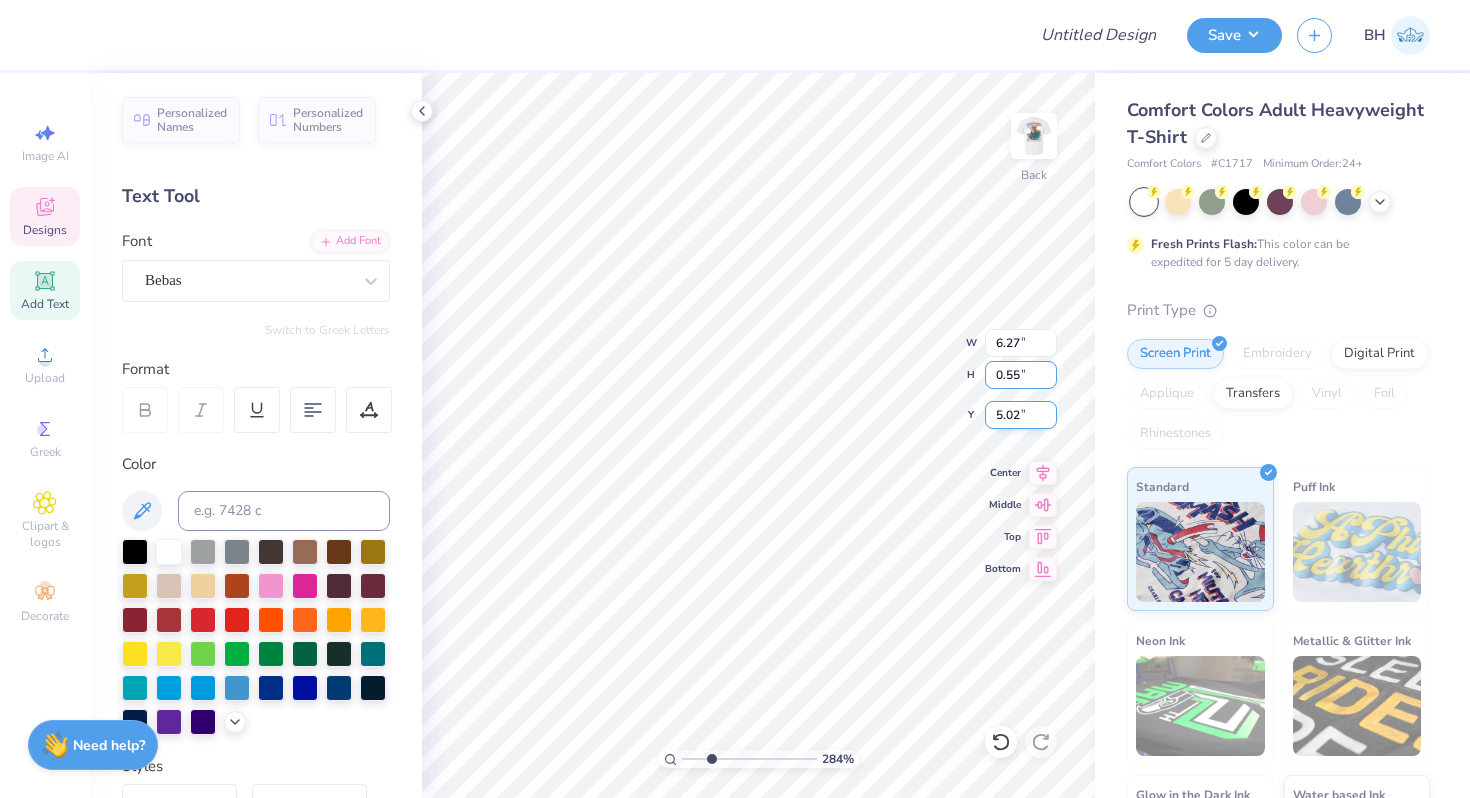 type on "0.55" 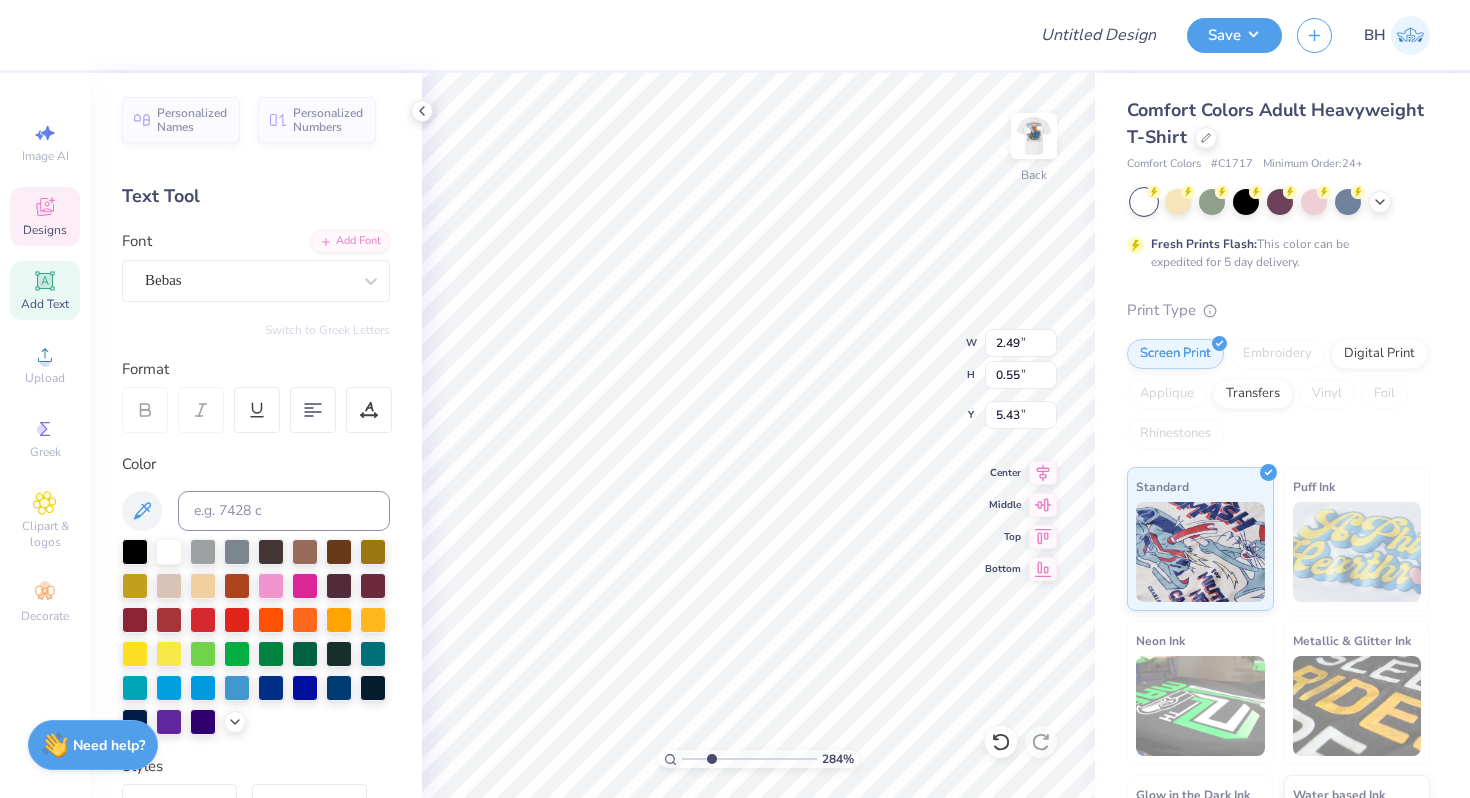 type on "6.74" 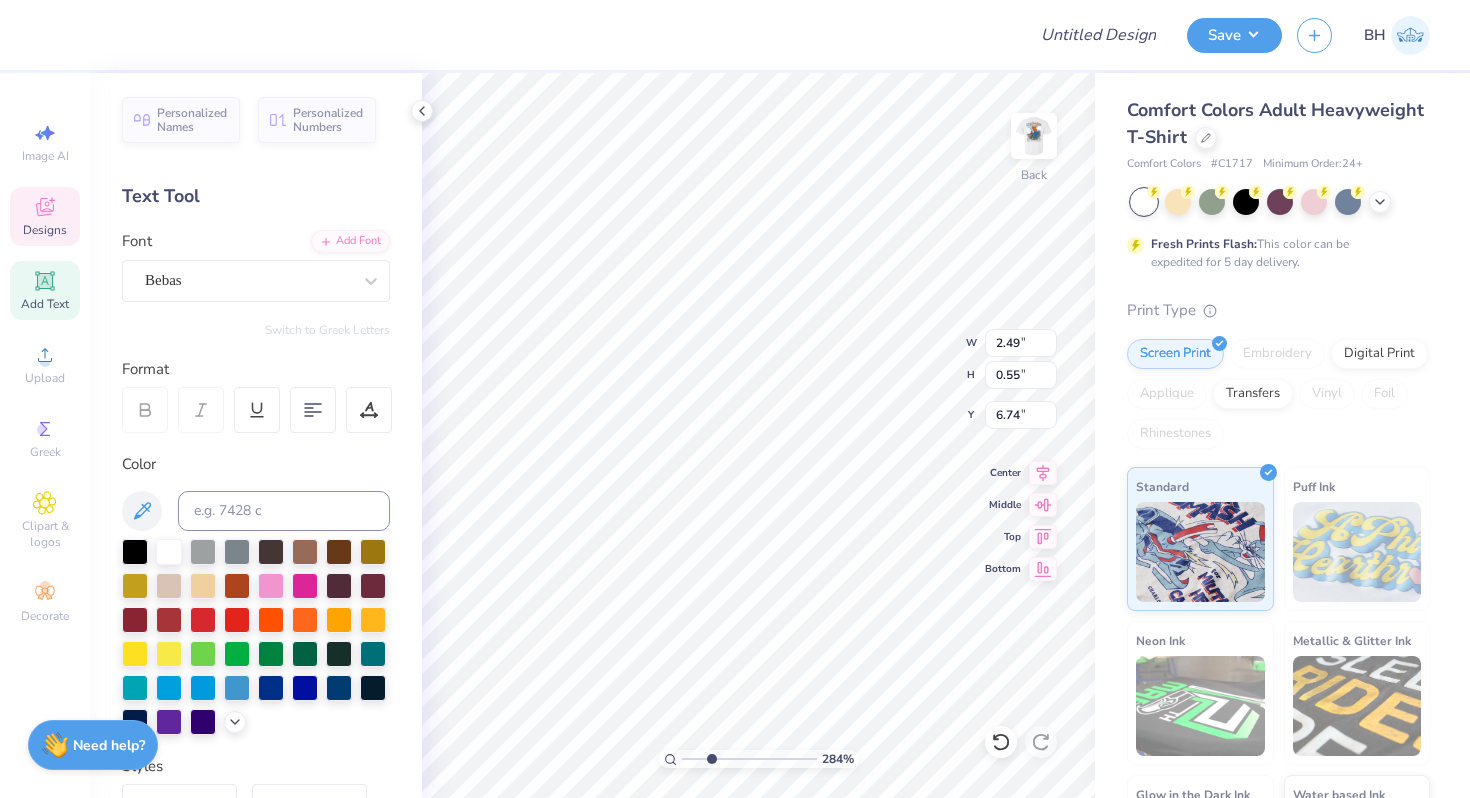 type on "5.28" 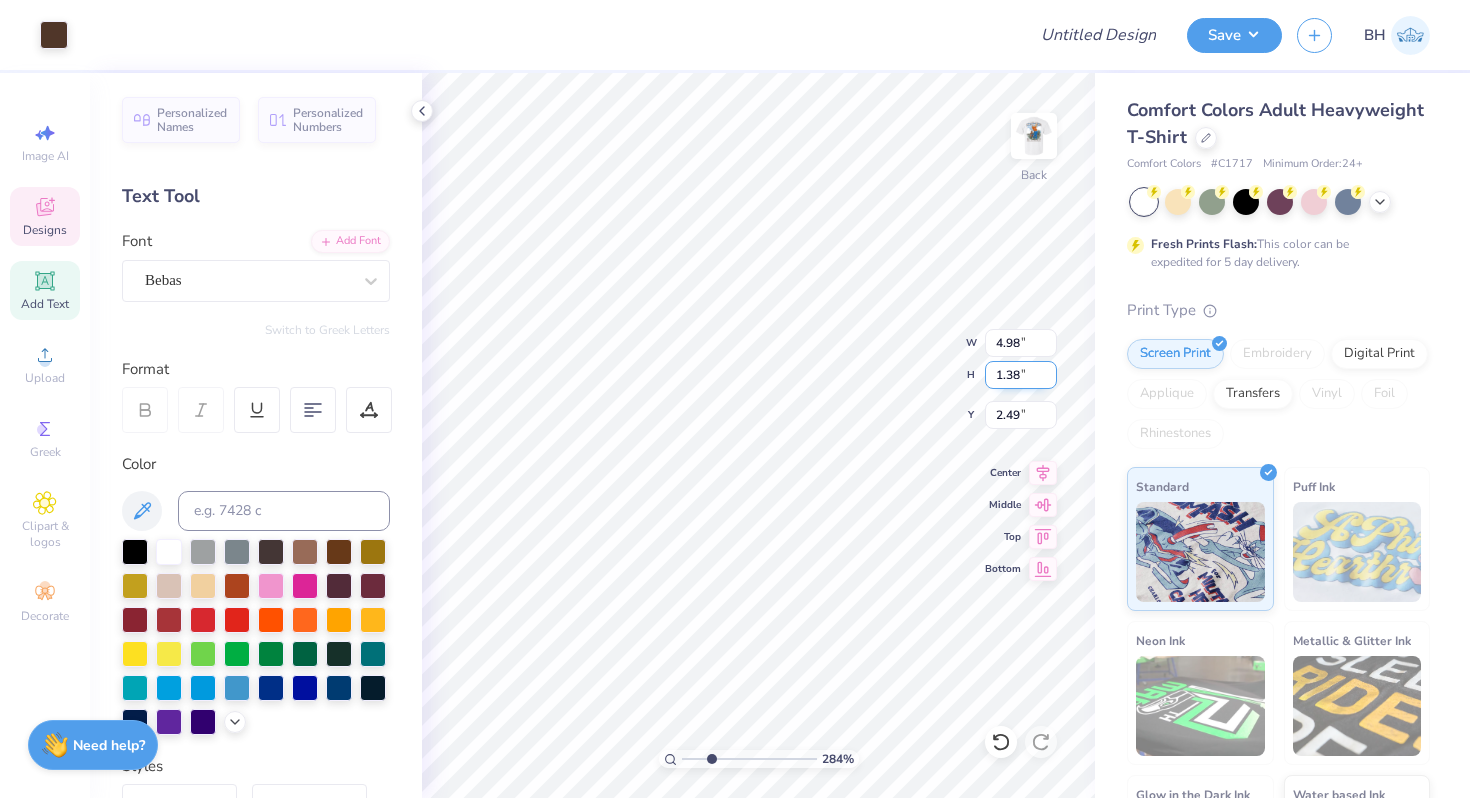 drag, startPoint x: 1022, startPoint y: 374, endPoint x: 990, endPoint y: 380, distance: 32.55764 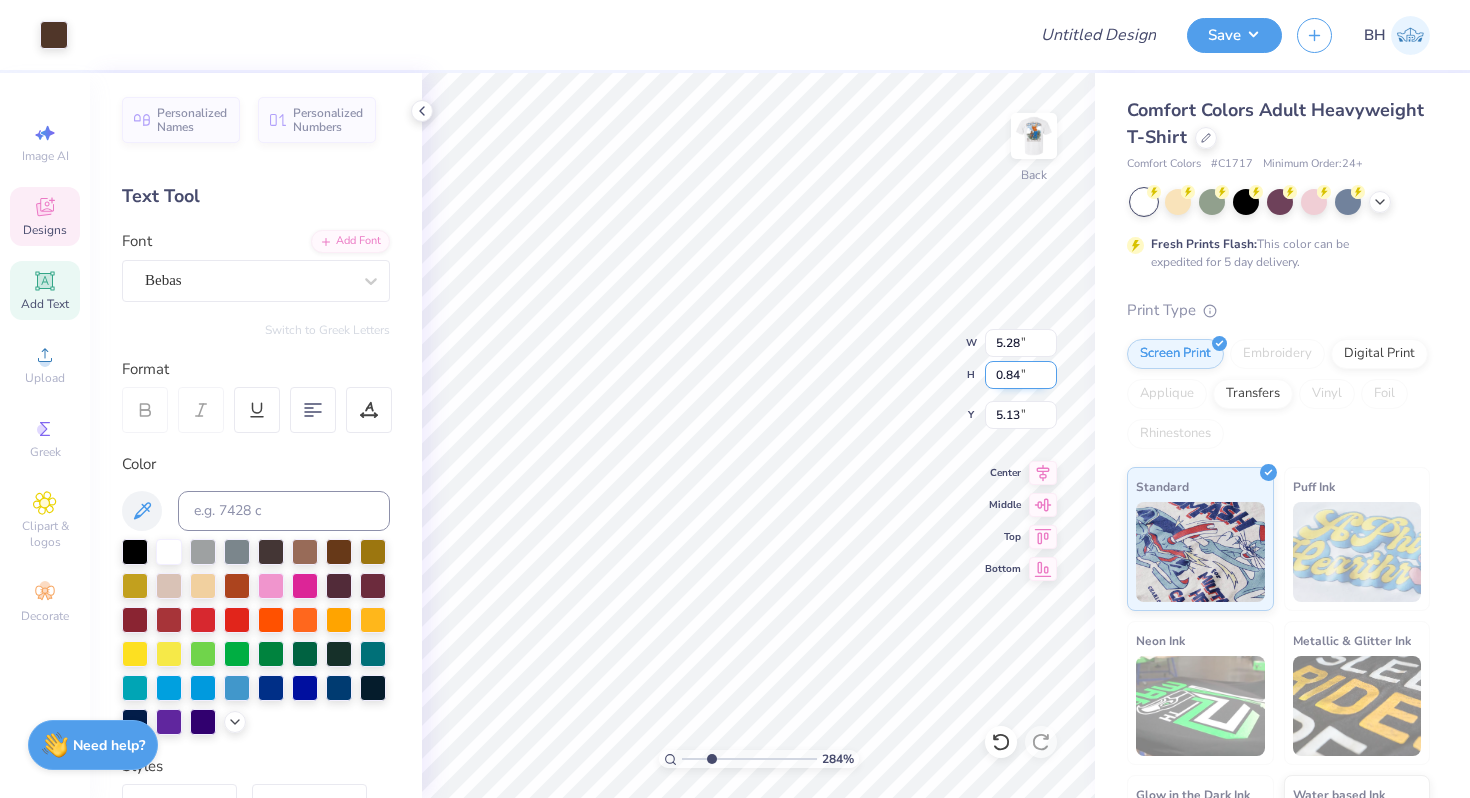 click on "284  % Back W 5.28 5.28 " H 0.84 0.84 " Y 5.13 5.13 " Center Middle Top Bottom" at bounding box center (758, 435) 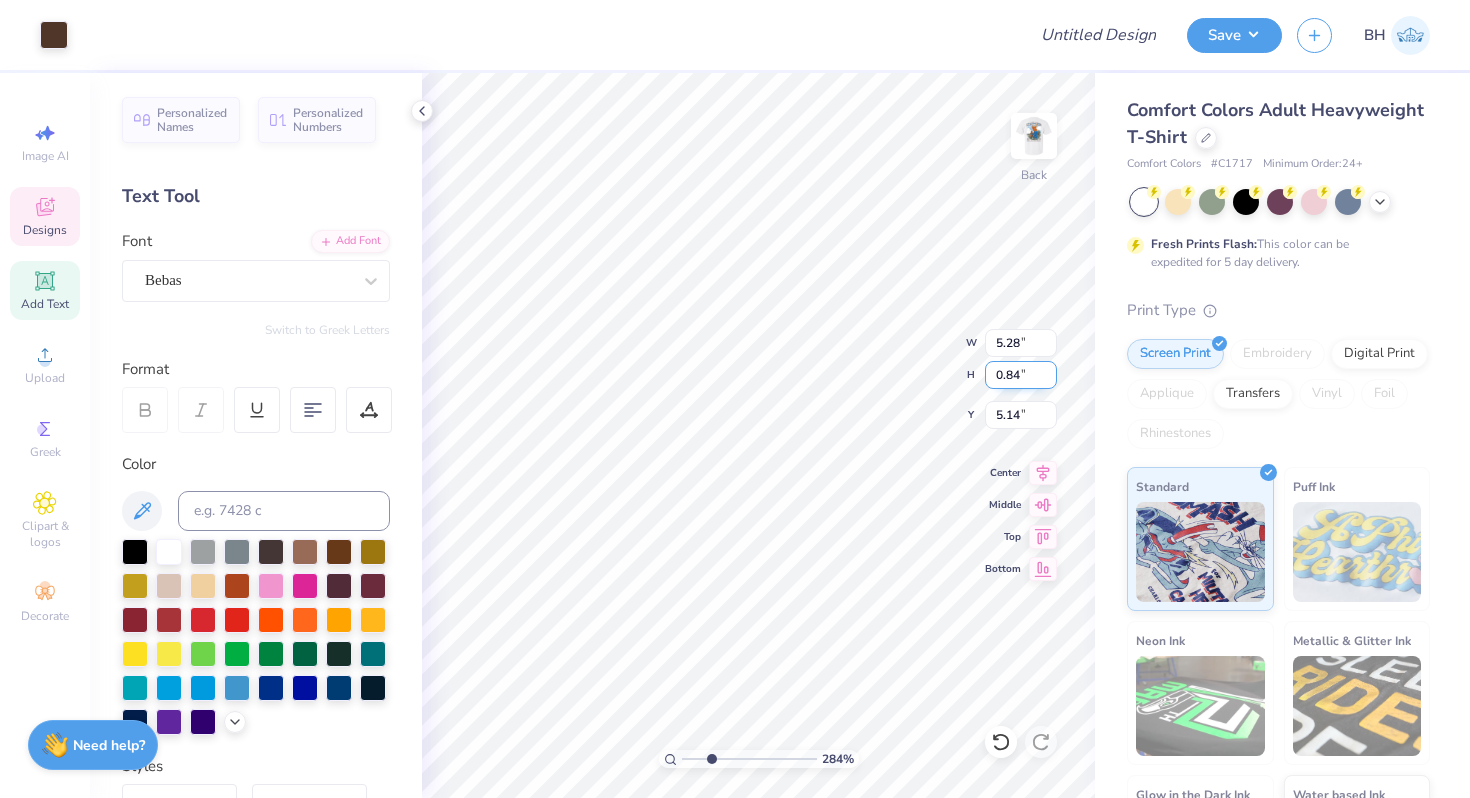 click on "0.84" at bounding box center [1021, 375] 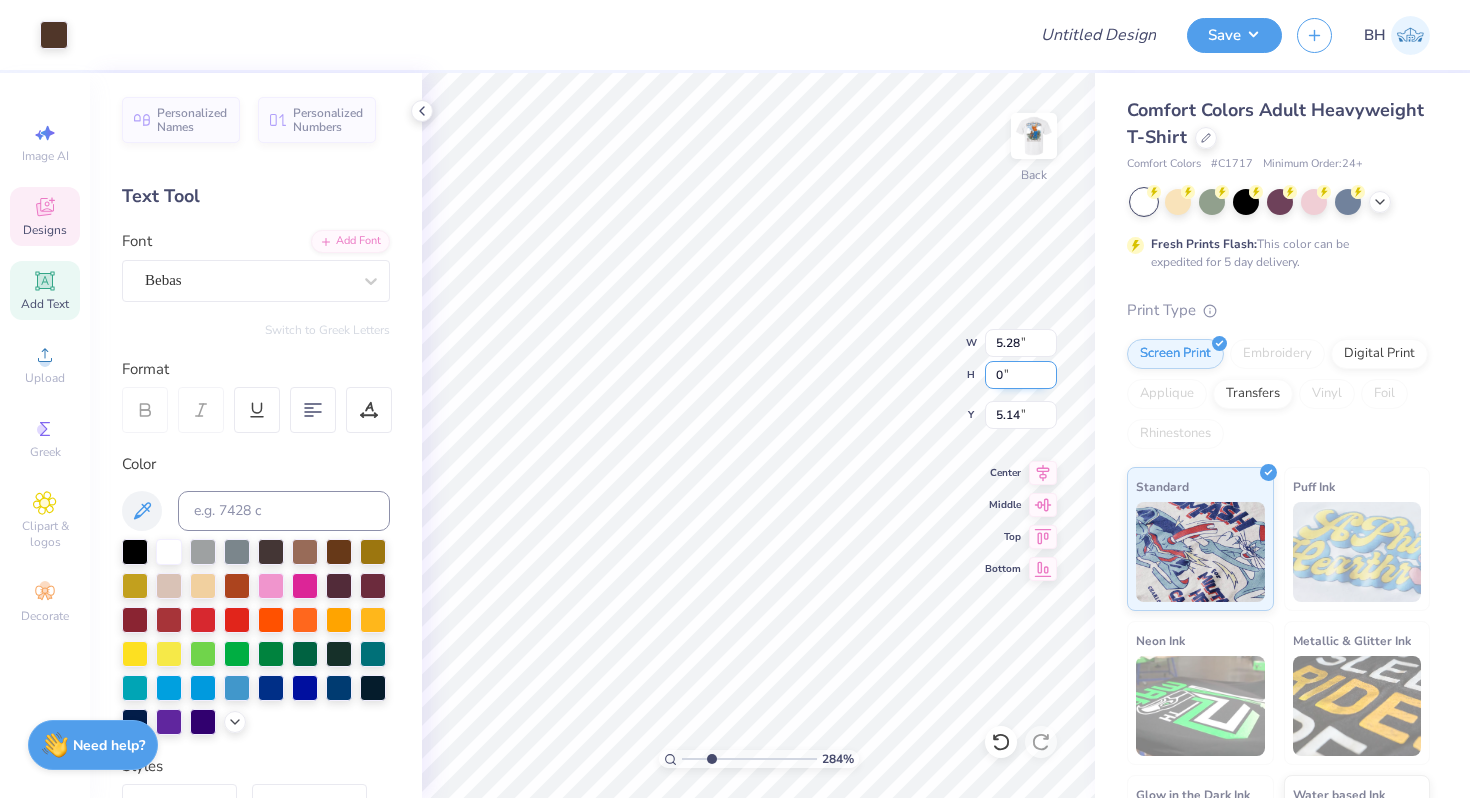 paste on "1.38" 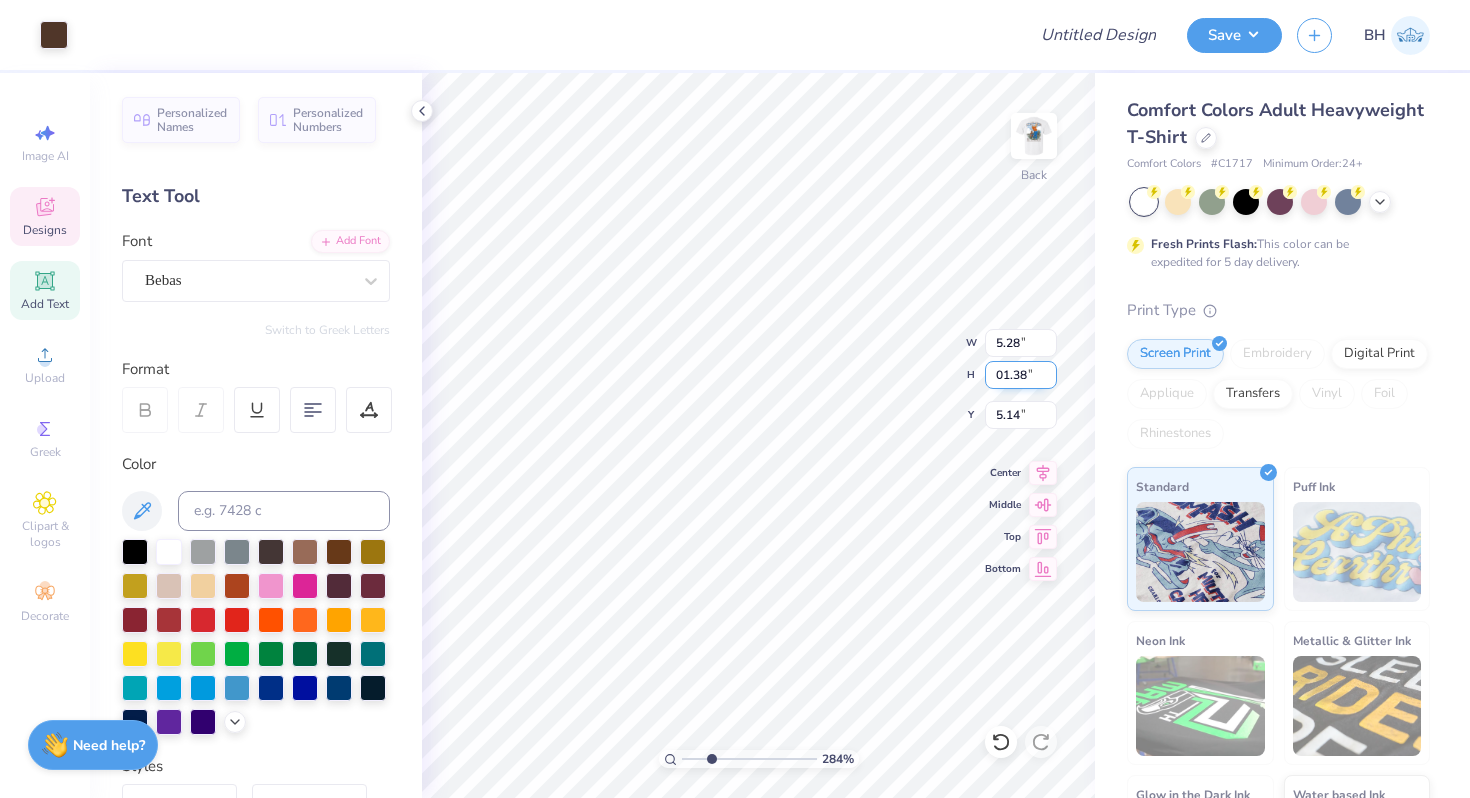type on "01.38" 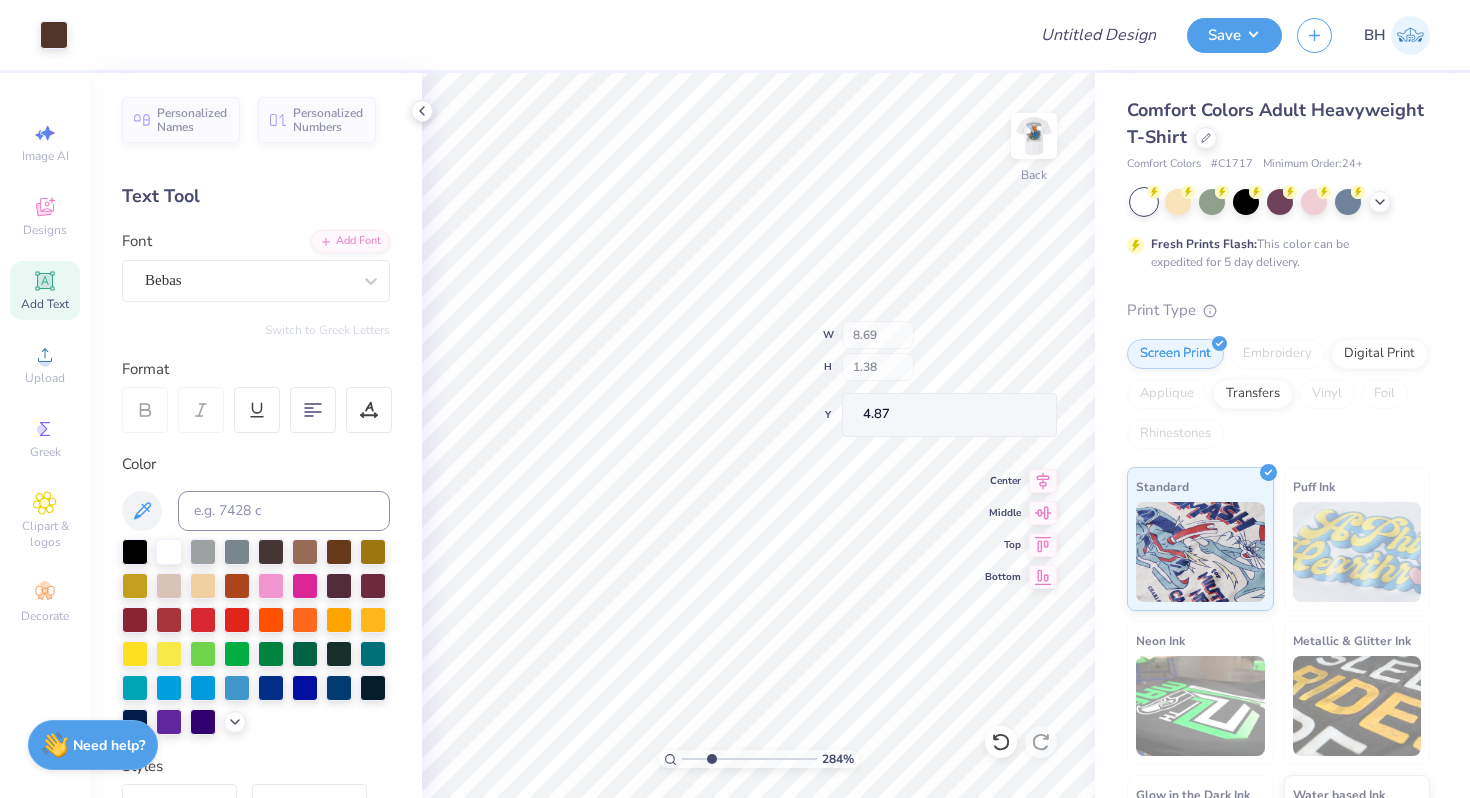 type on "4.98" 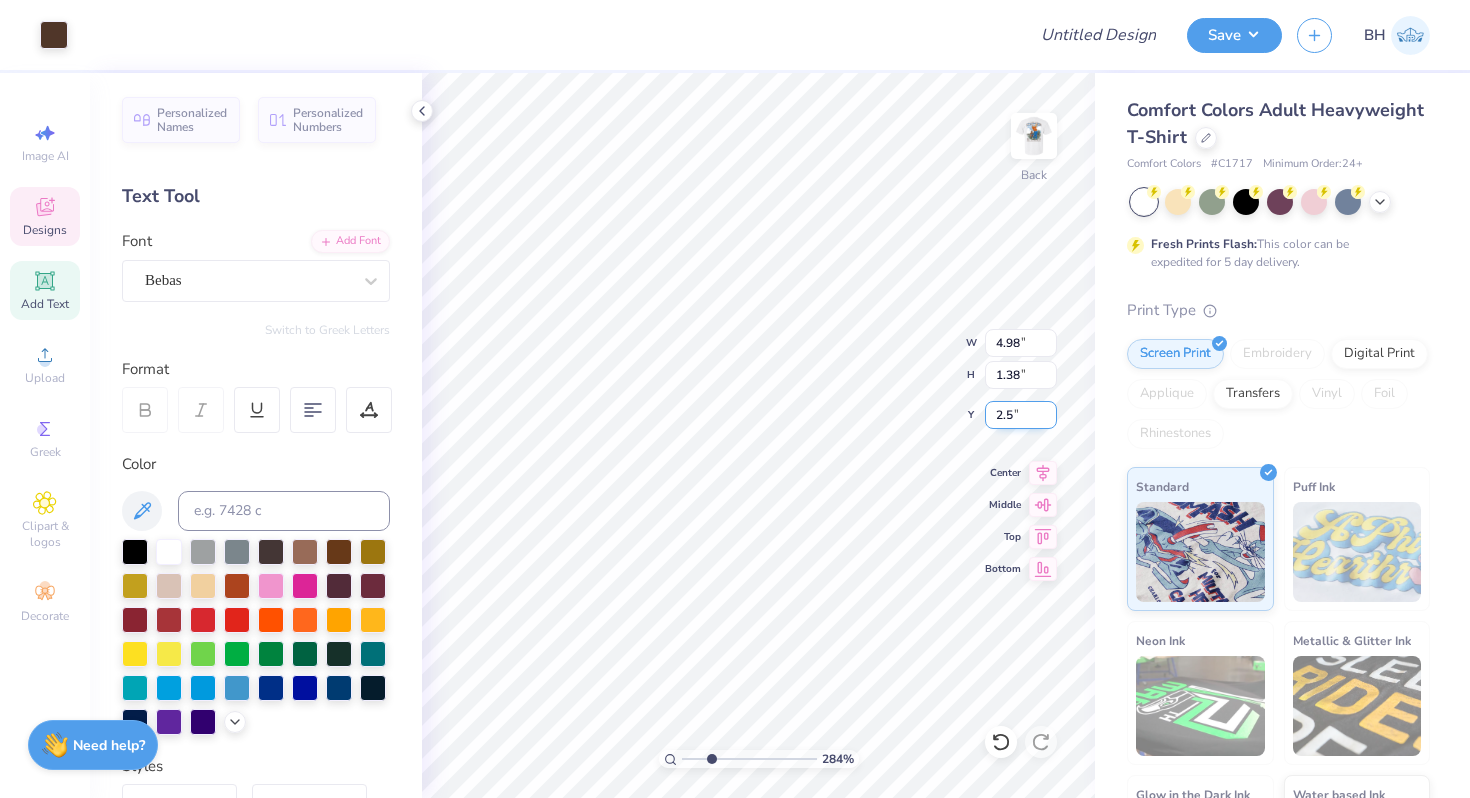 click on "2.5" at bounding box center [1021, 415] 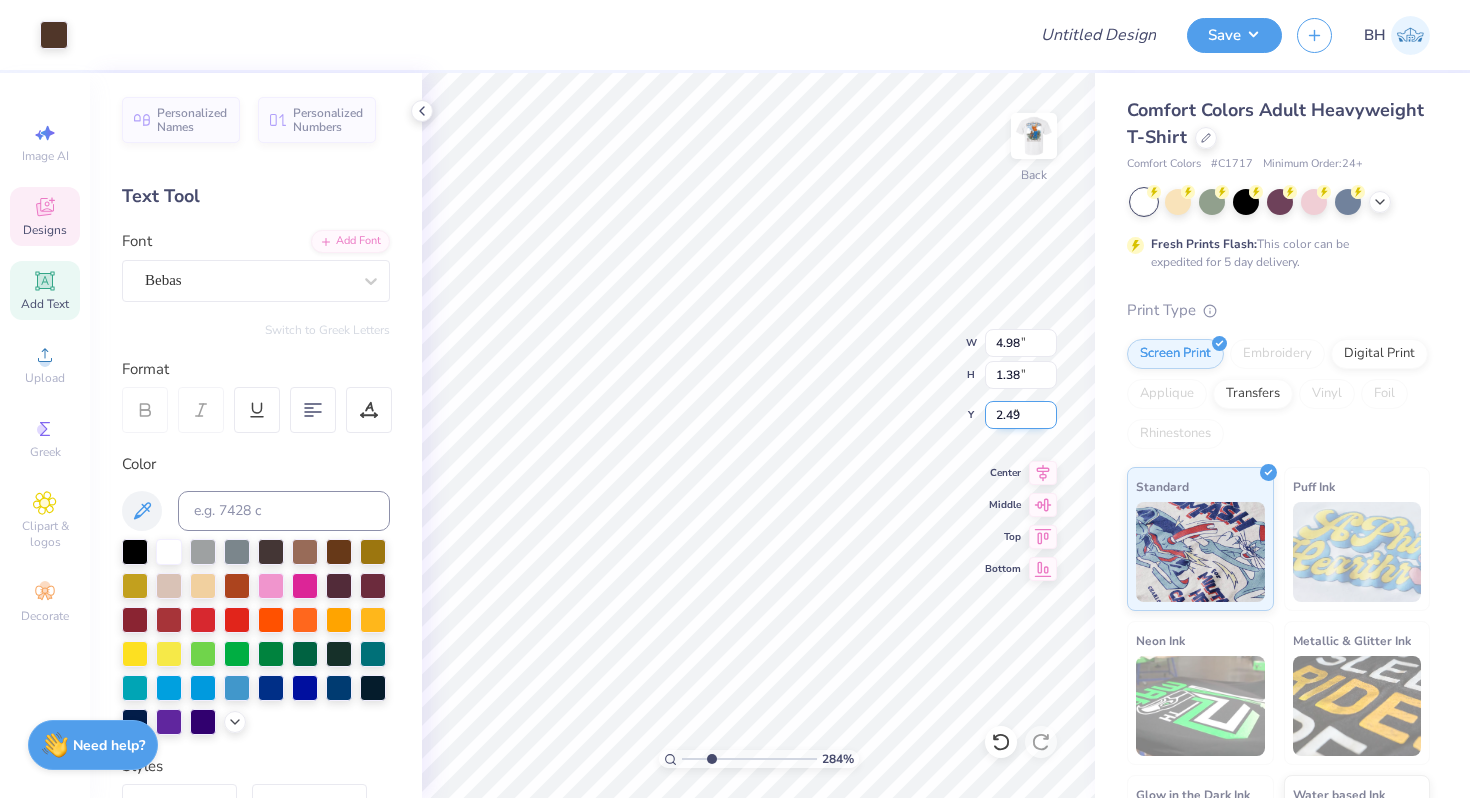 type on "2.49" 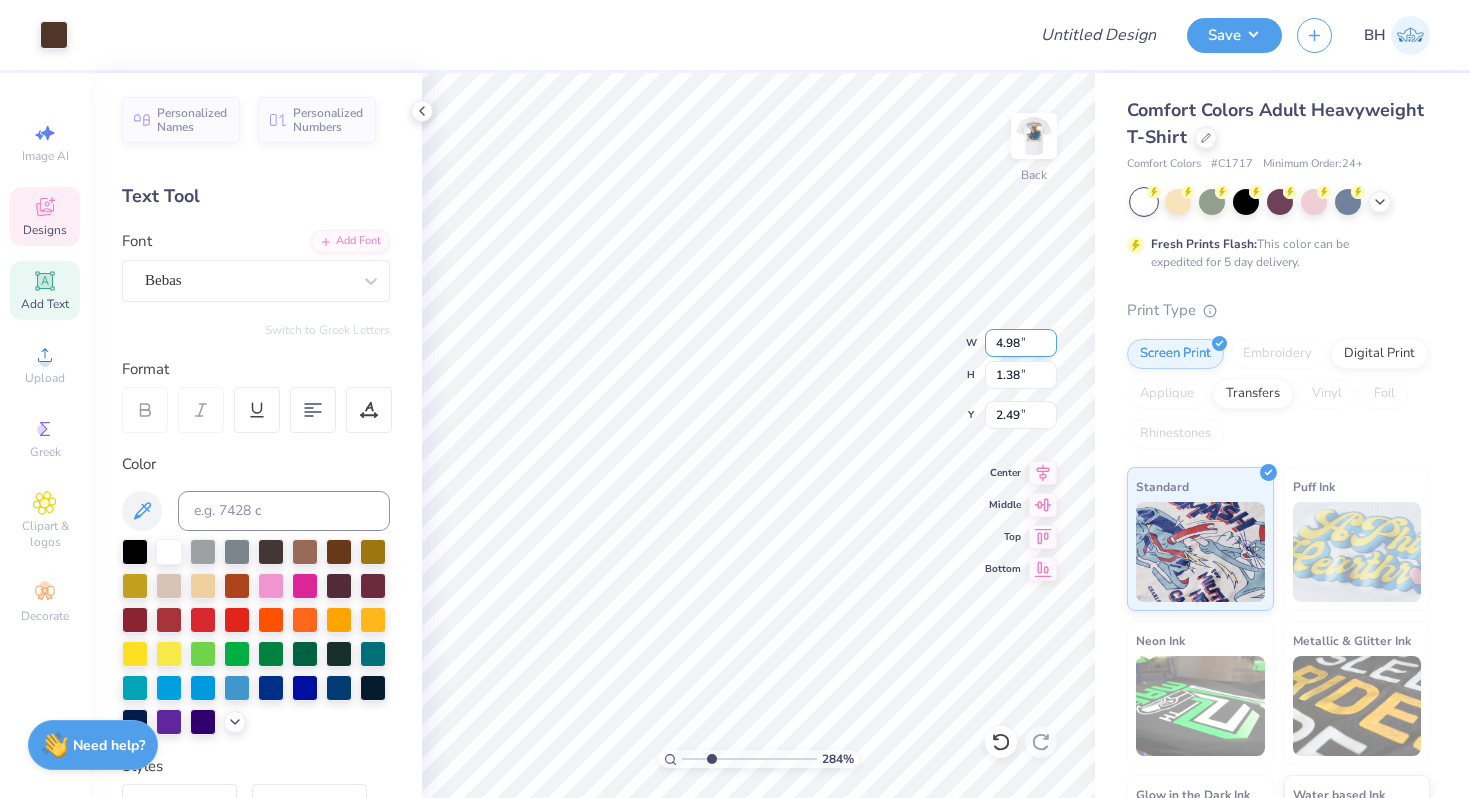 click on "284  % Back W 4.98 4.98 " H 1.38 1.38 " Y 2.49 2.49 " Center Middle Top Bottom" at bounding box center (758, 435) 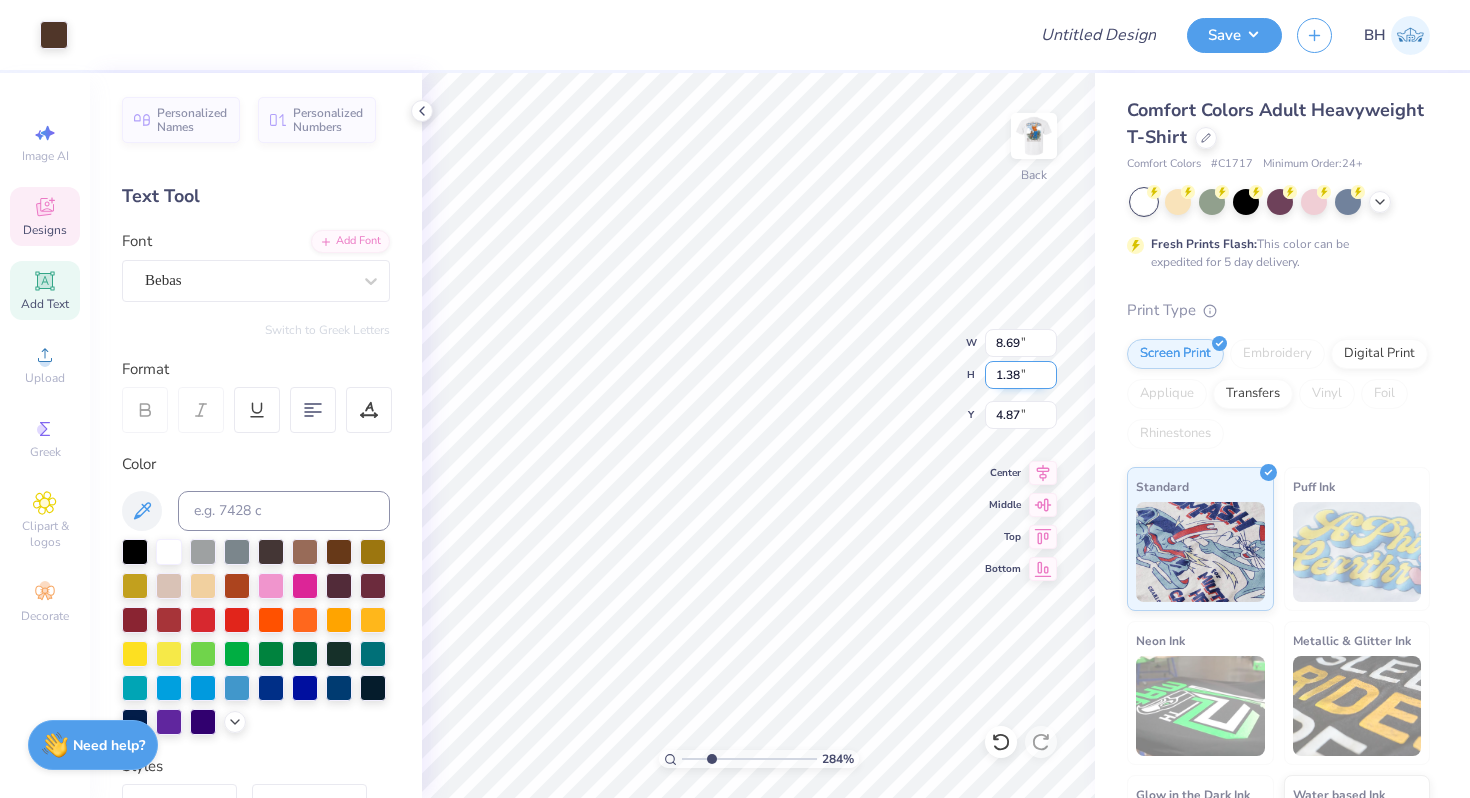 click on "1.38" at bounding box center [1021, 375] 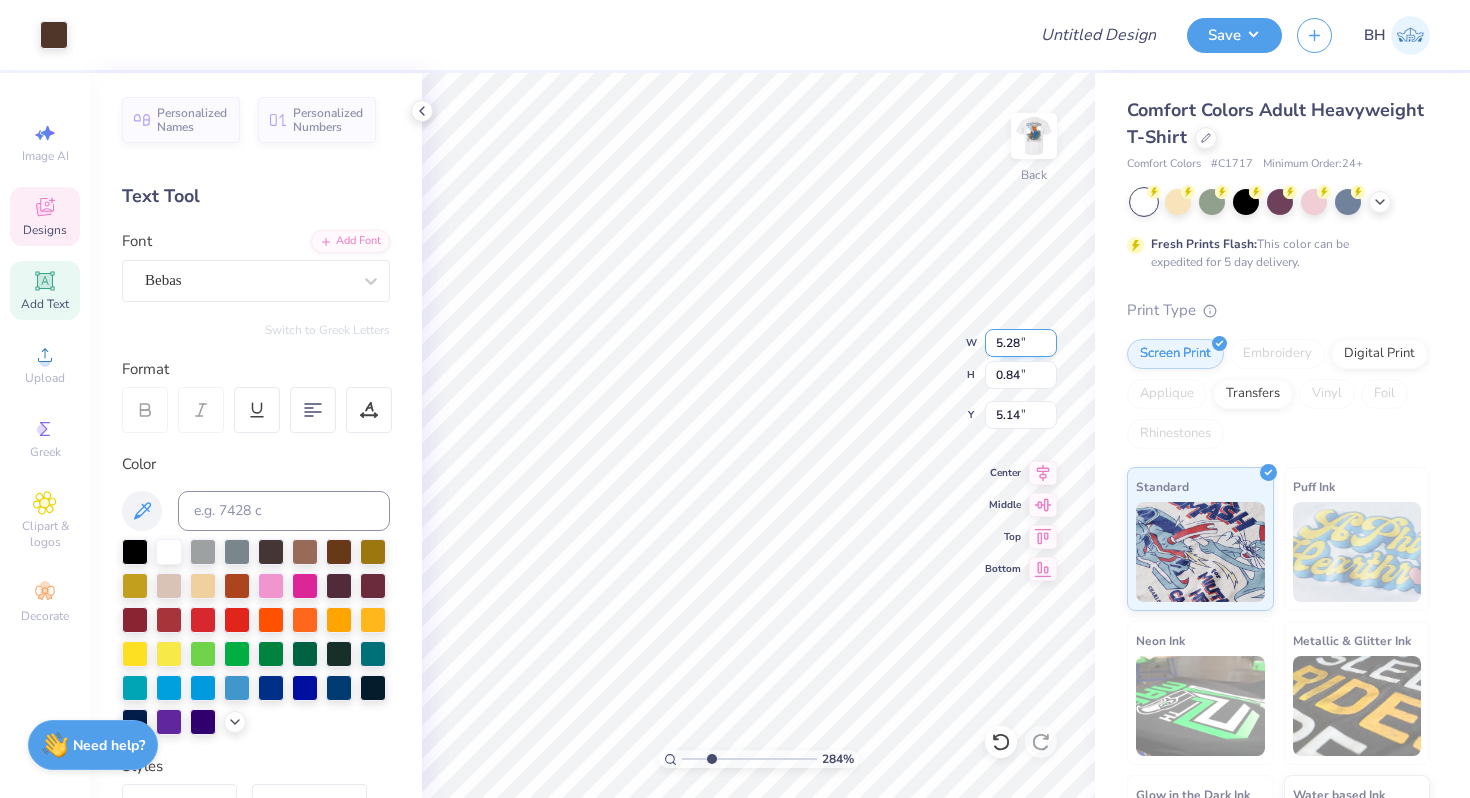 click on "5.28" at bounding box center [1021, 343] 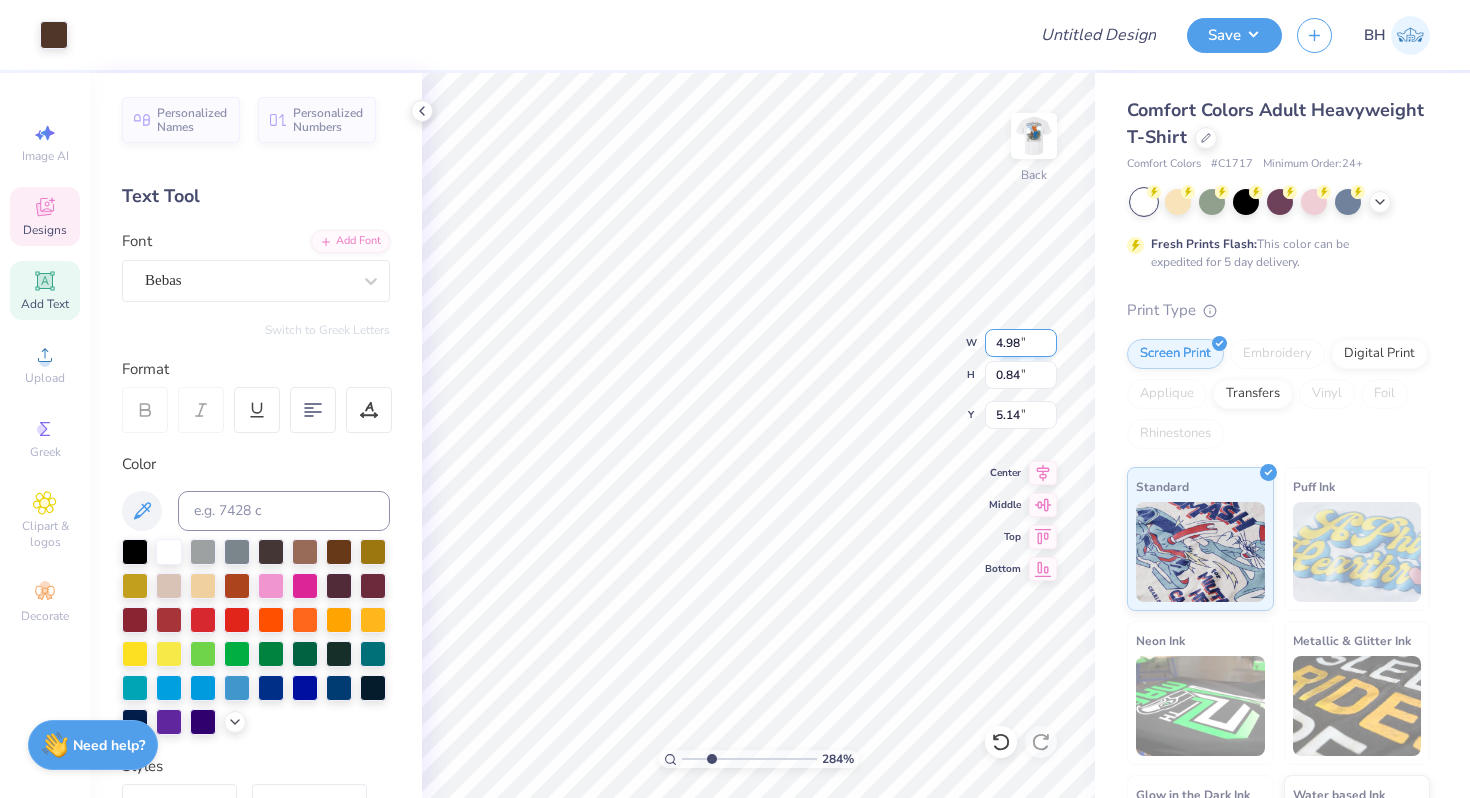 type on "4.98" 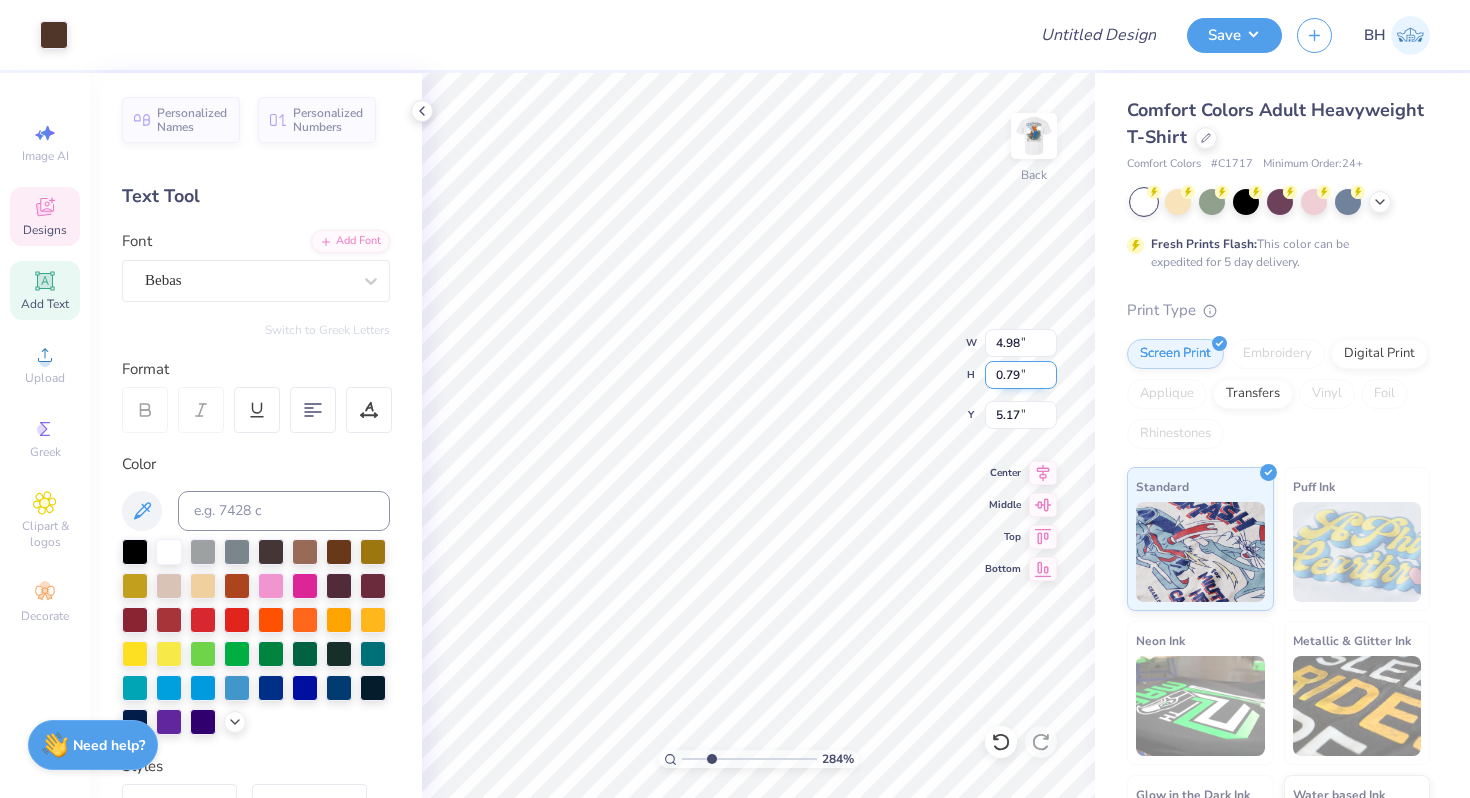type on "3.79" 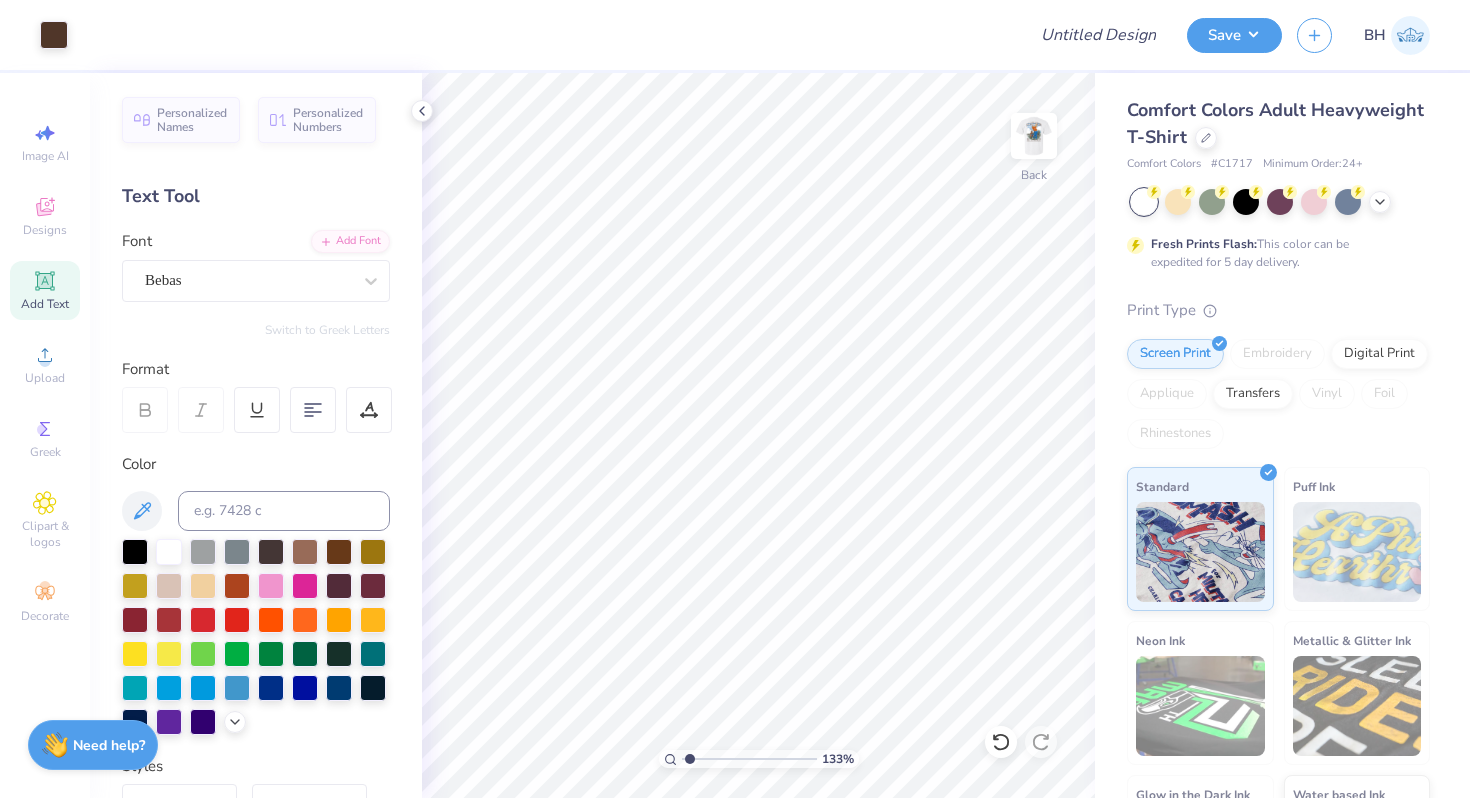 drag, startPoint x: 708, startPoint y: 753, endPoint x: 689, endPoint y: 748, distance: 19.646883 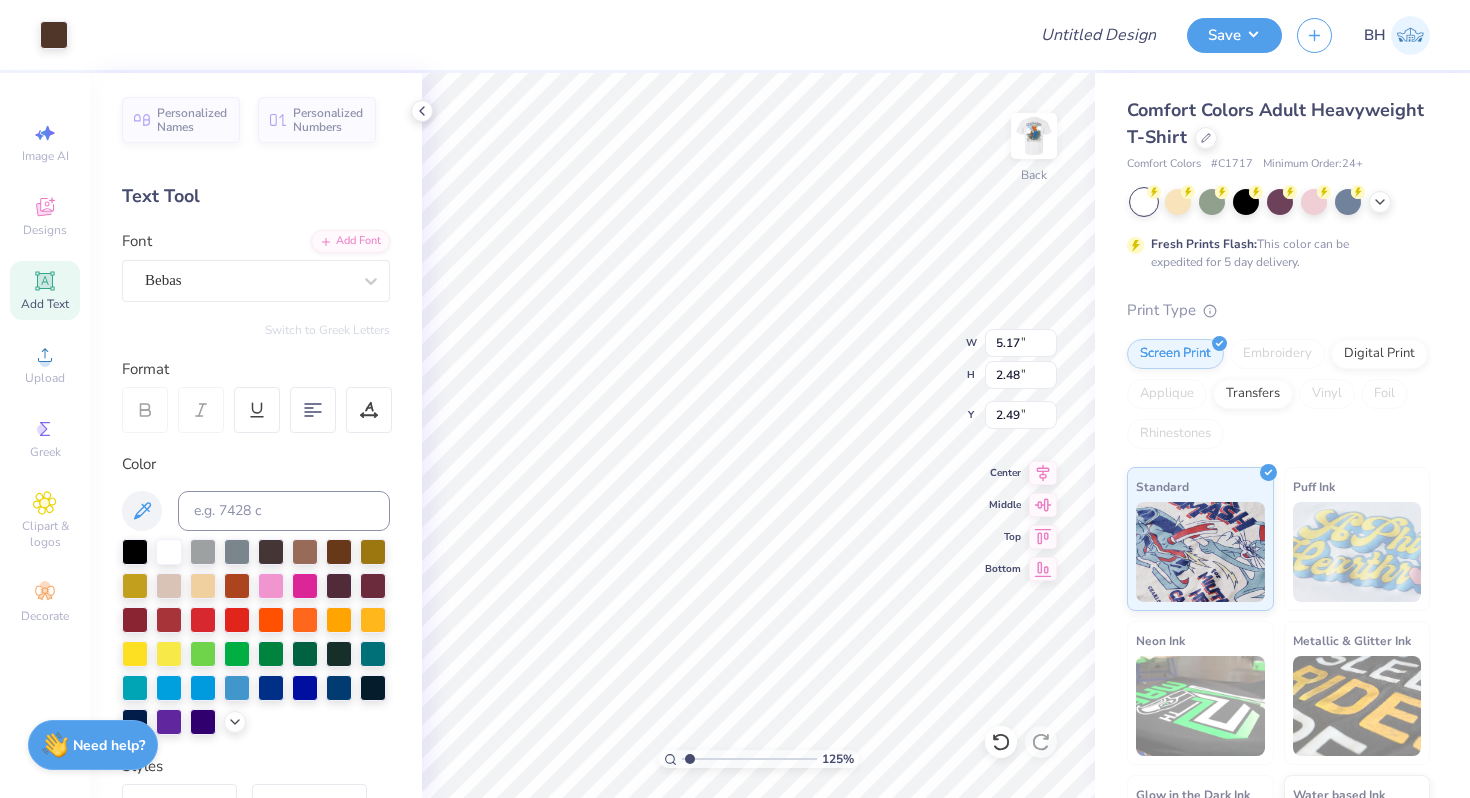 type on "2.53" 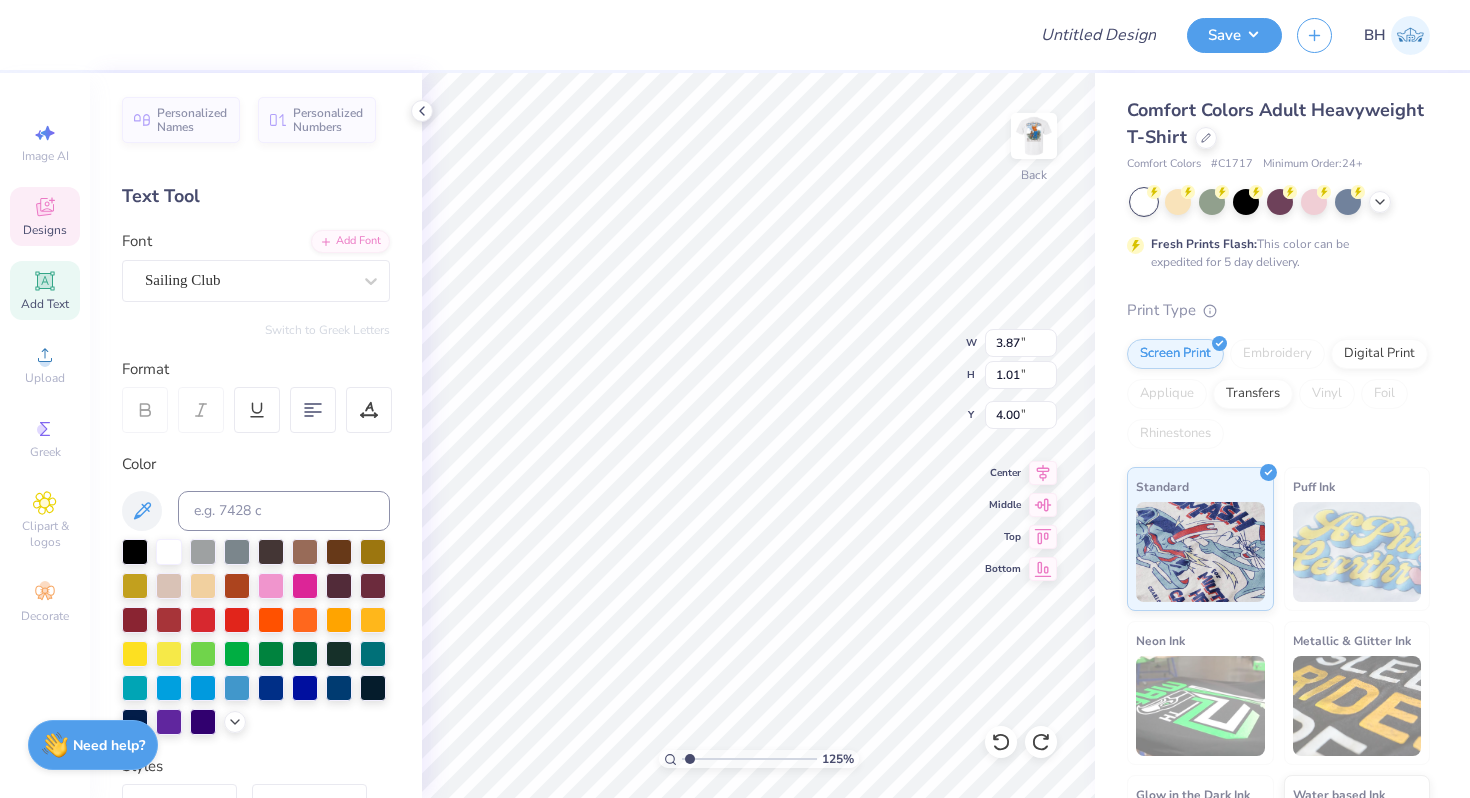 type on "3.97" 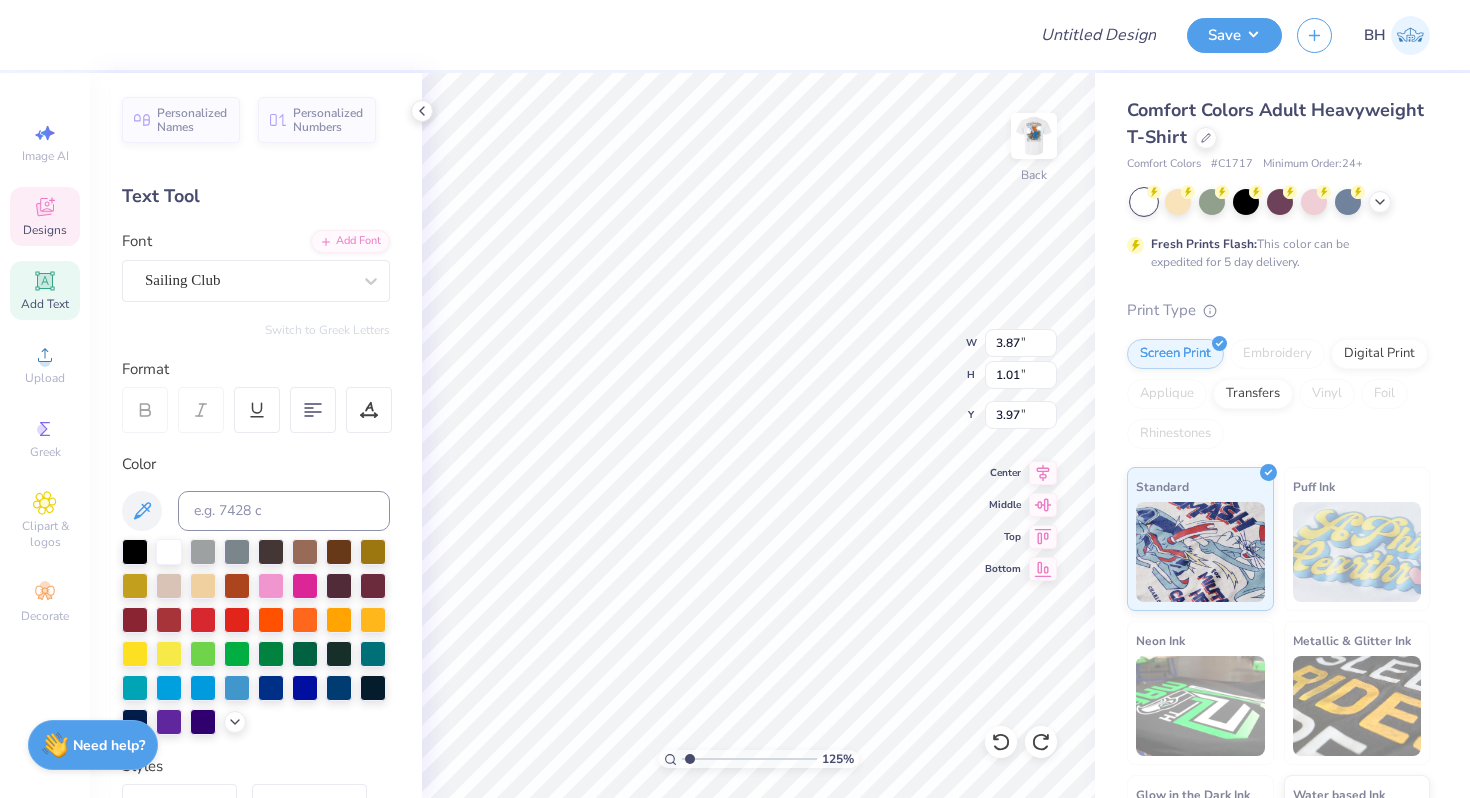 type on "4.02" 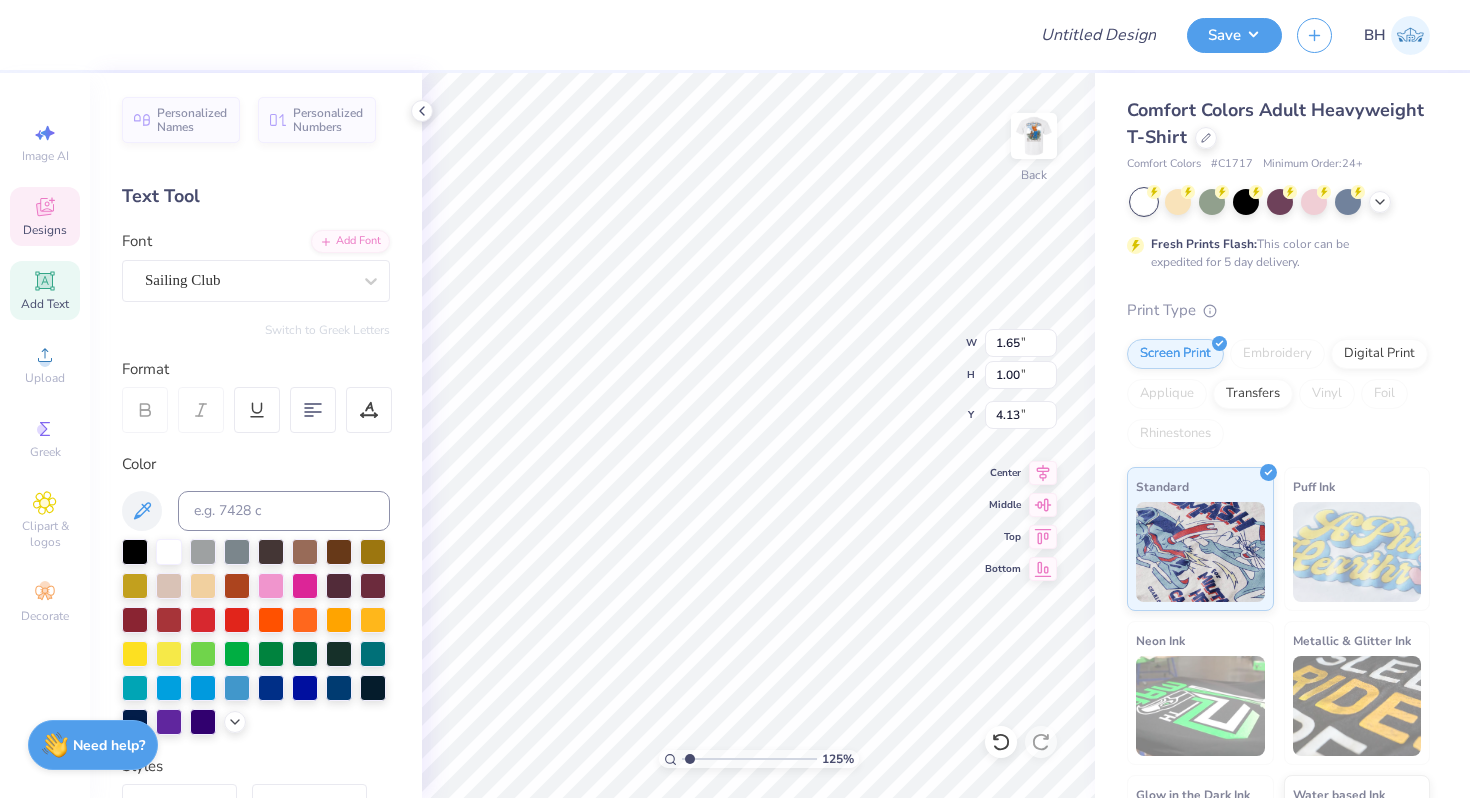 scroll, scrollTop: 0, scrollLeft: 2, axis: horizontal 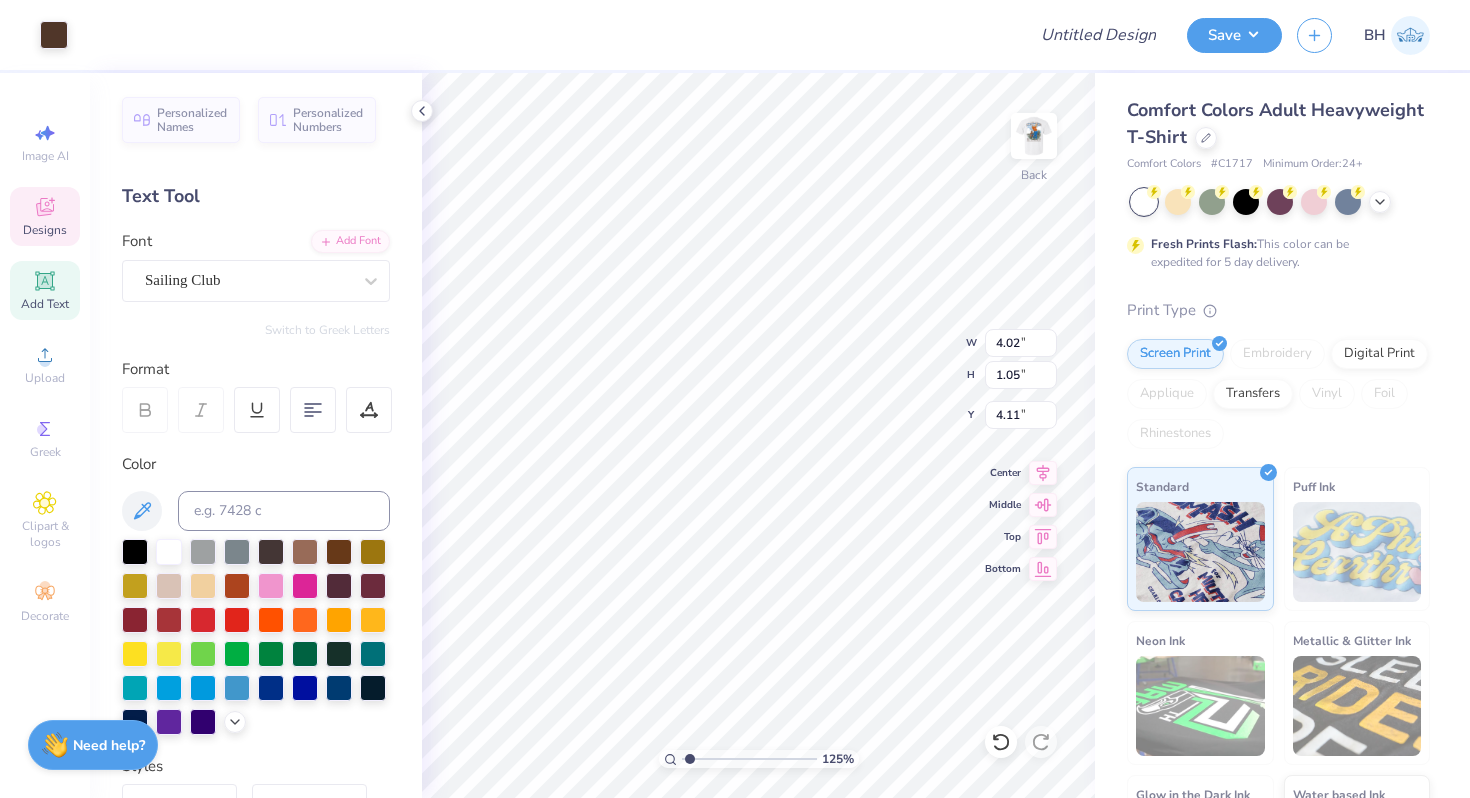type on "4.26" 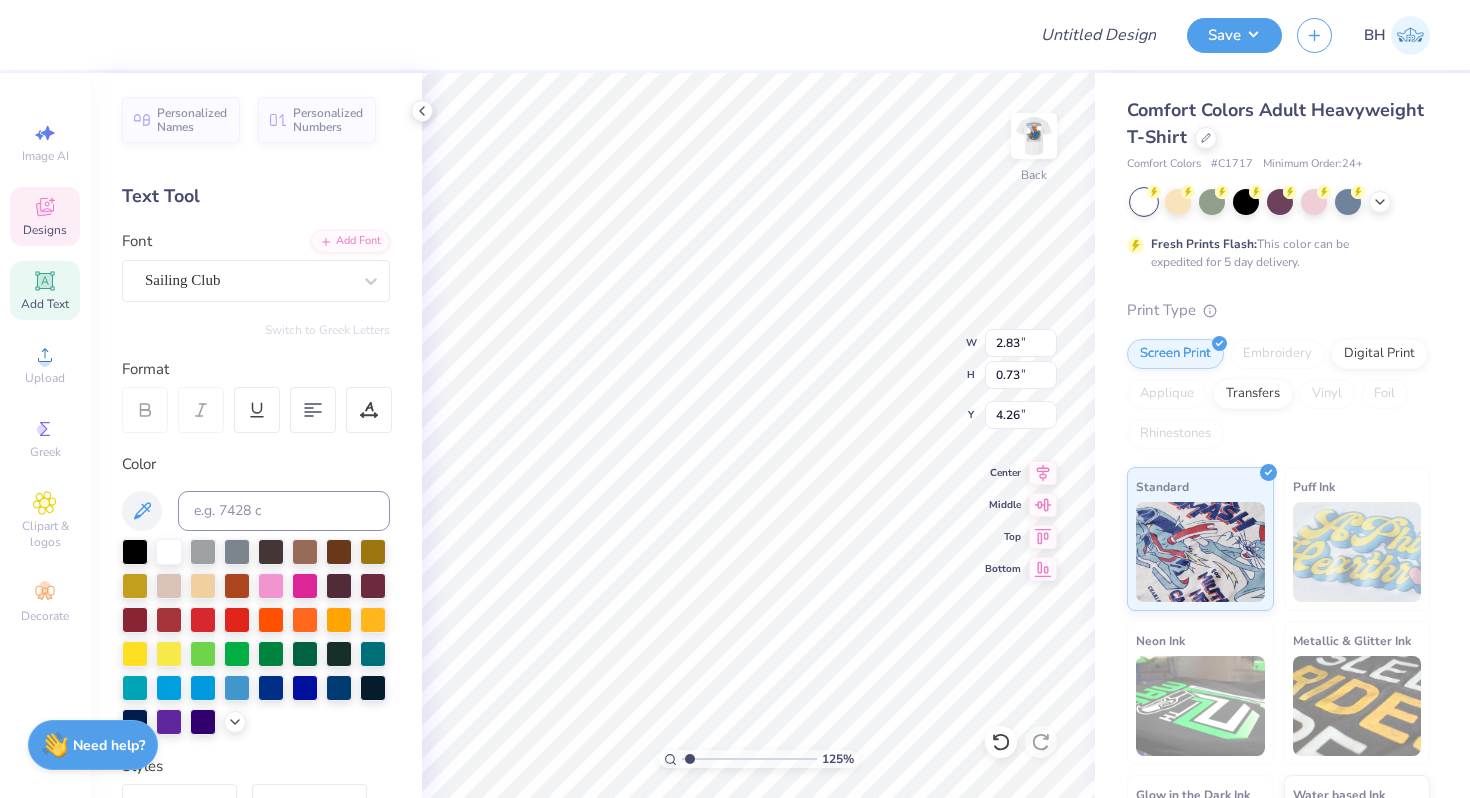 type on "2.83" 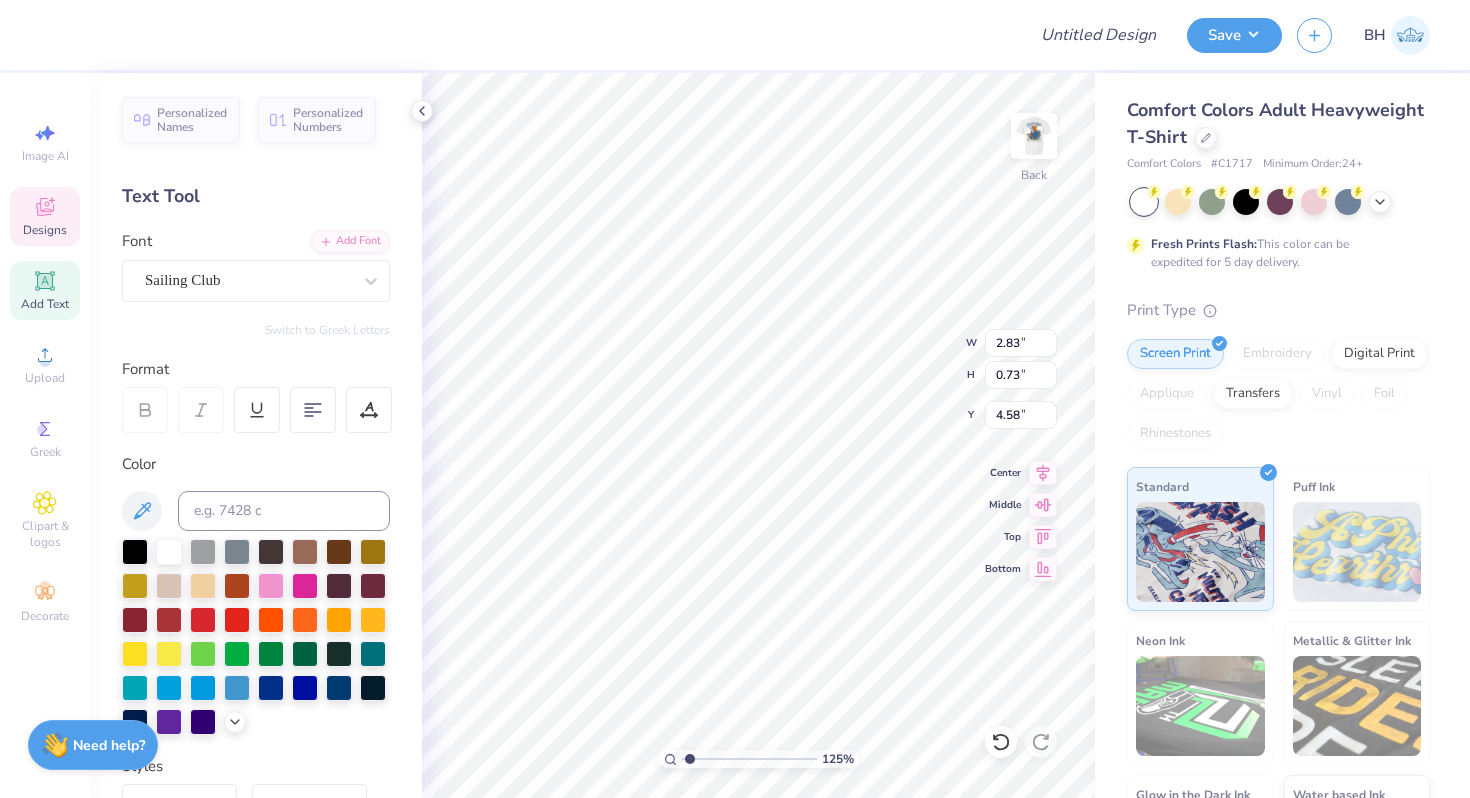 type on "4.40" 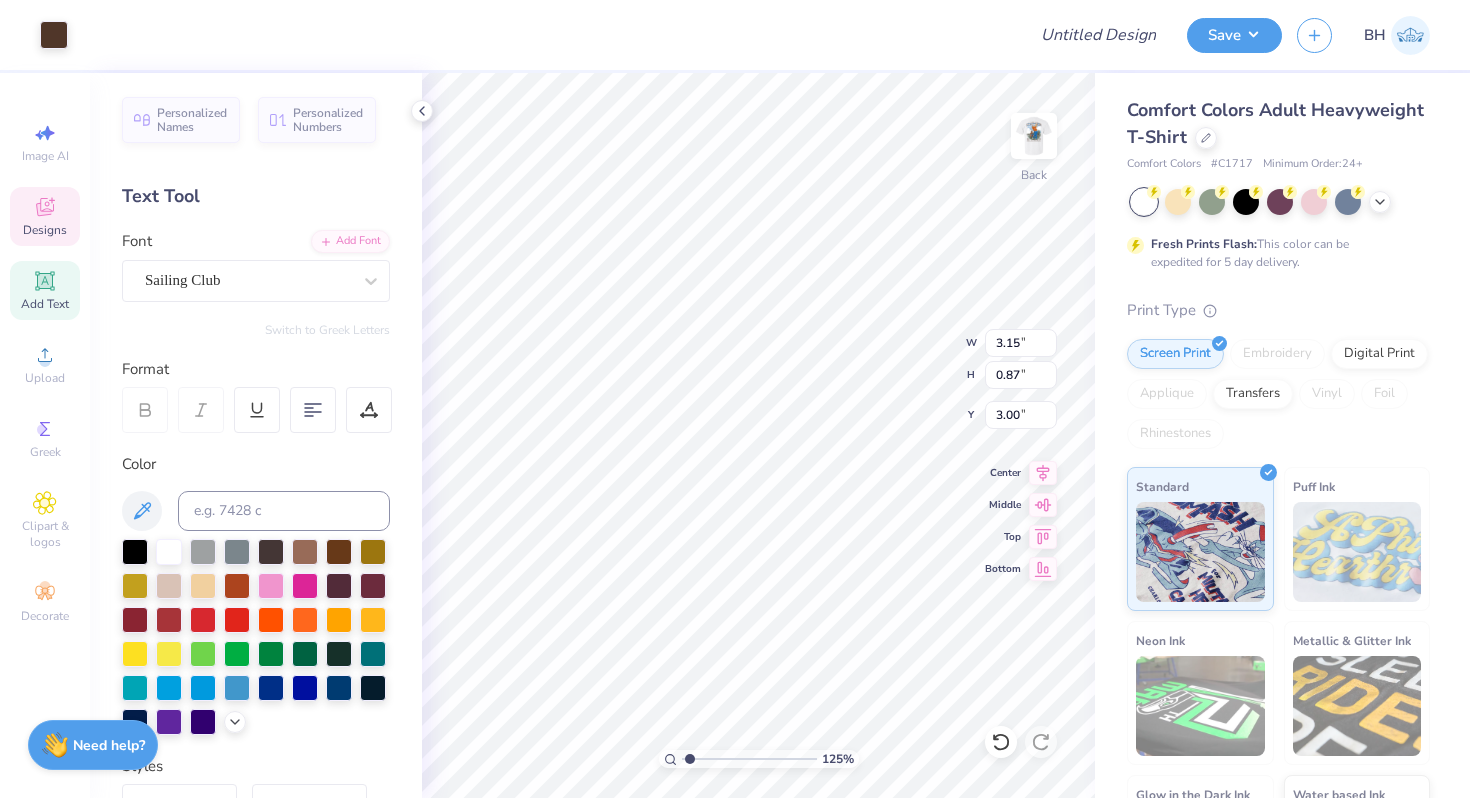 type on "3.53" 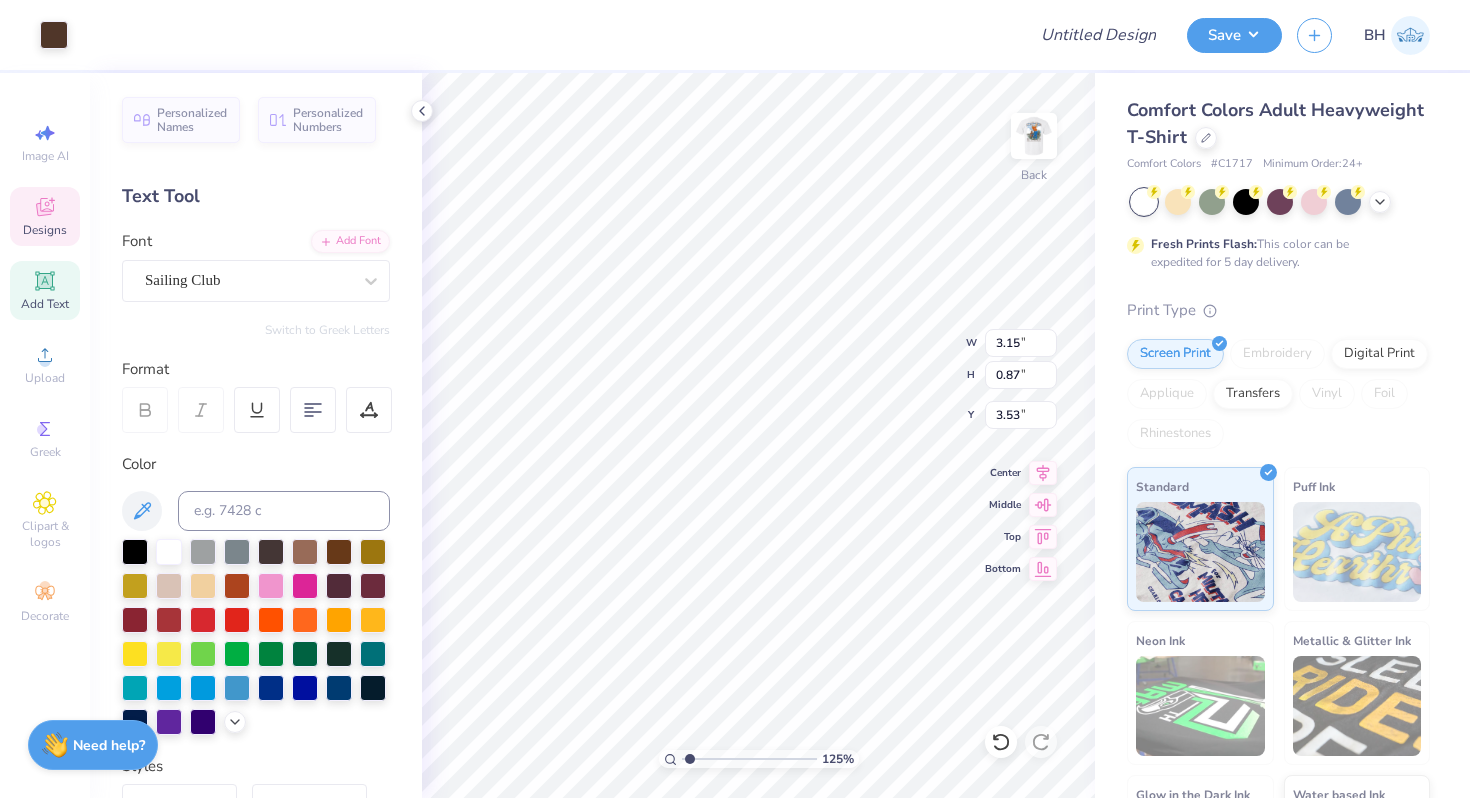 type on "3.30" 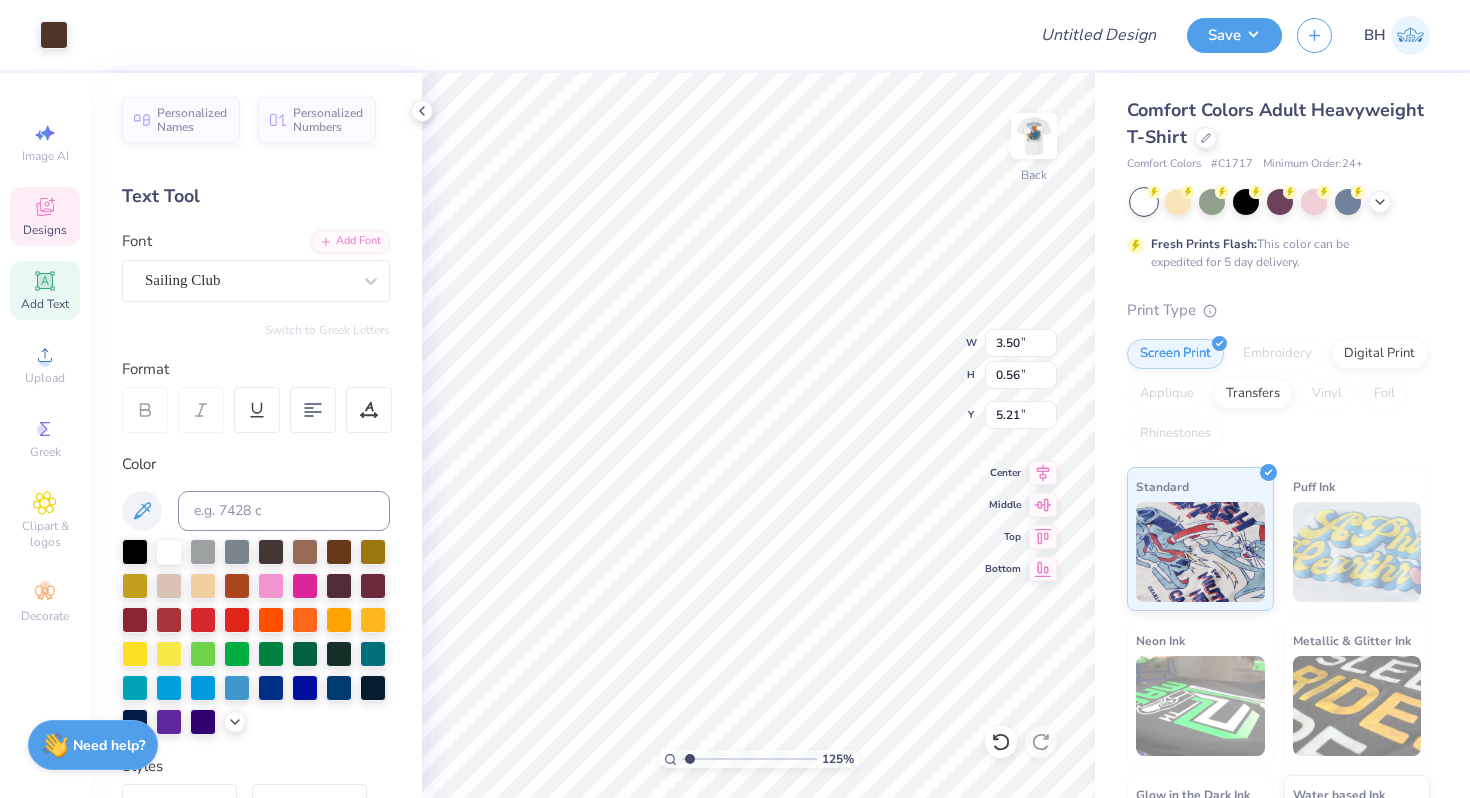 type on "5.21" 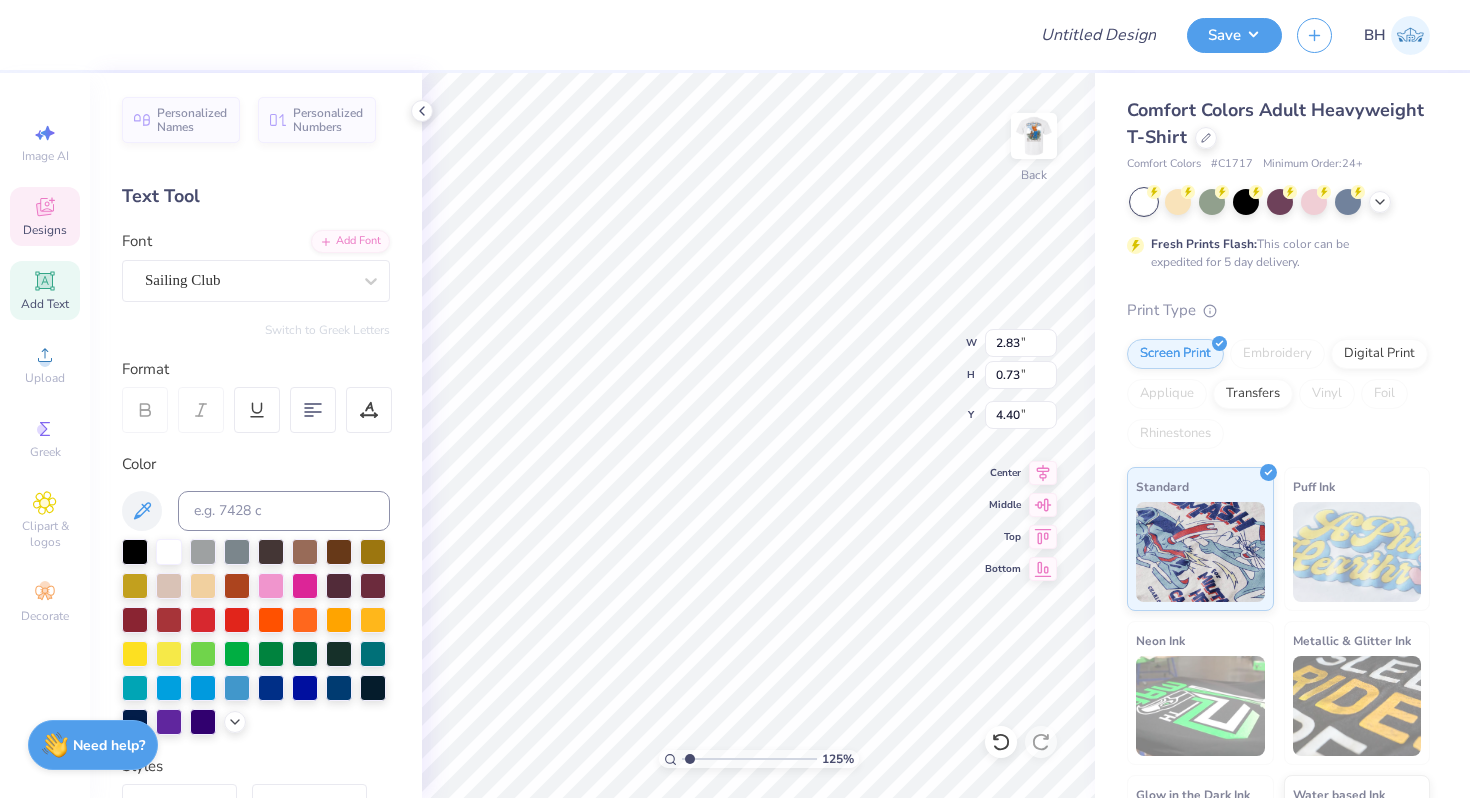 type on "4.48" 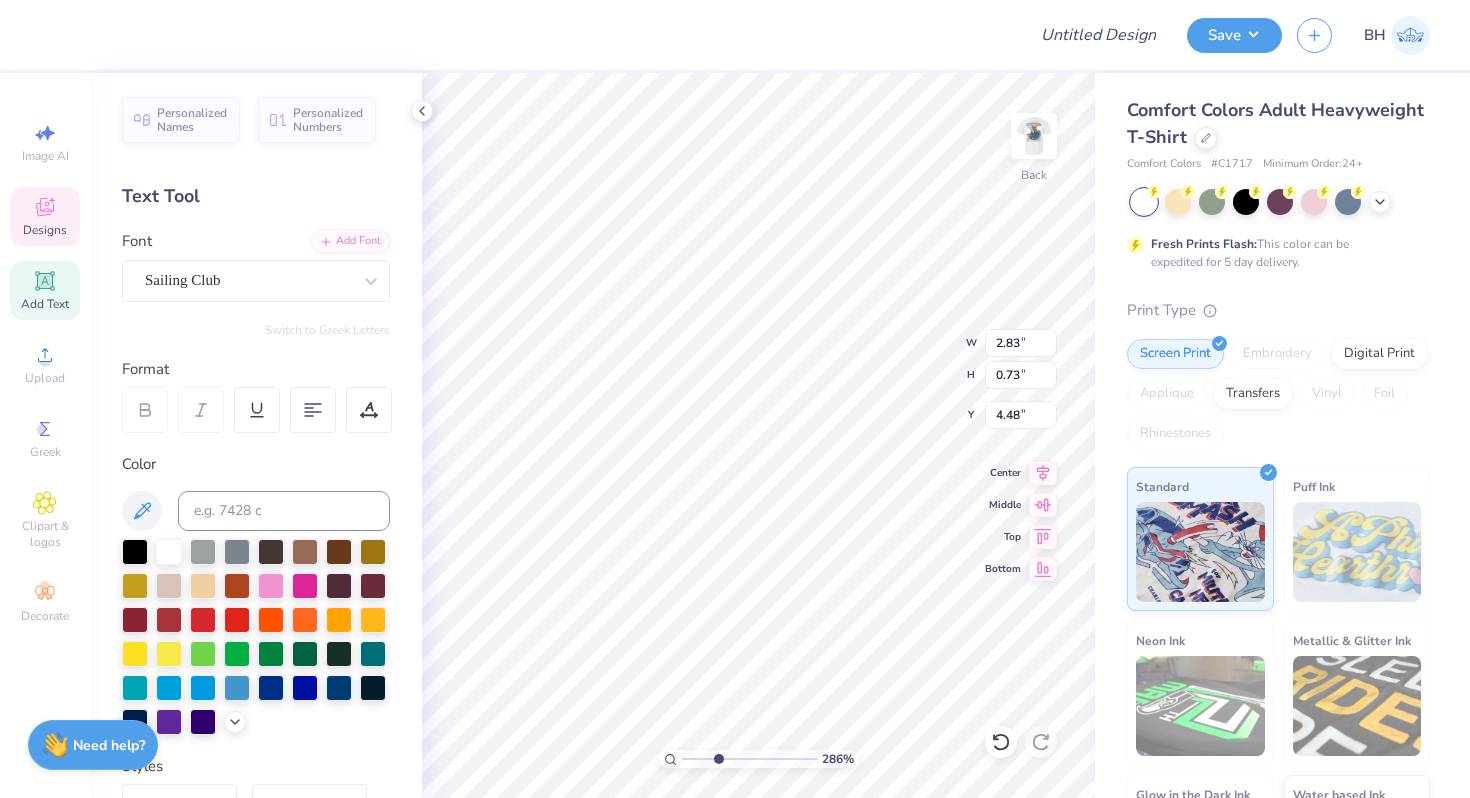 drag, startPoint x: 687, startPoint y: 756, endPoint x: 717, endPoint y: 750, distance: 30.594116 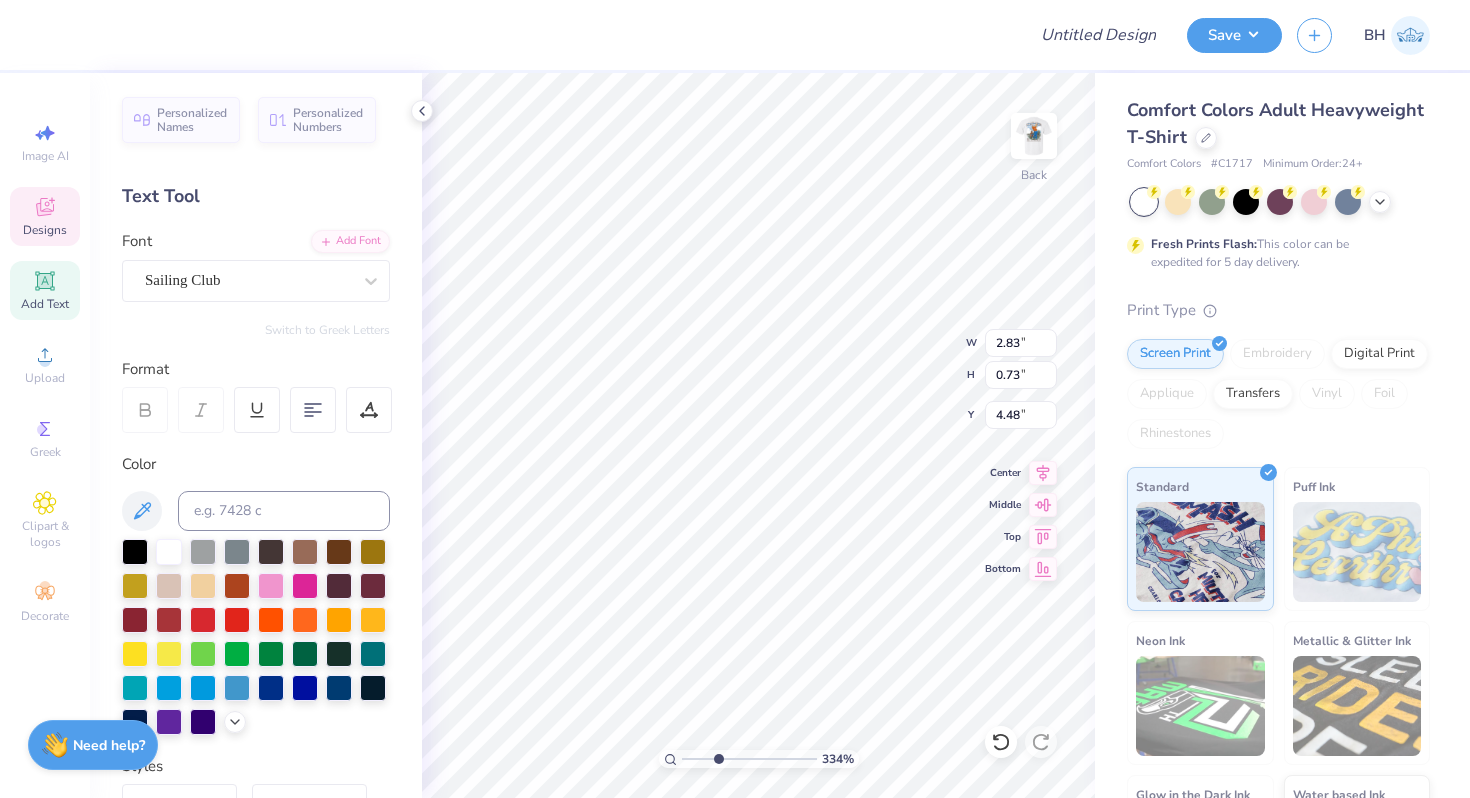 type on "4.33" 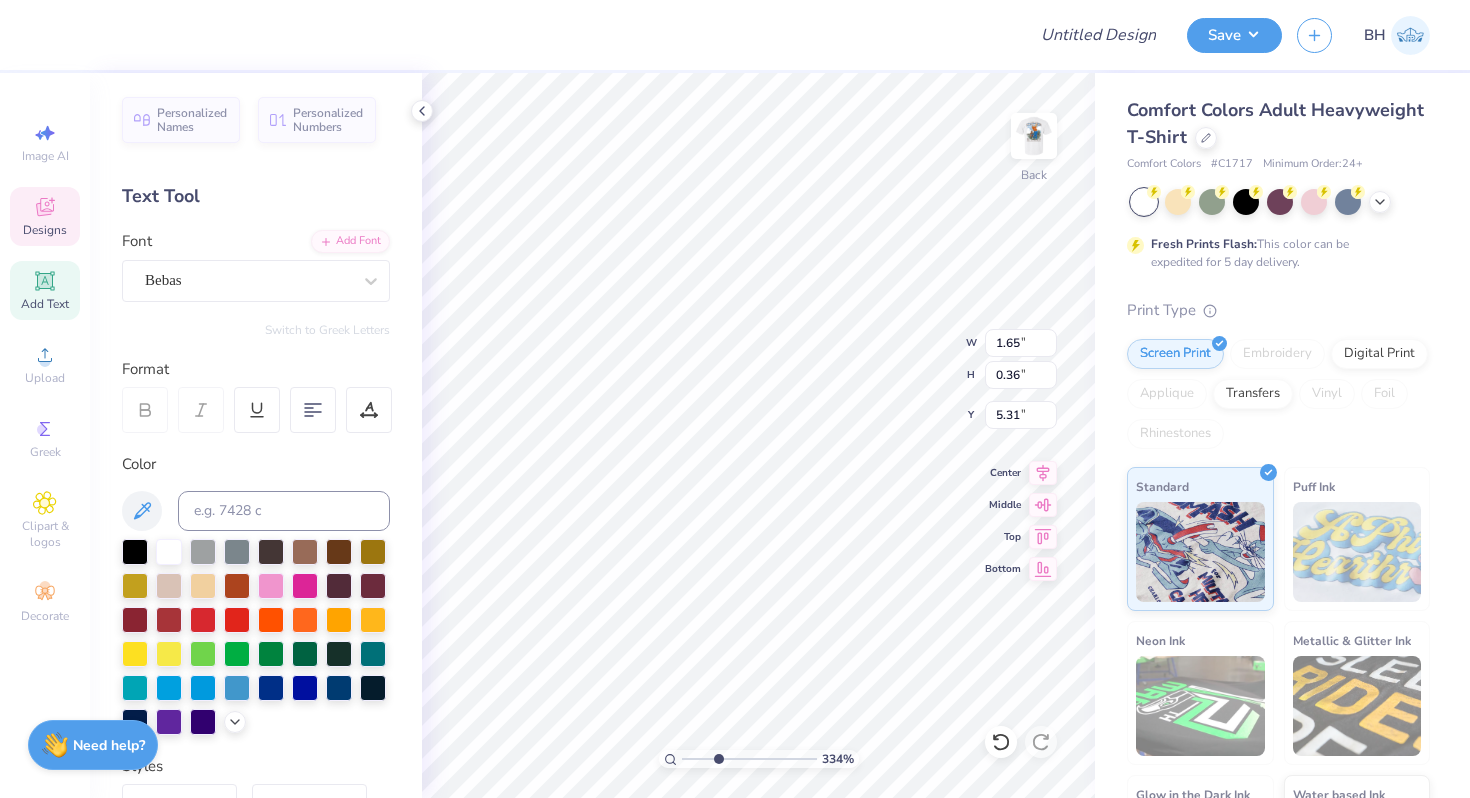 type on "5.41" 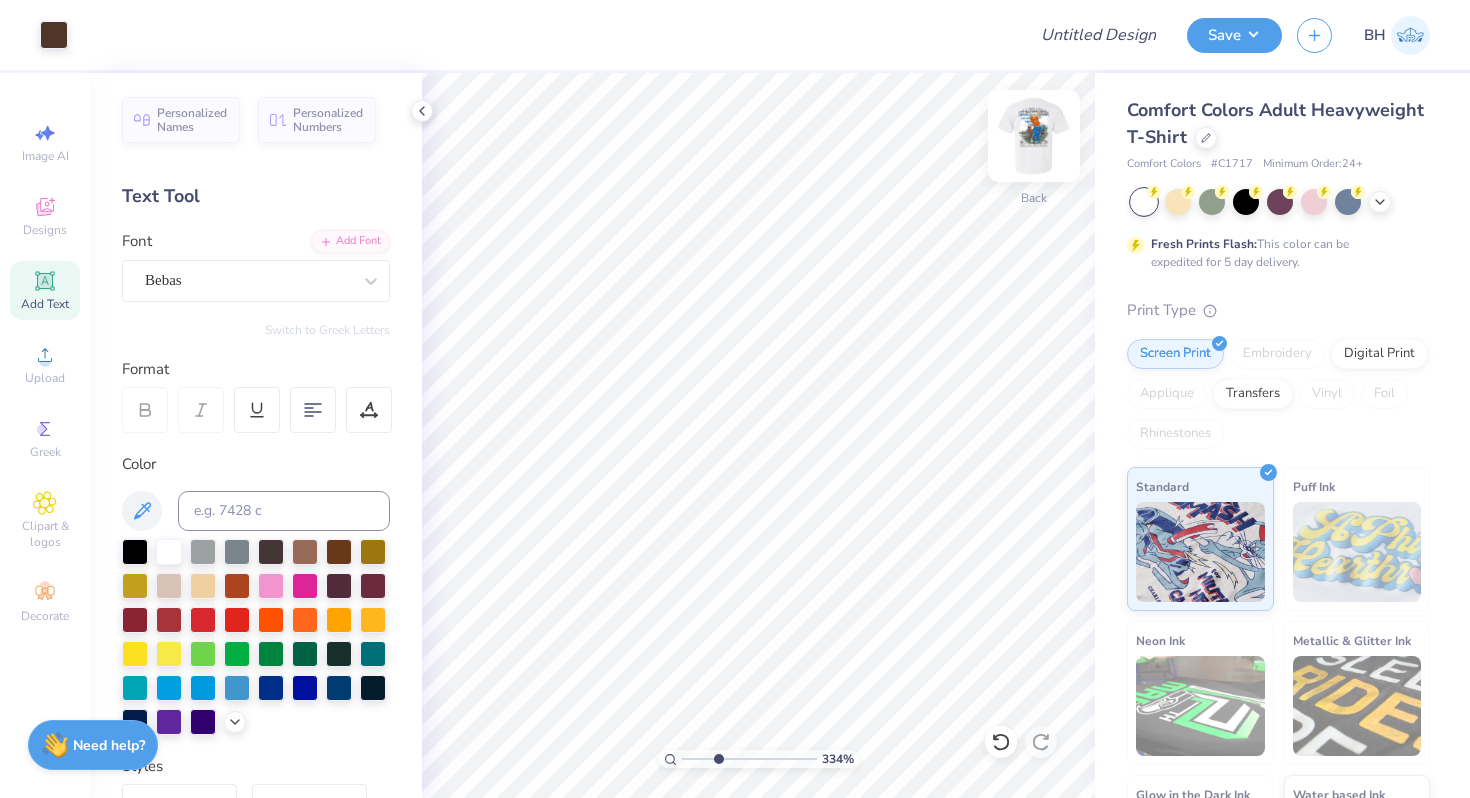click at bounding box center [1034, 136] 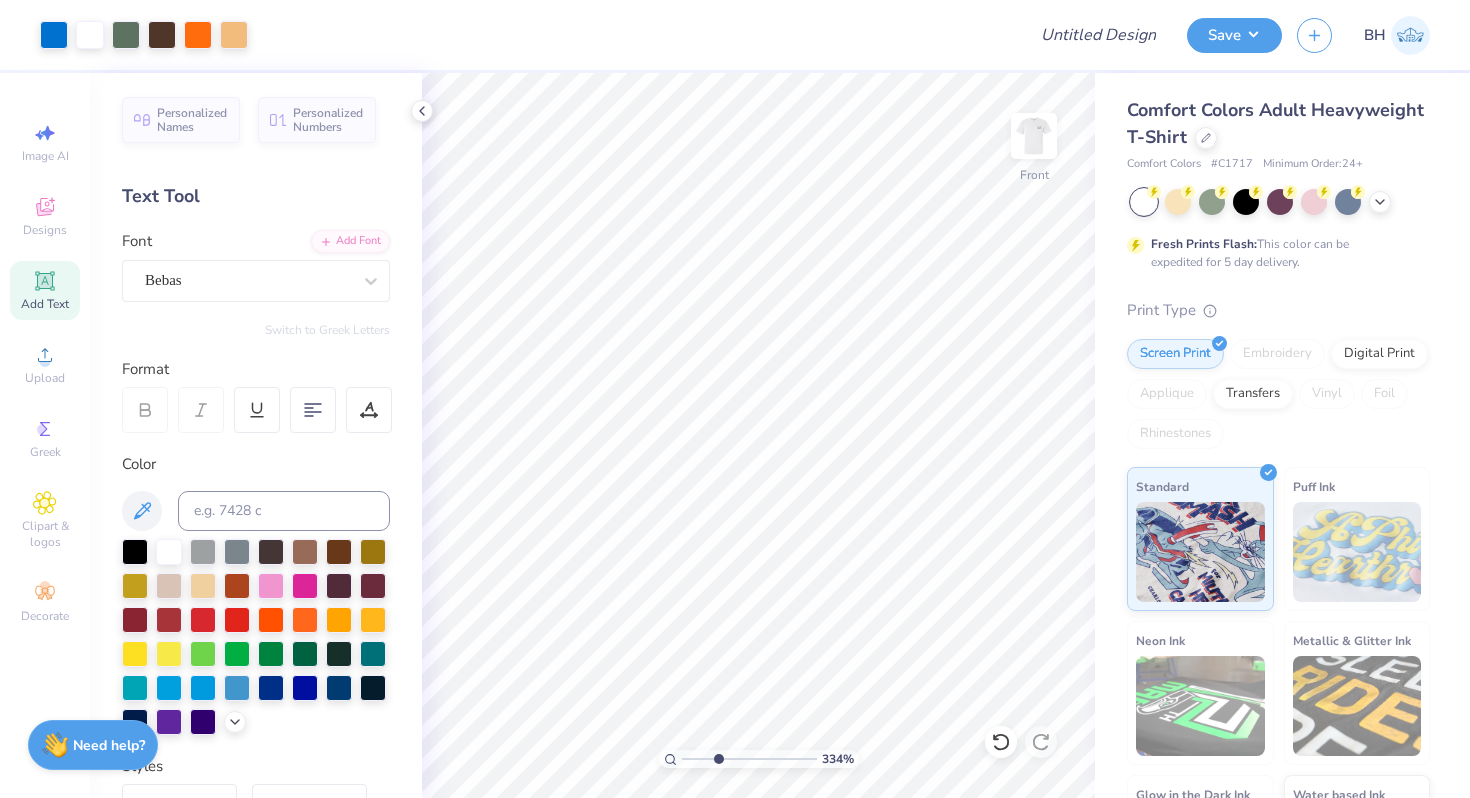 type on "1" 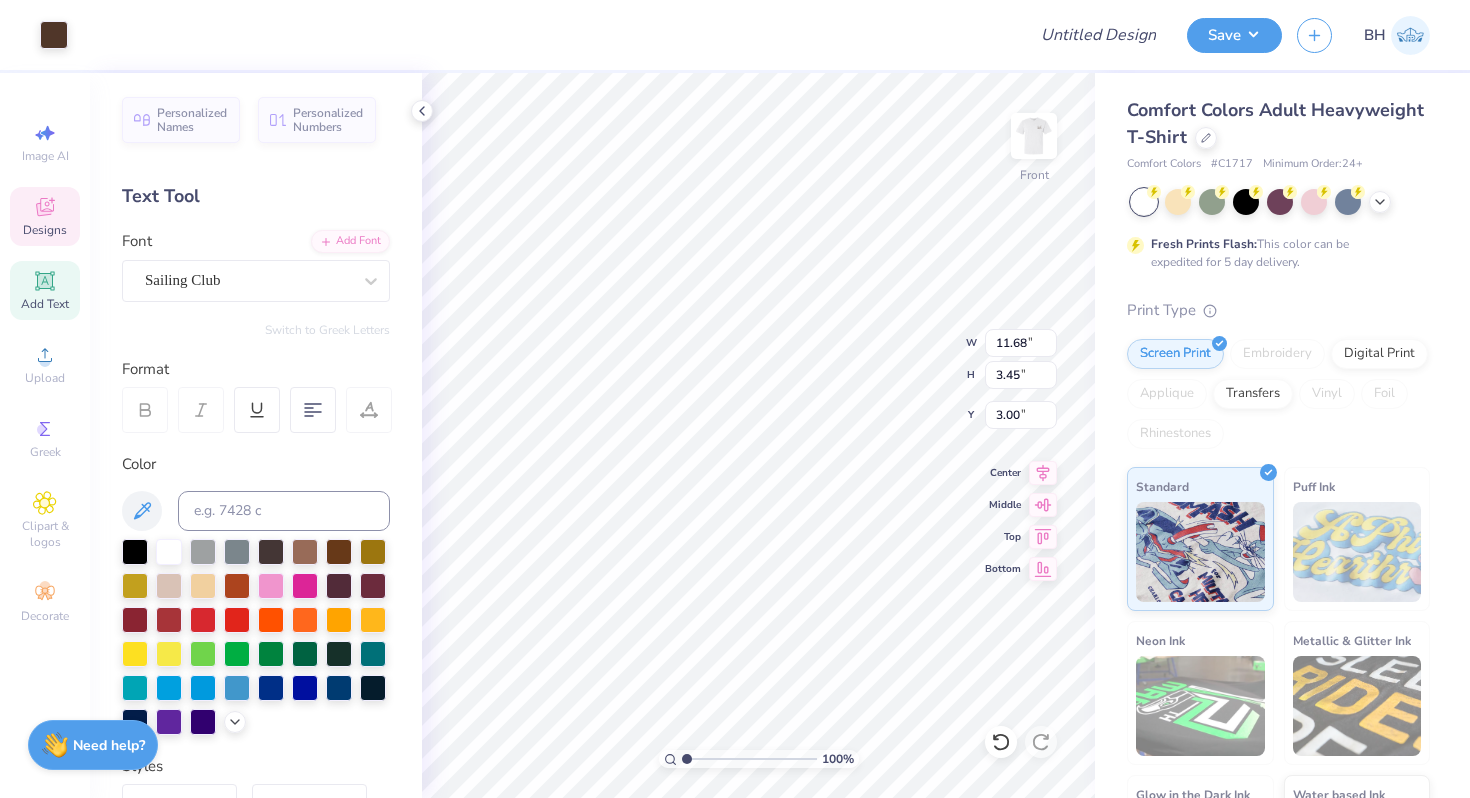 scroll, scrollTop: 0, scrollLeft: 3, axis: horizontal 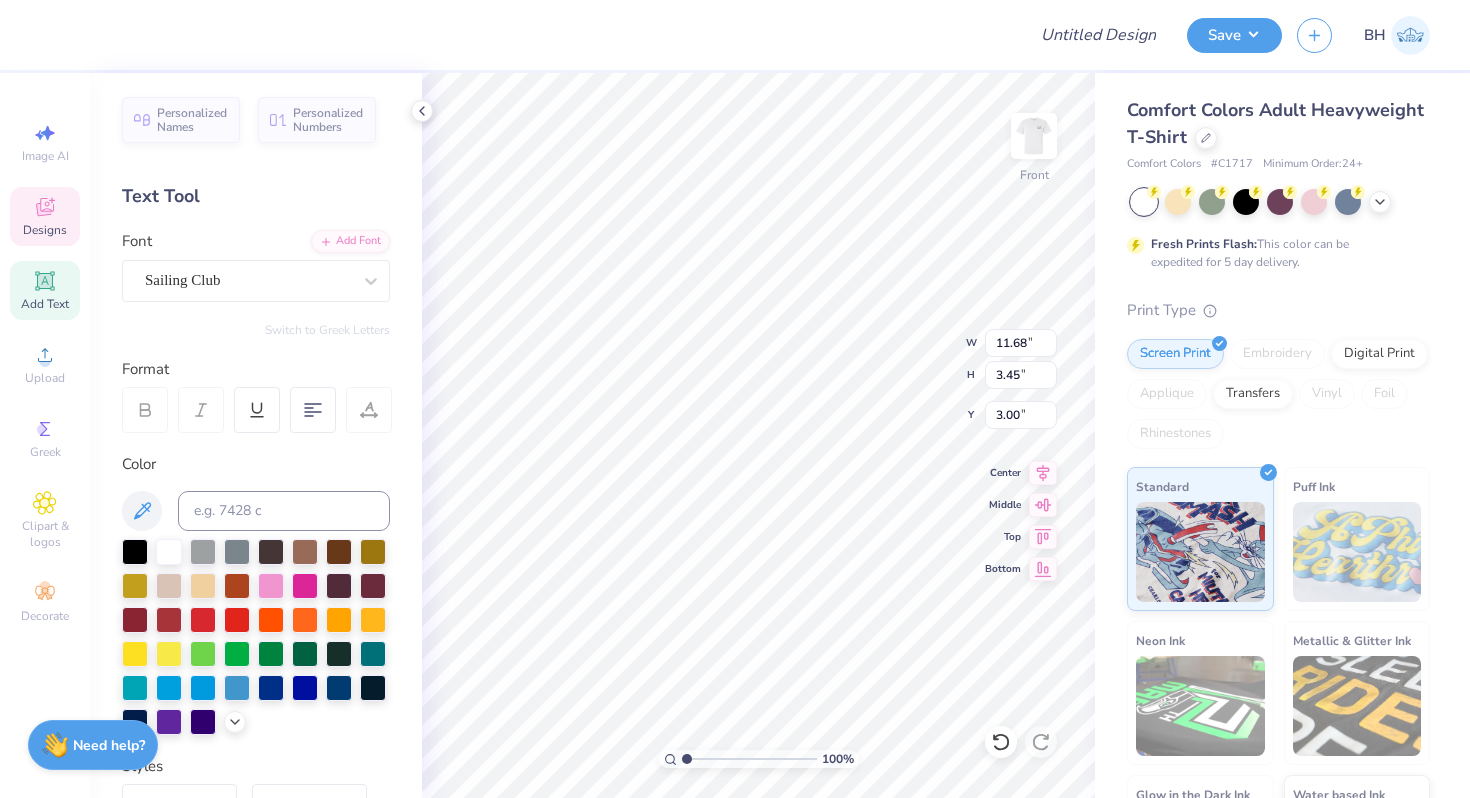 type on "THETA CHI" 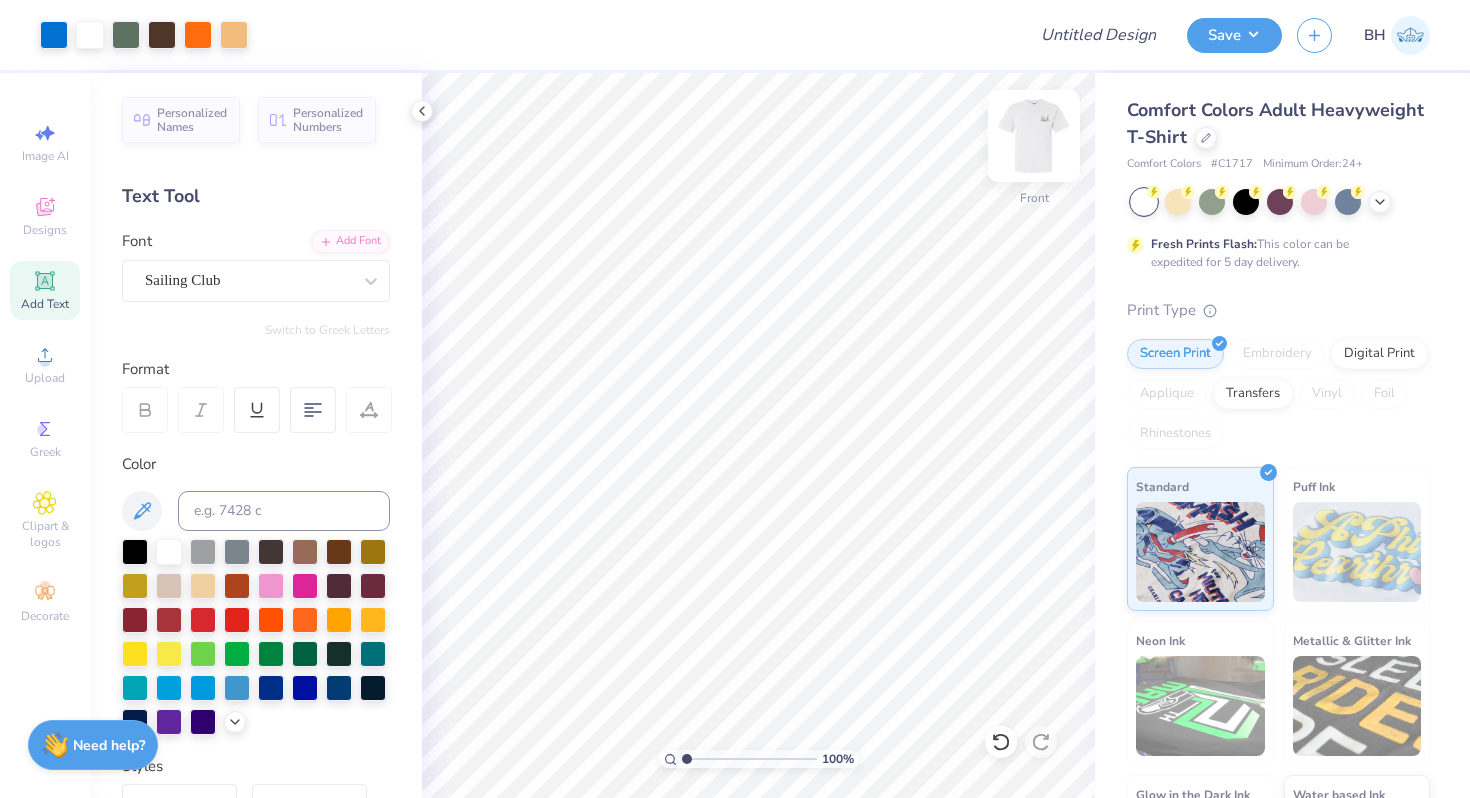 click at bounding box center (1034, 136) 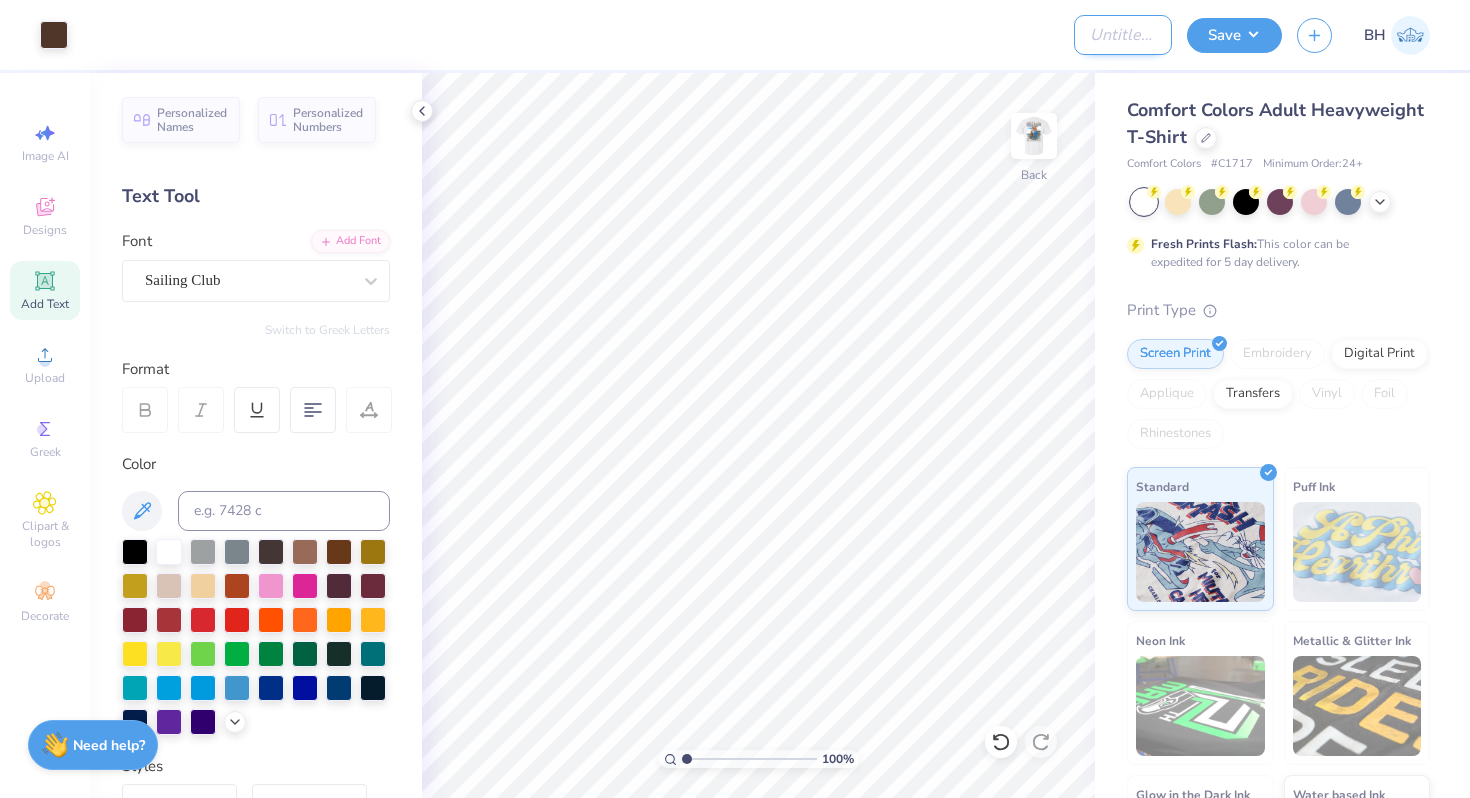 click on "Design Title" at bounding box center (1123, 35) 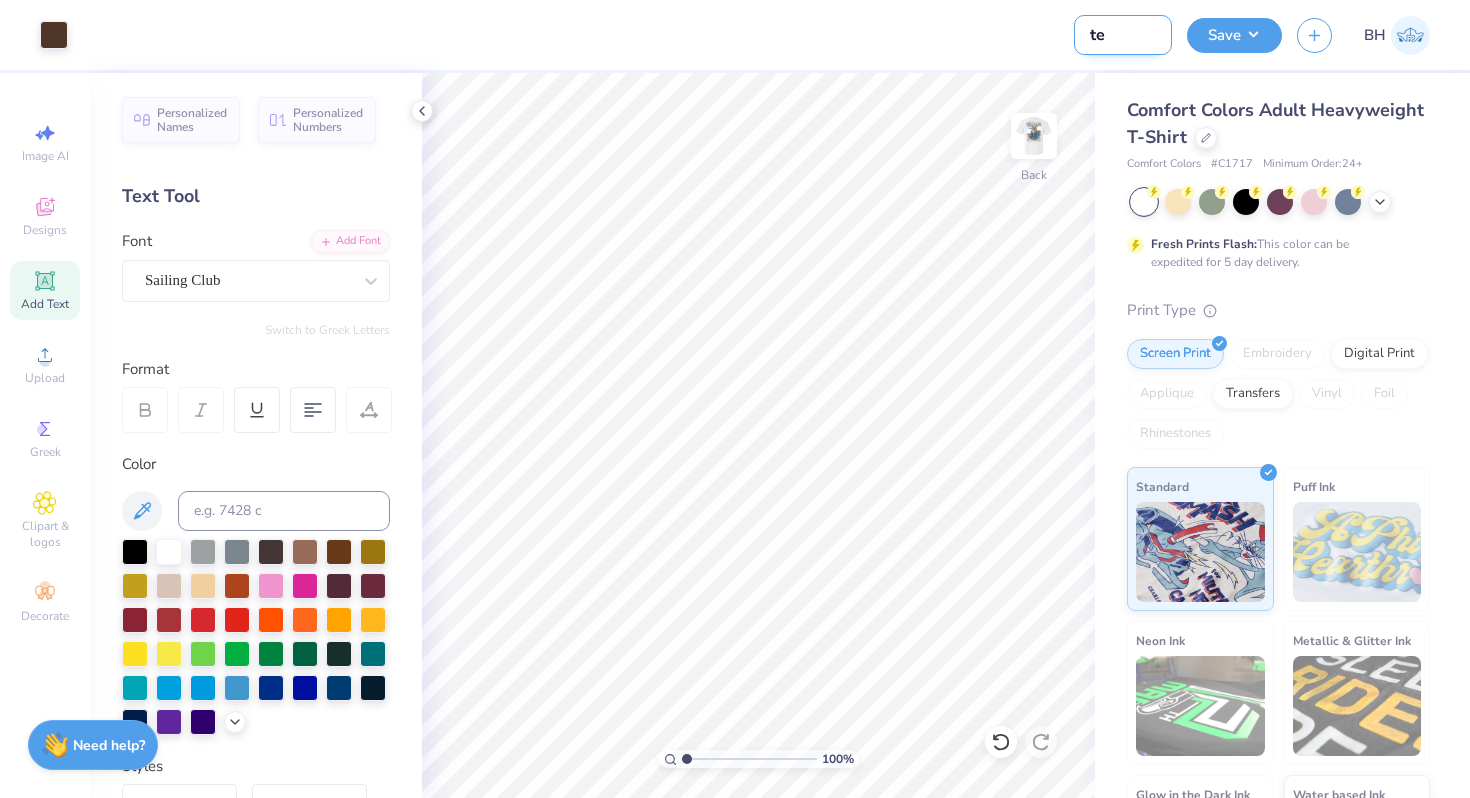 type on "t" 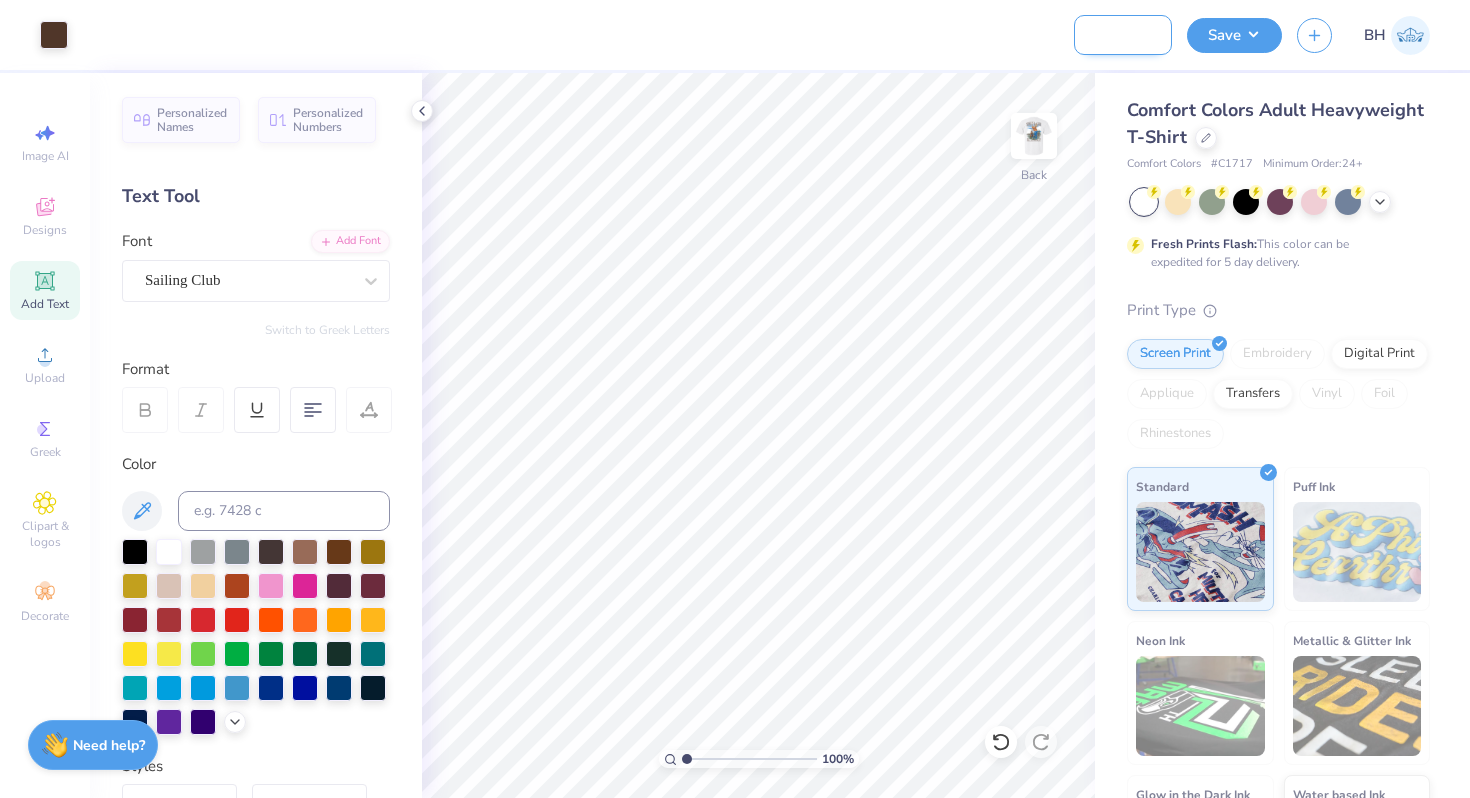 scroll, scrollTop: 0, scrollLeft: 78, axis: horizontal 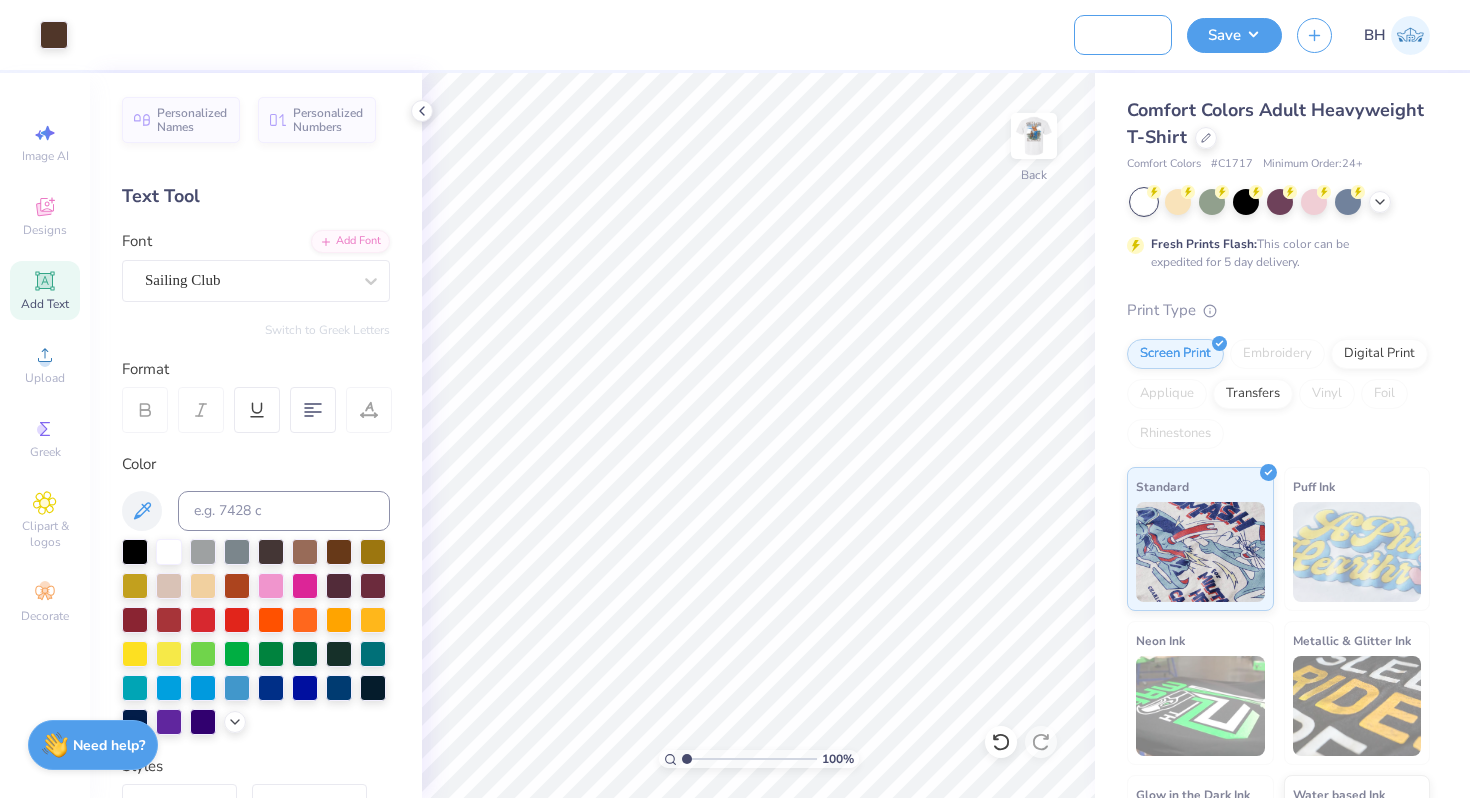type on "Theta Chi golf shirt" 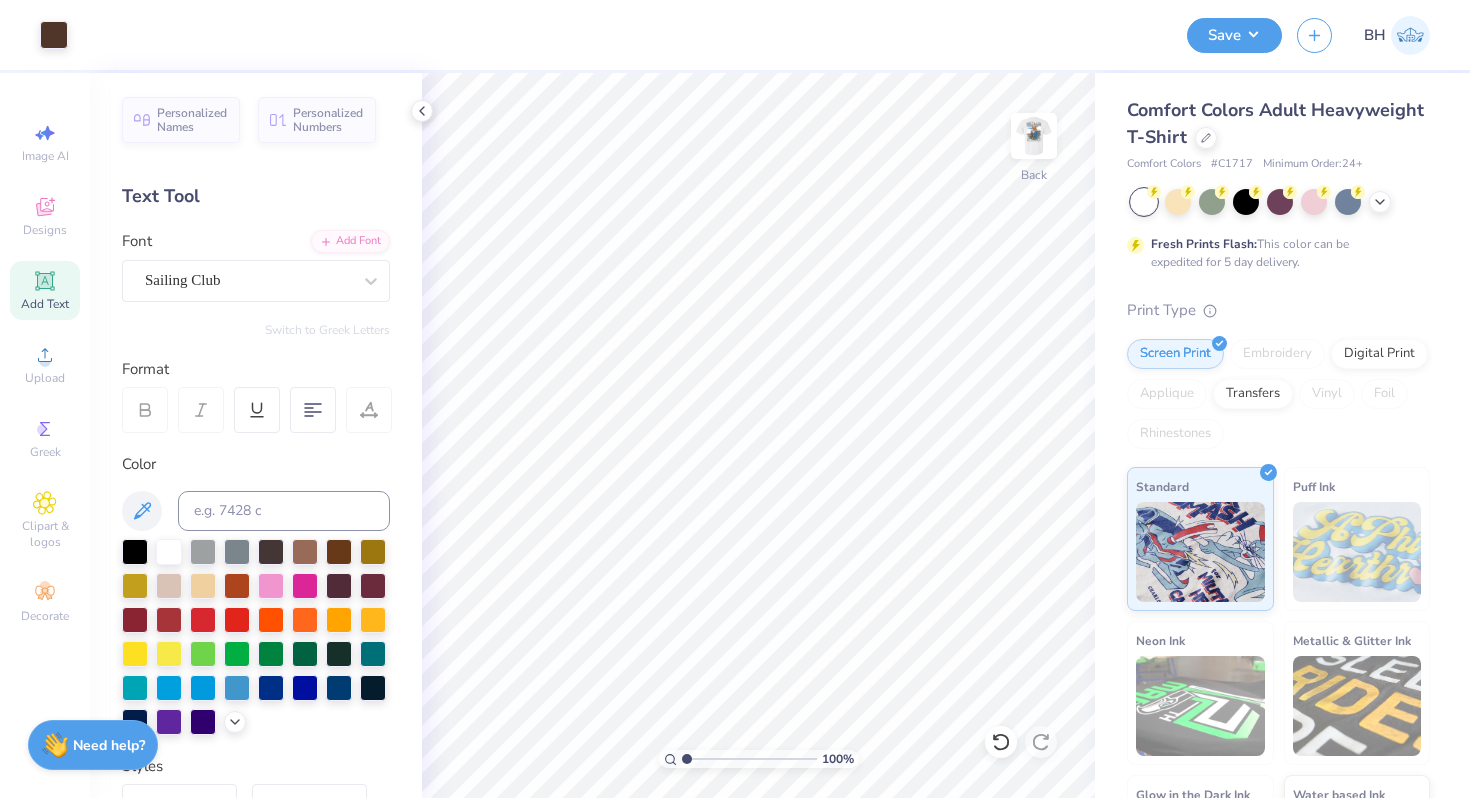 click on "Save BH" at bounding box center (1328, 35) 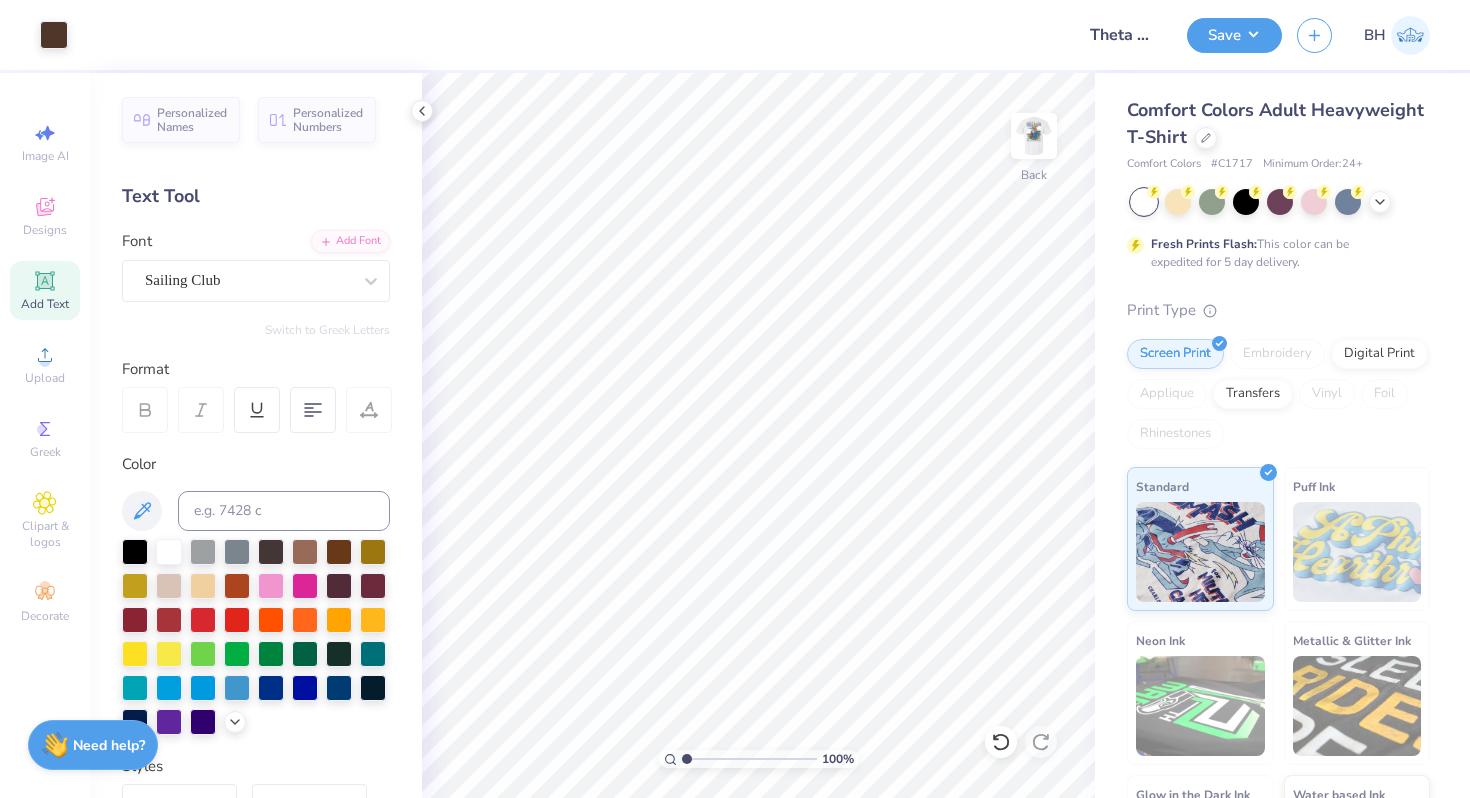 click on "Save BH" at bounding box center [1328, 35] 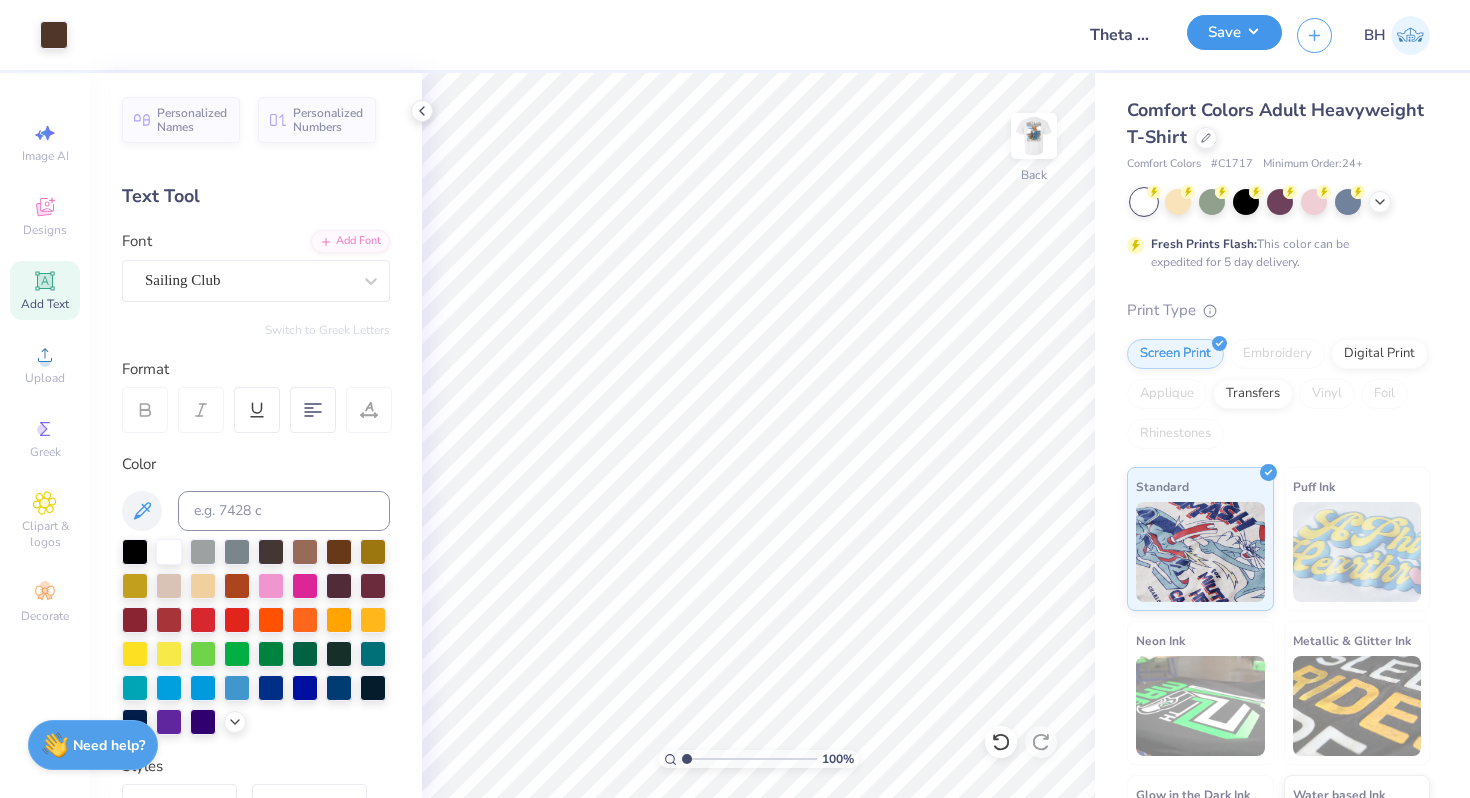 click on "Save" at bounding box center (1234, 32) 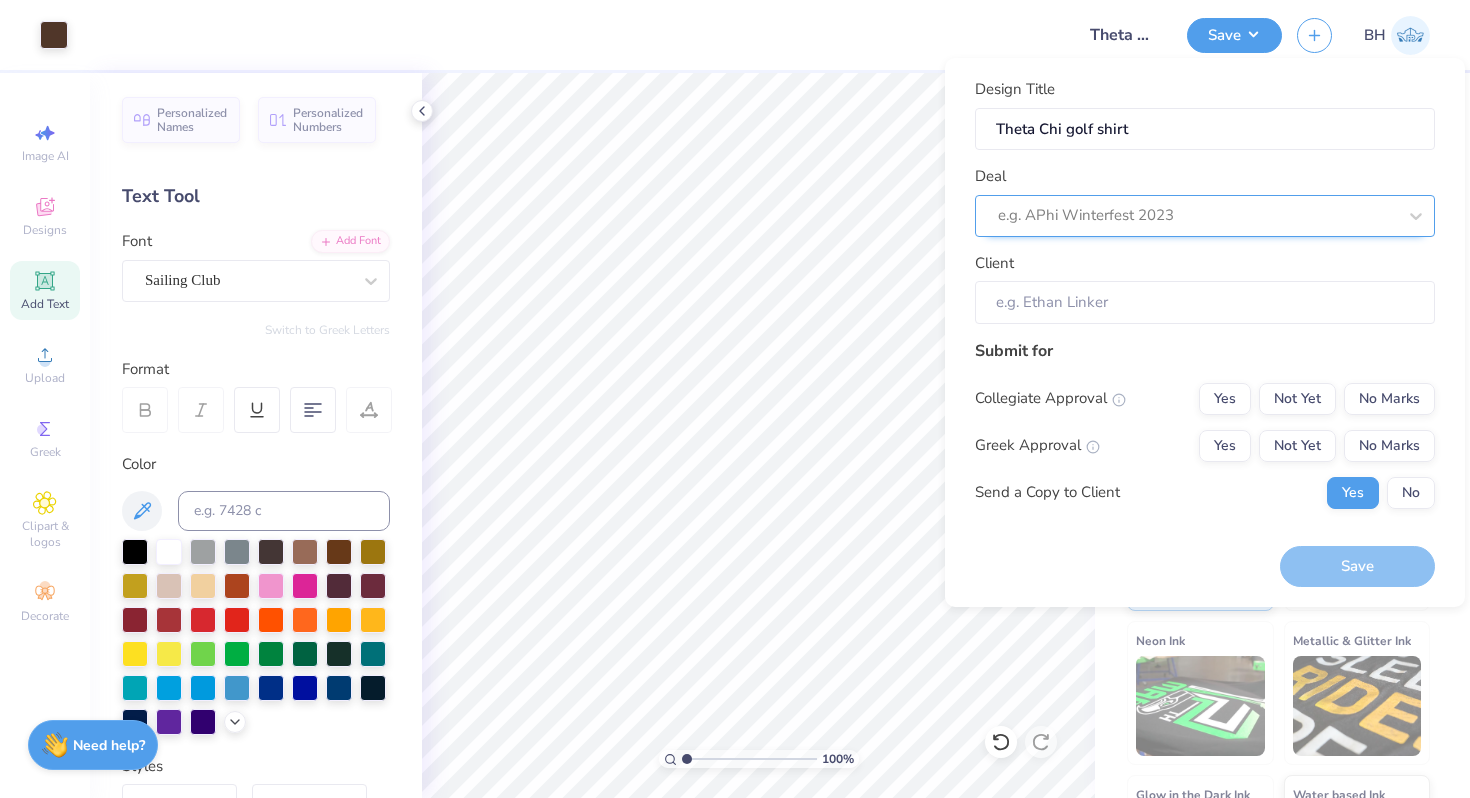 click at bounding box center [1197, 215] 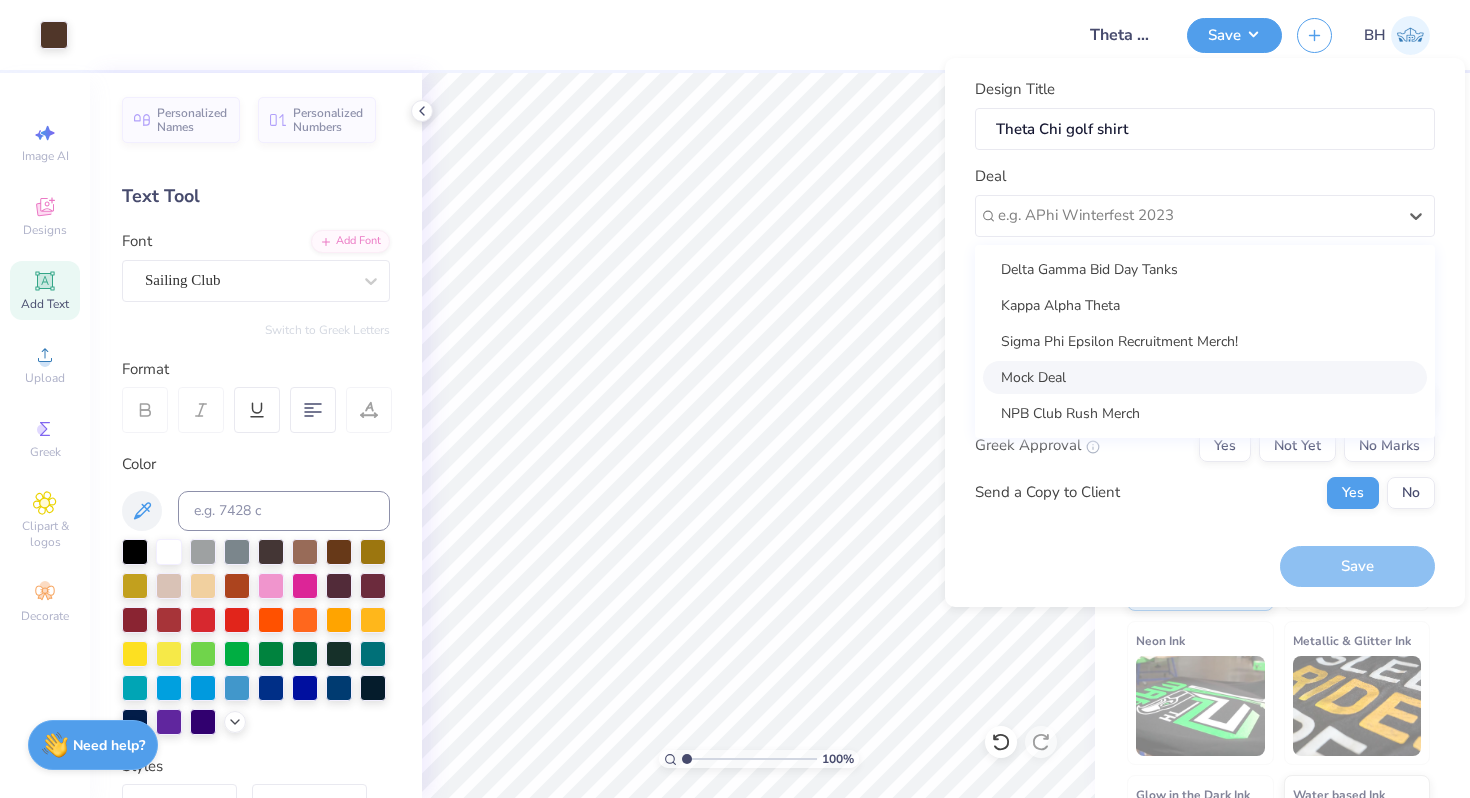 click on "Mock Deal" at bounding box center [1205, 377] 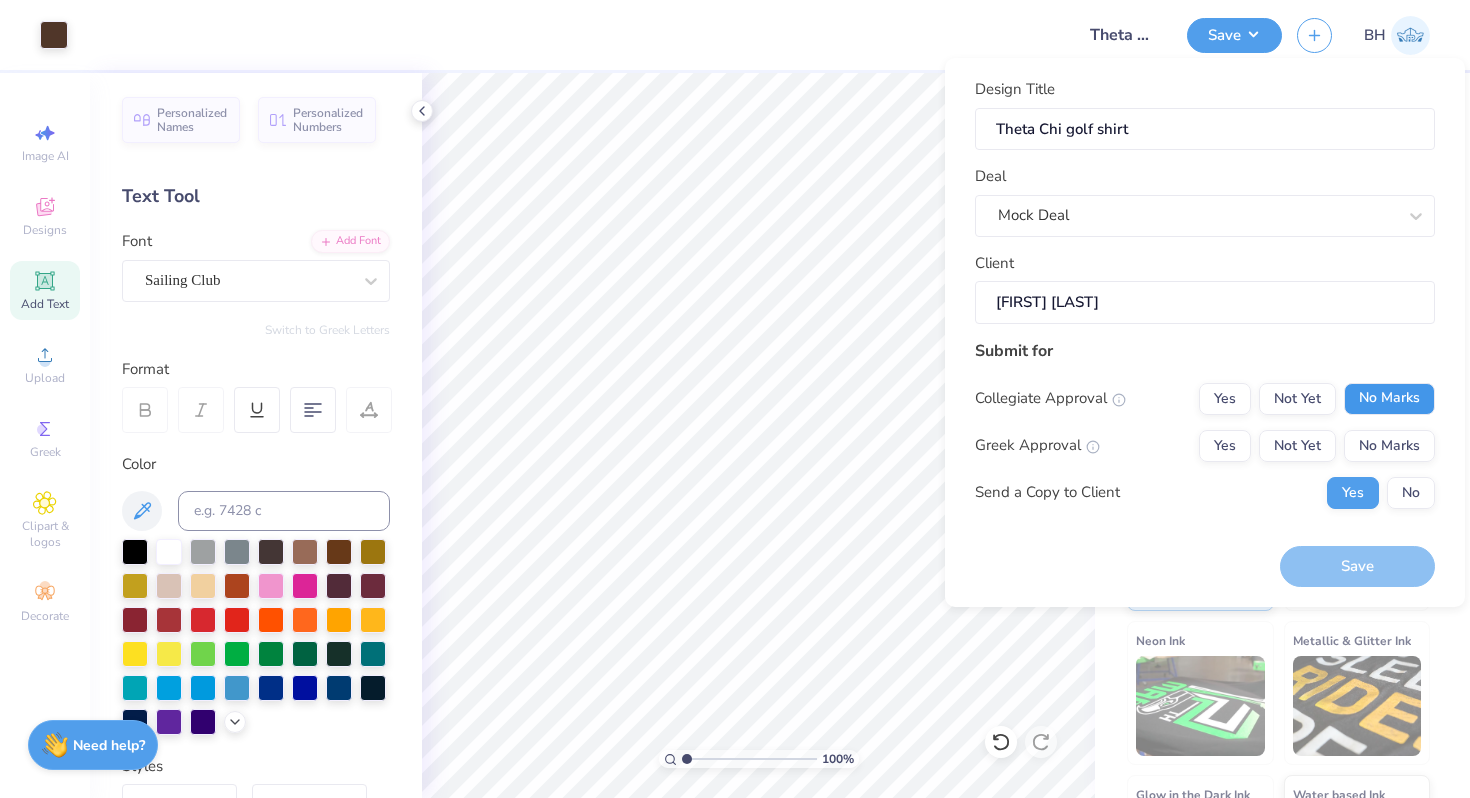 click on "No Marks" at bounding box center [1389, 399] 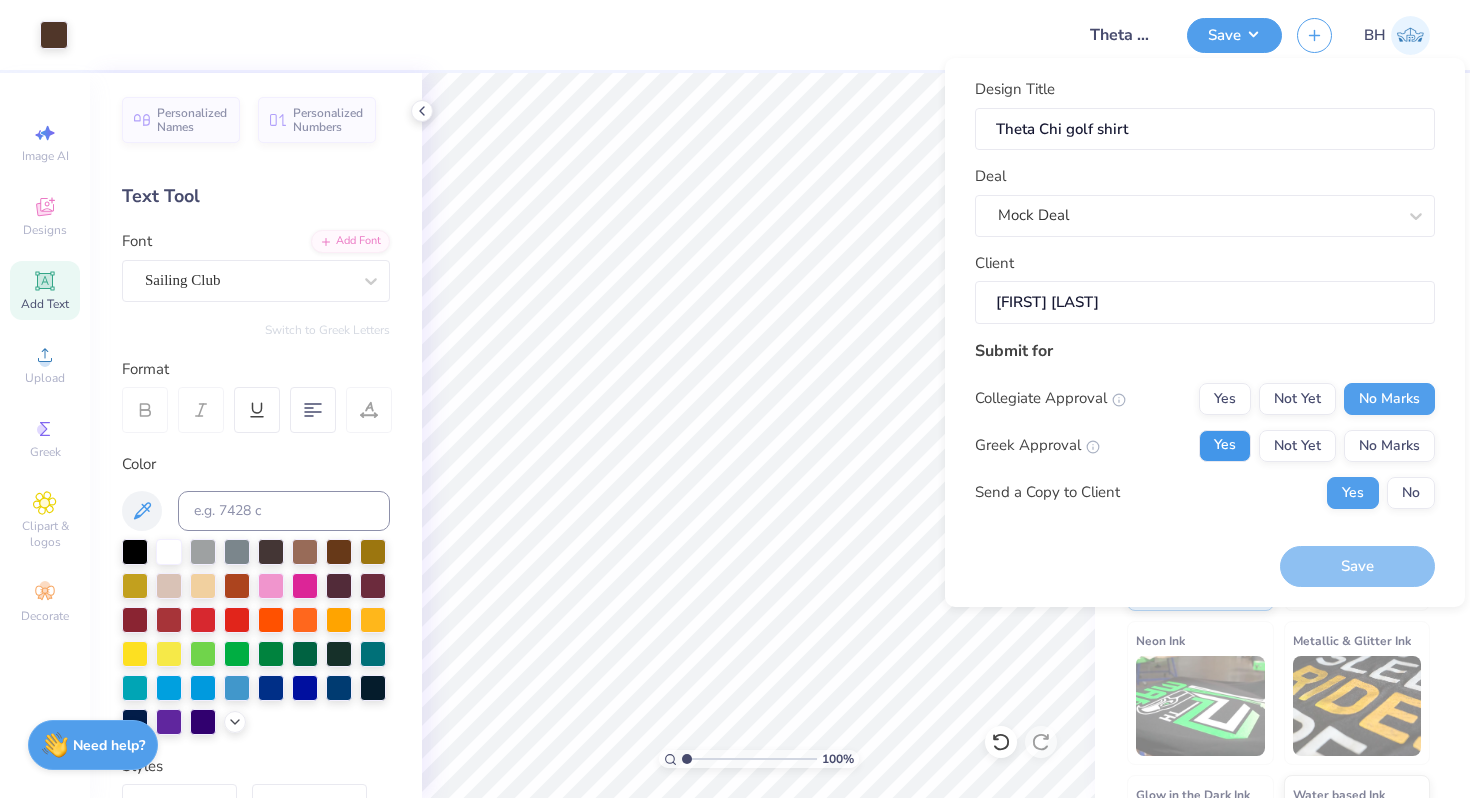 click on "Yes" at bounding box center (1225, 446) 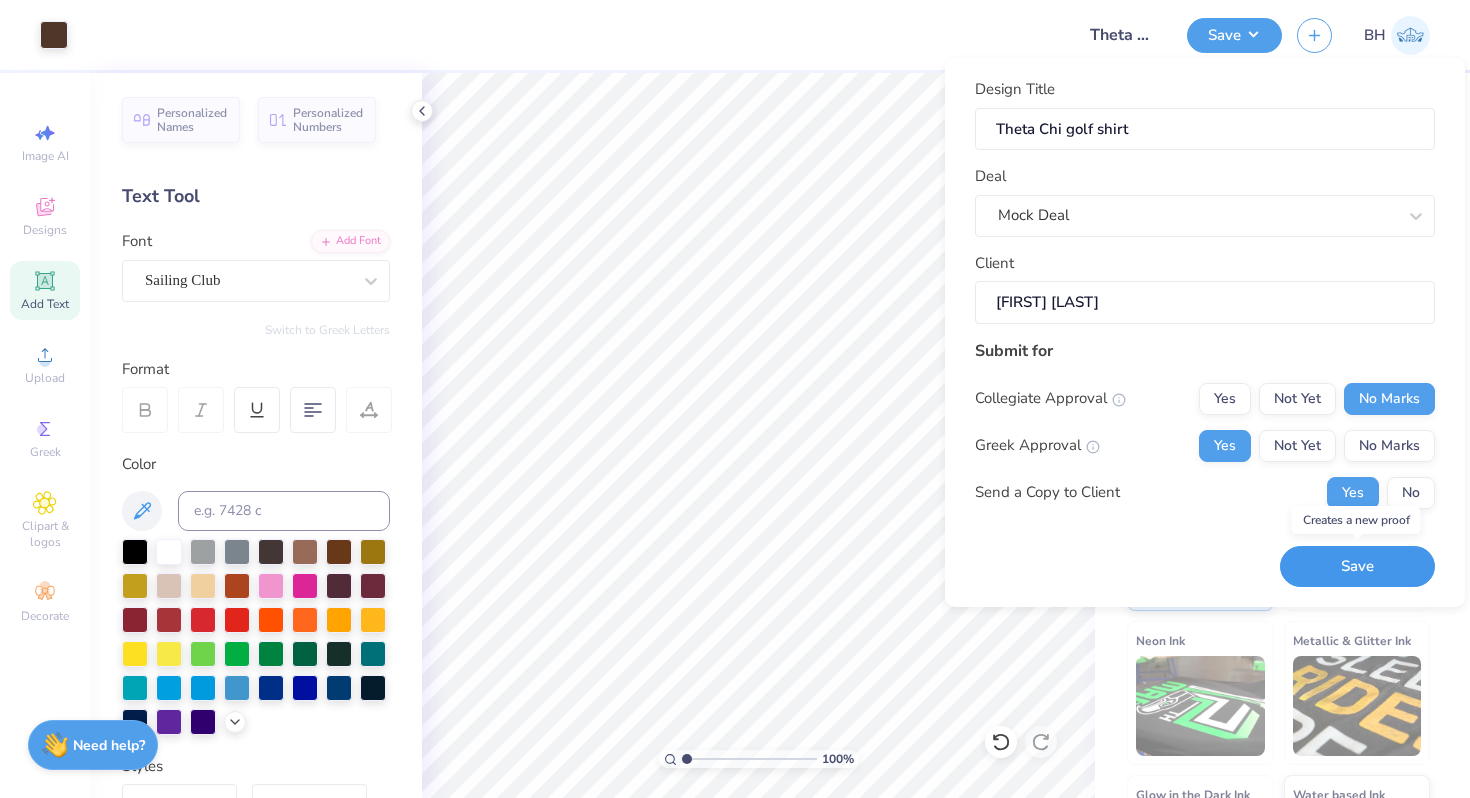 click on "Save" at bounding box center [1357, 566] 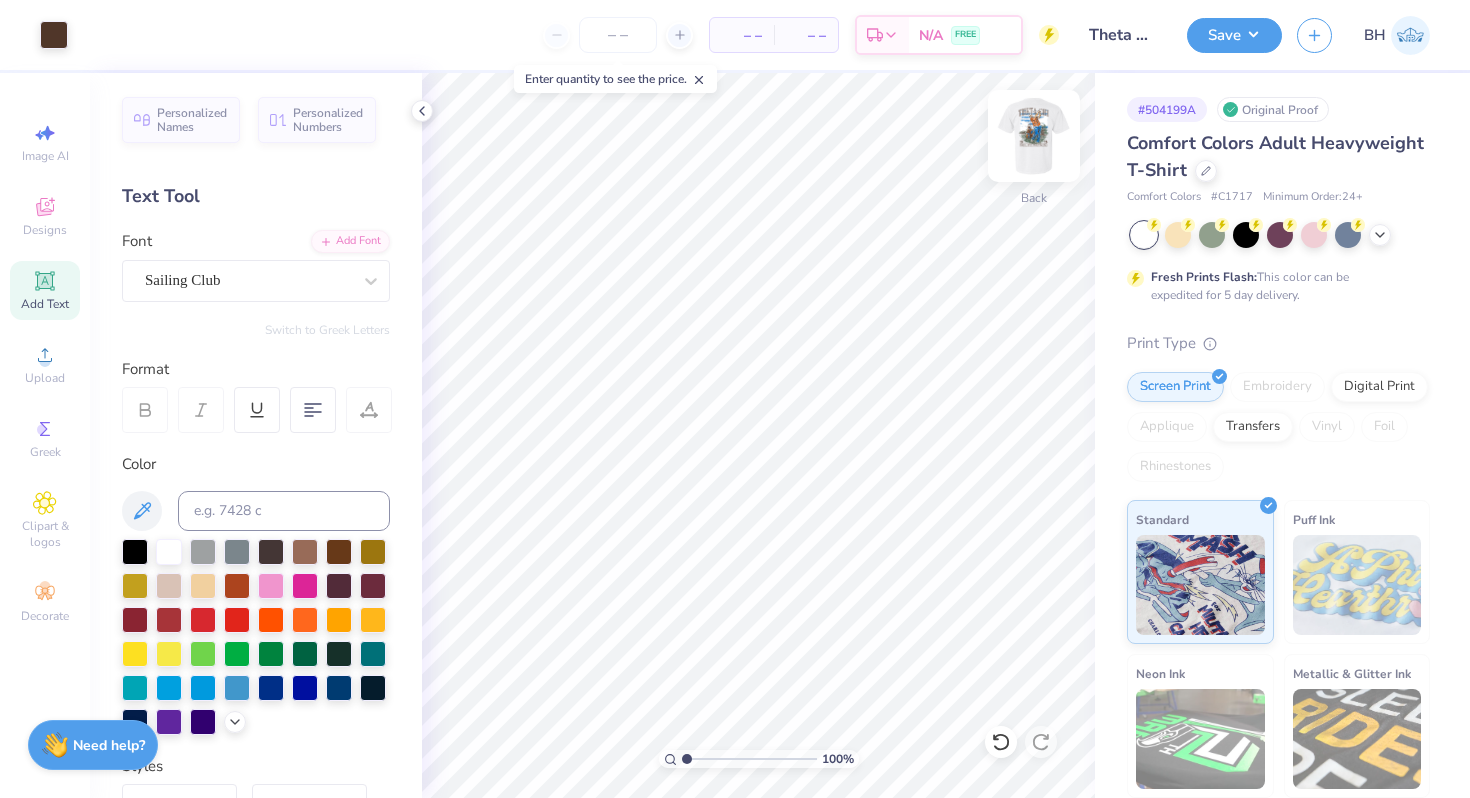 click at bounding box center (1034, 136) 